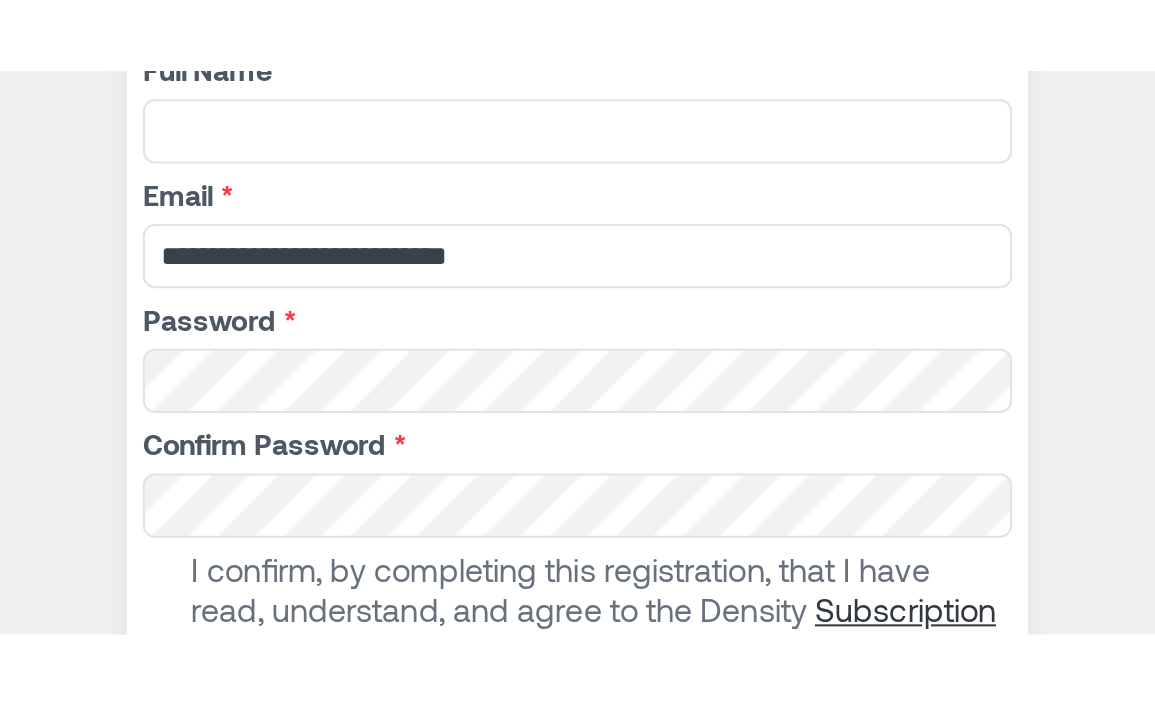 scroll, scrollTop: 0, scrollLeft: 0, axis: both 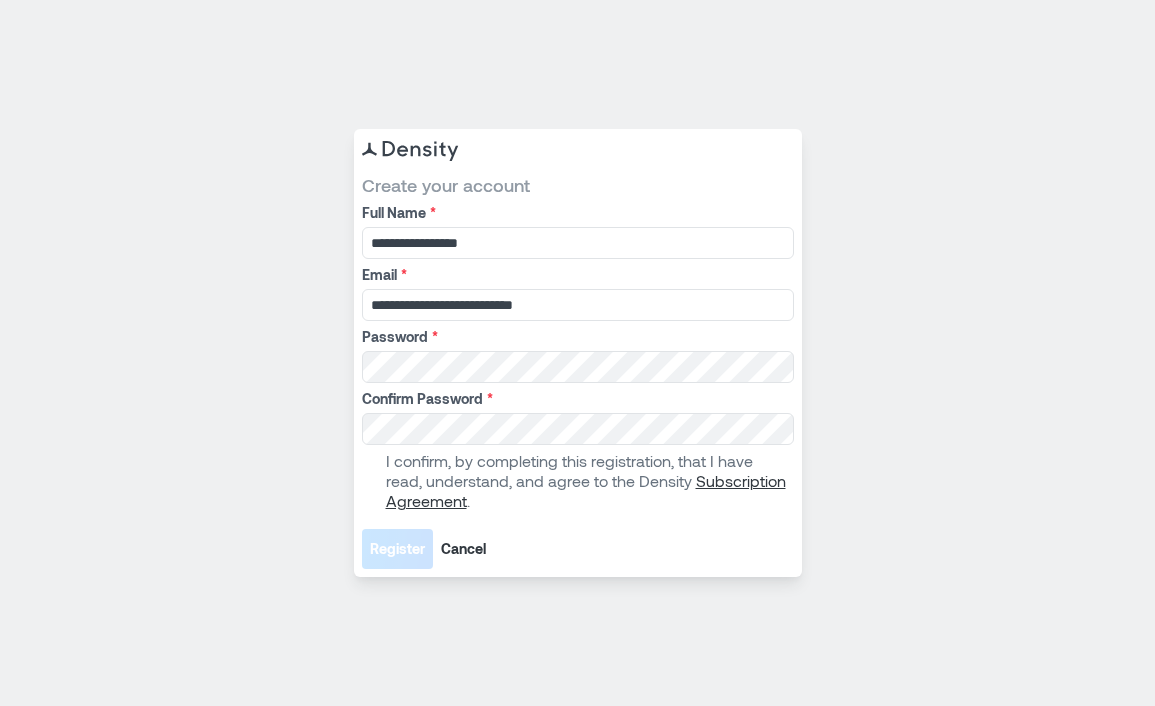 type on "**********" 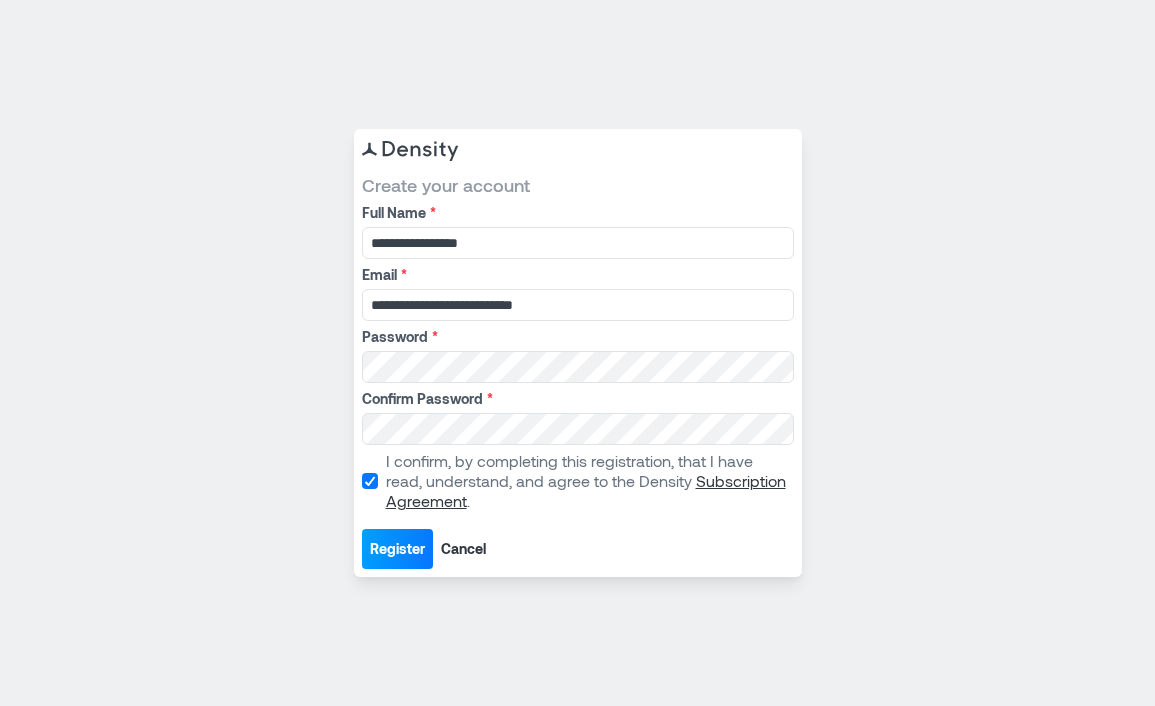 click on "Register" at bounding box center [397, 549] 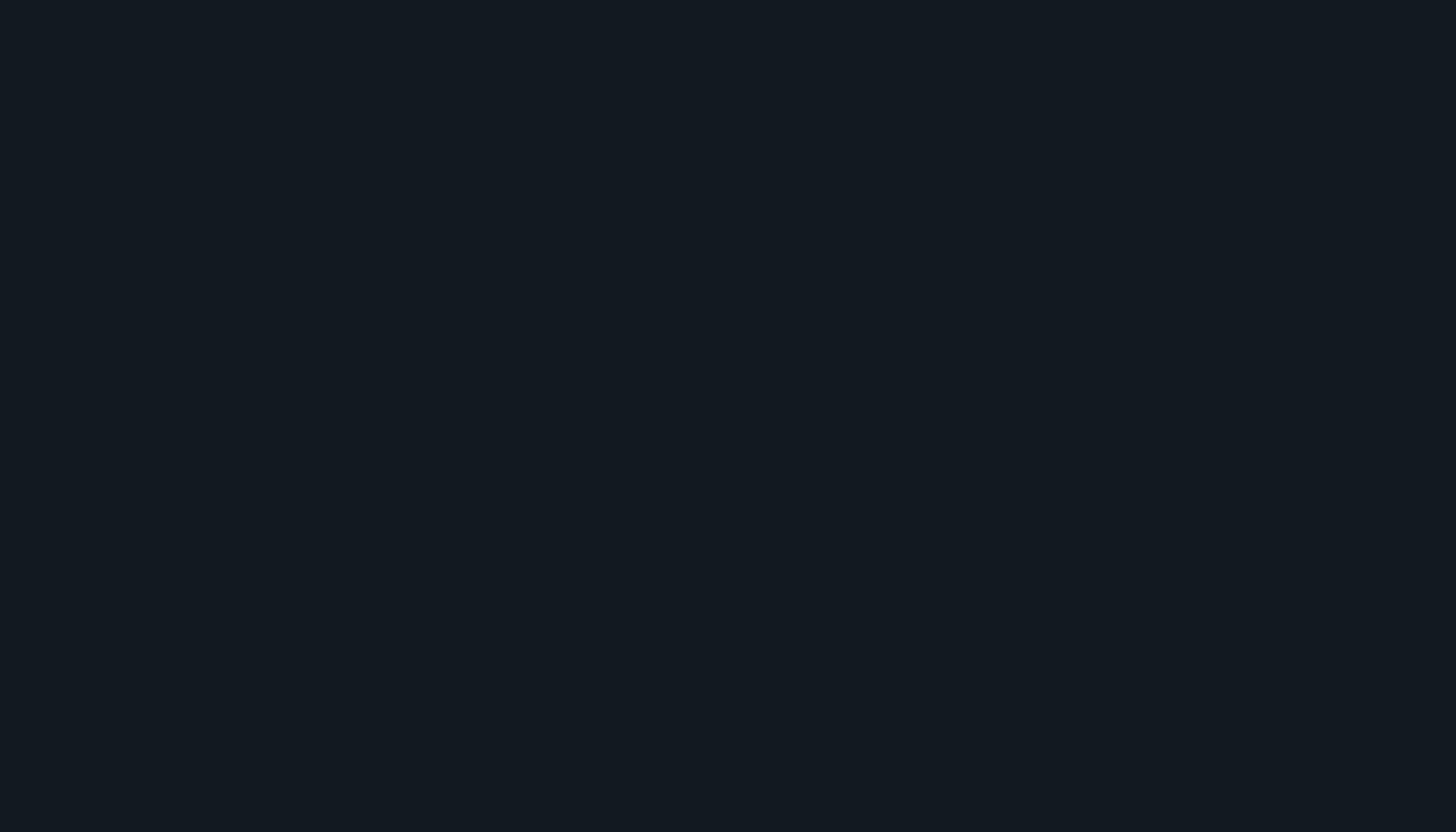 scroll, scrollTop: 0, scrollLeft: 0, axis: both 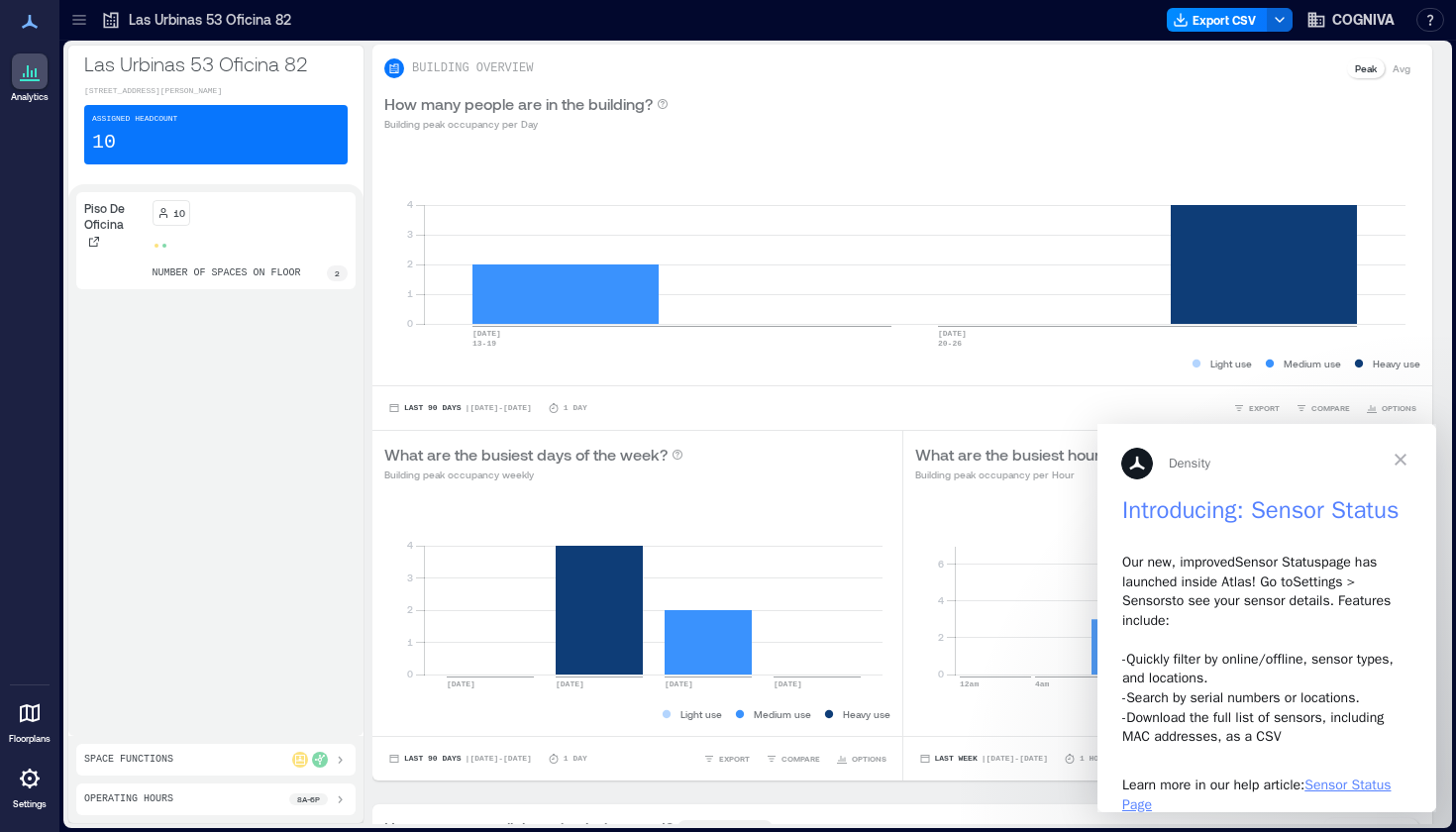 click at bounding box center (1401, 460) 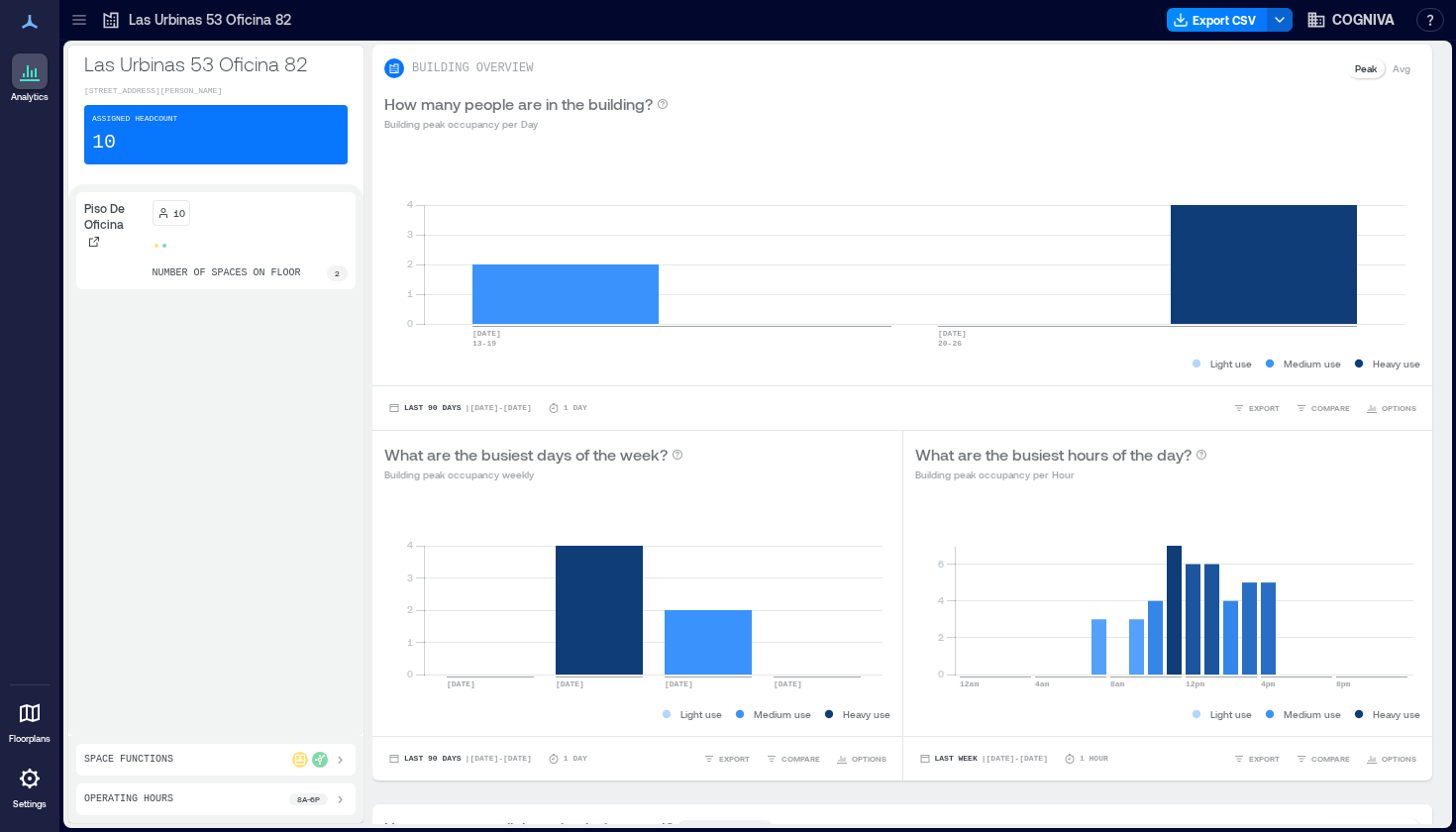 click on "10 number of spaces on floor 2" at bounding box center (251, 241) 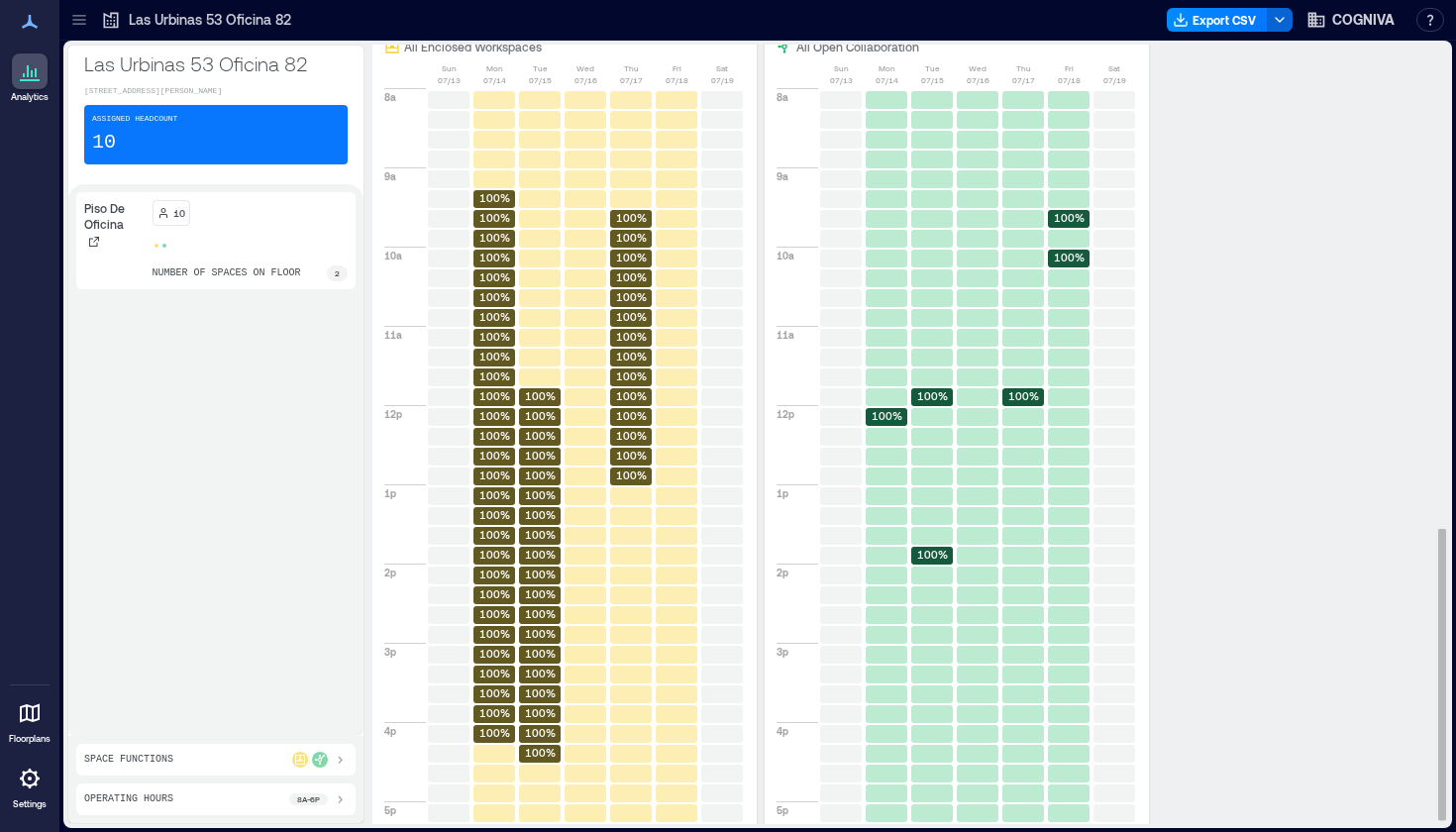 scroll, scrollTop: 1286, scrollLeft: 0, axis: vertical 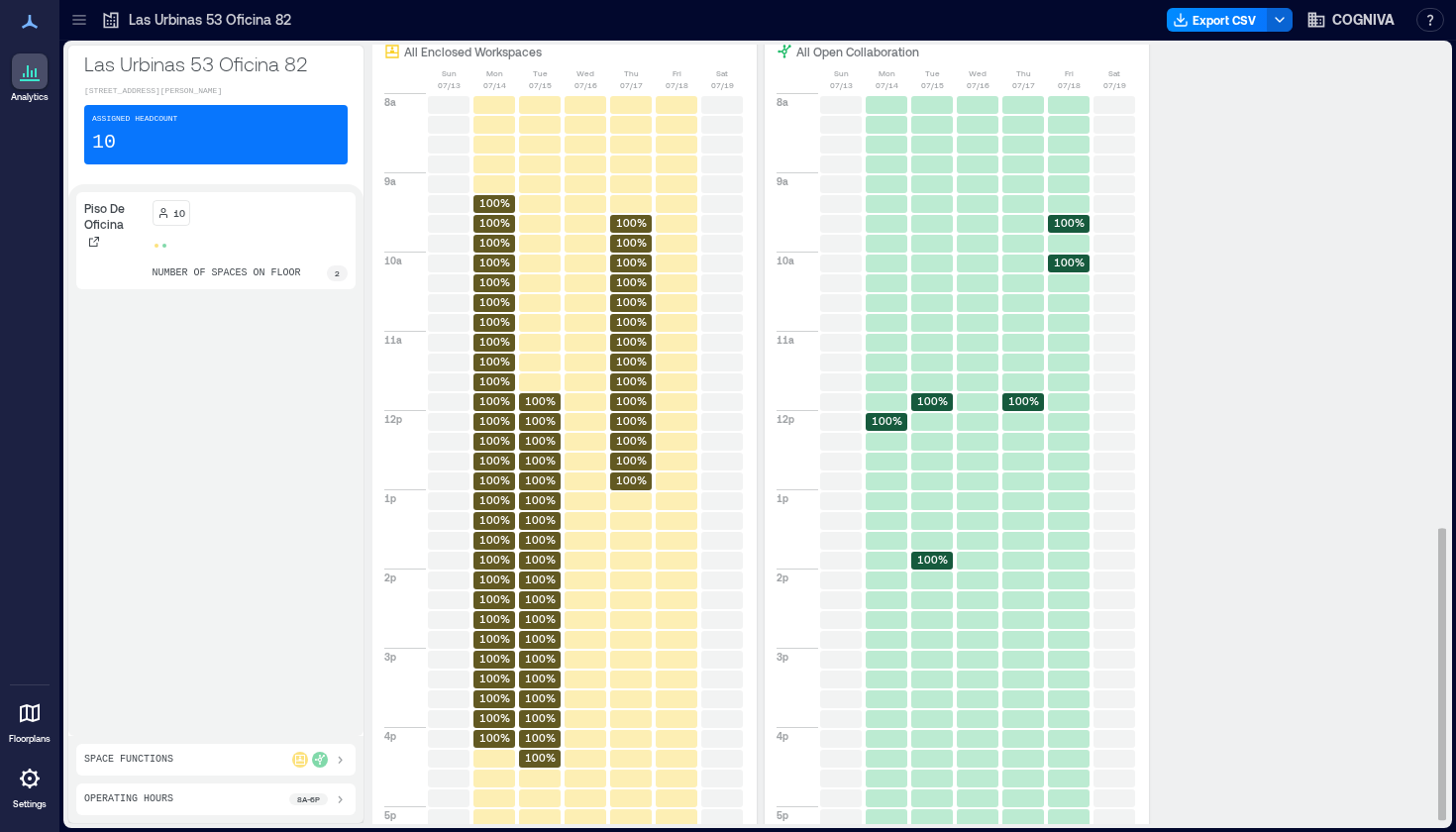 click on "100%" 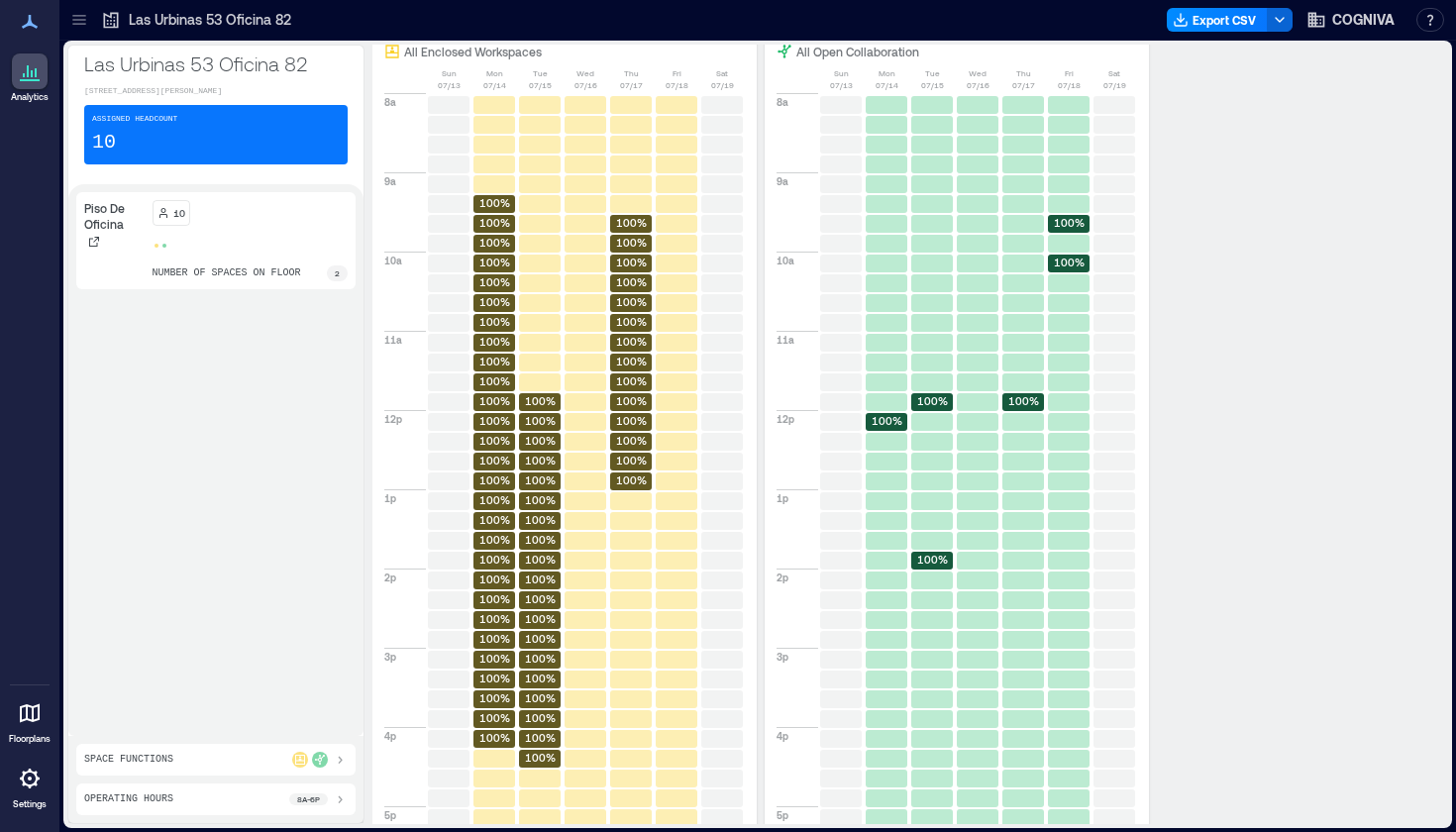 scroll, scrollTop: 0, scrollLeft: 0, axis: both 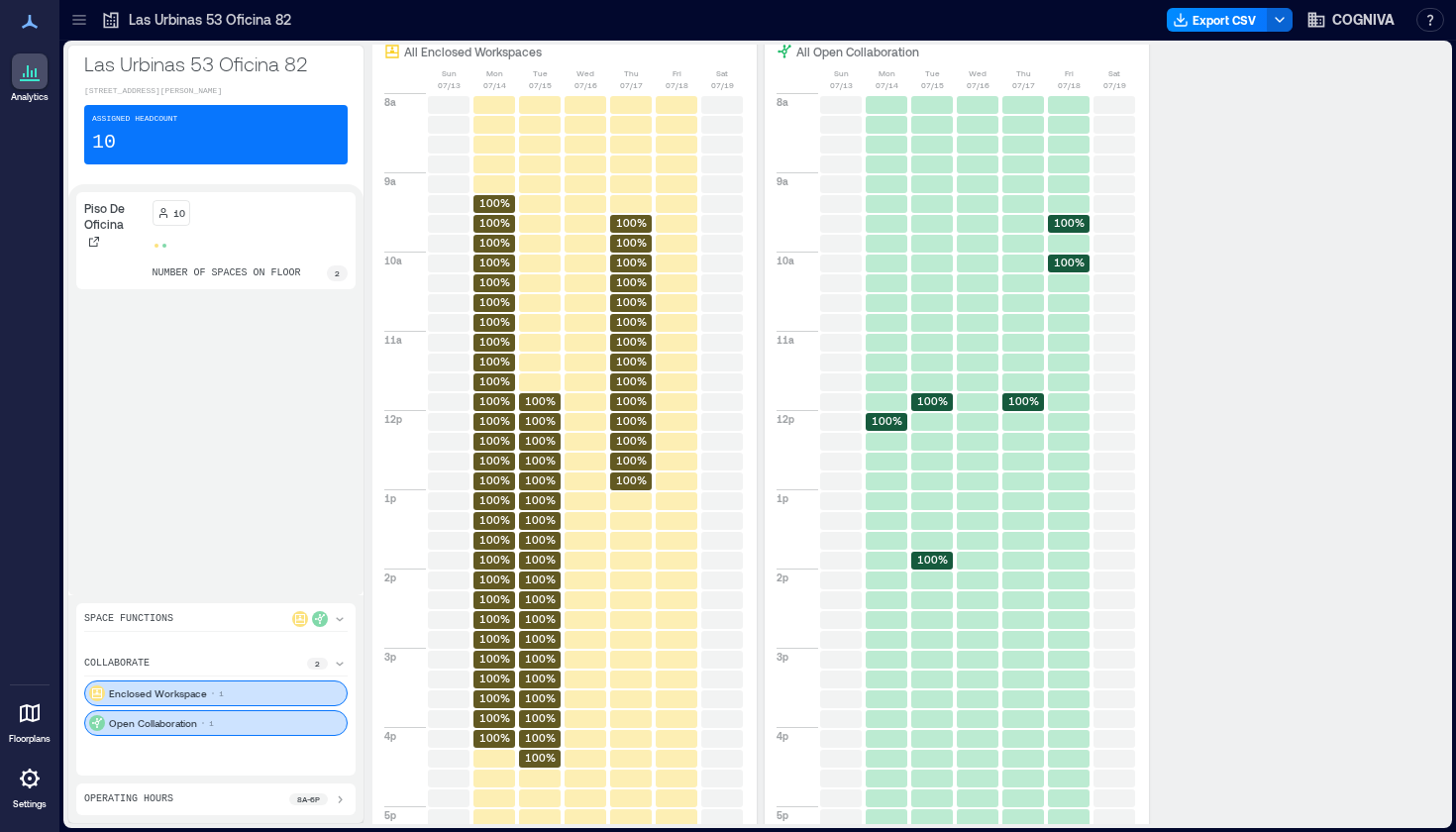 click on "Enclosed Workspace 1" at bounding box center [216, 693] 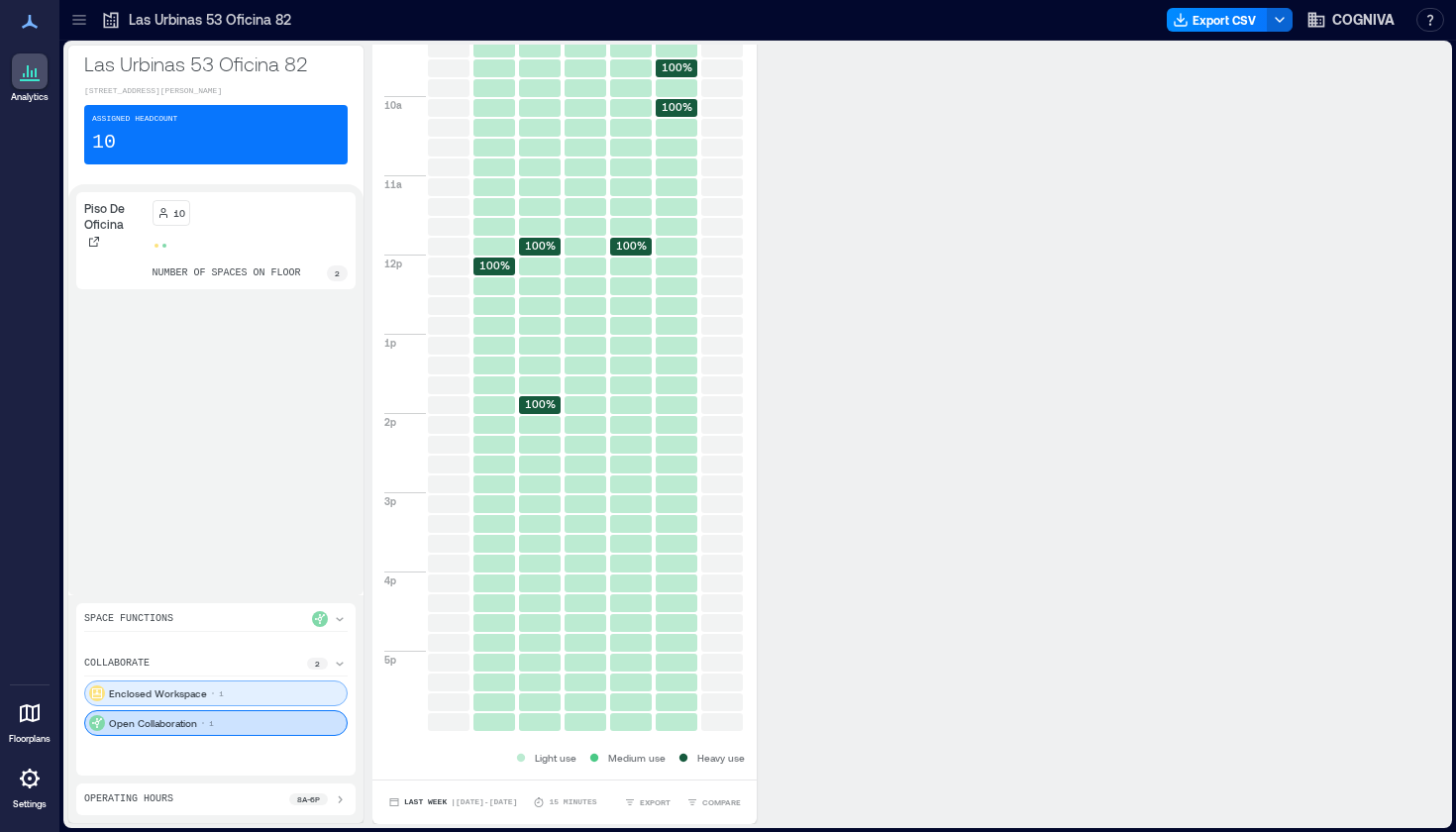 scroll, scrollTop: 1164, scrollLeft: 0, axis: vertical 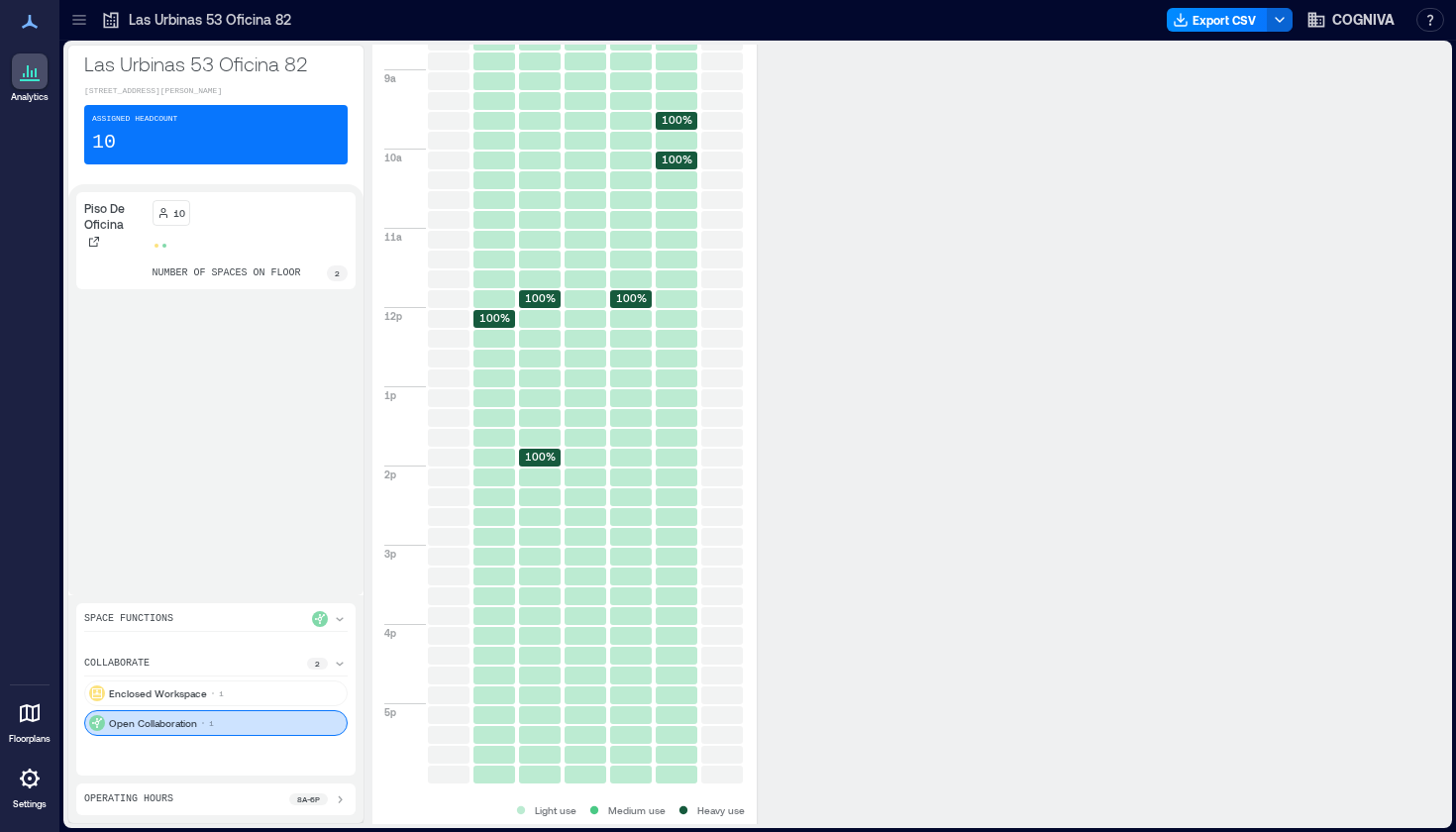 click on "1" at bounding box center (211, 723) 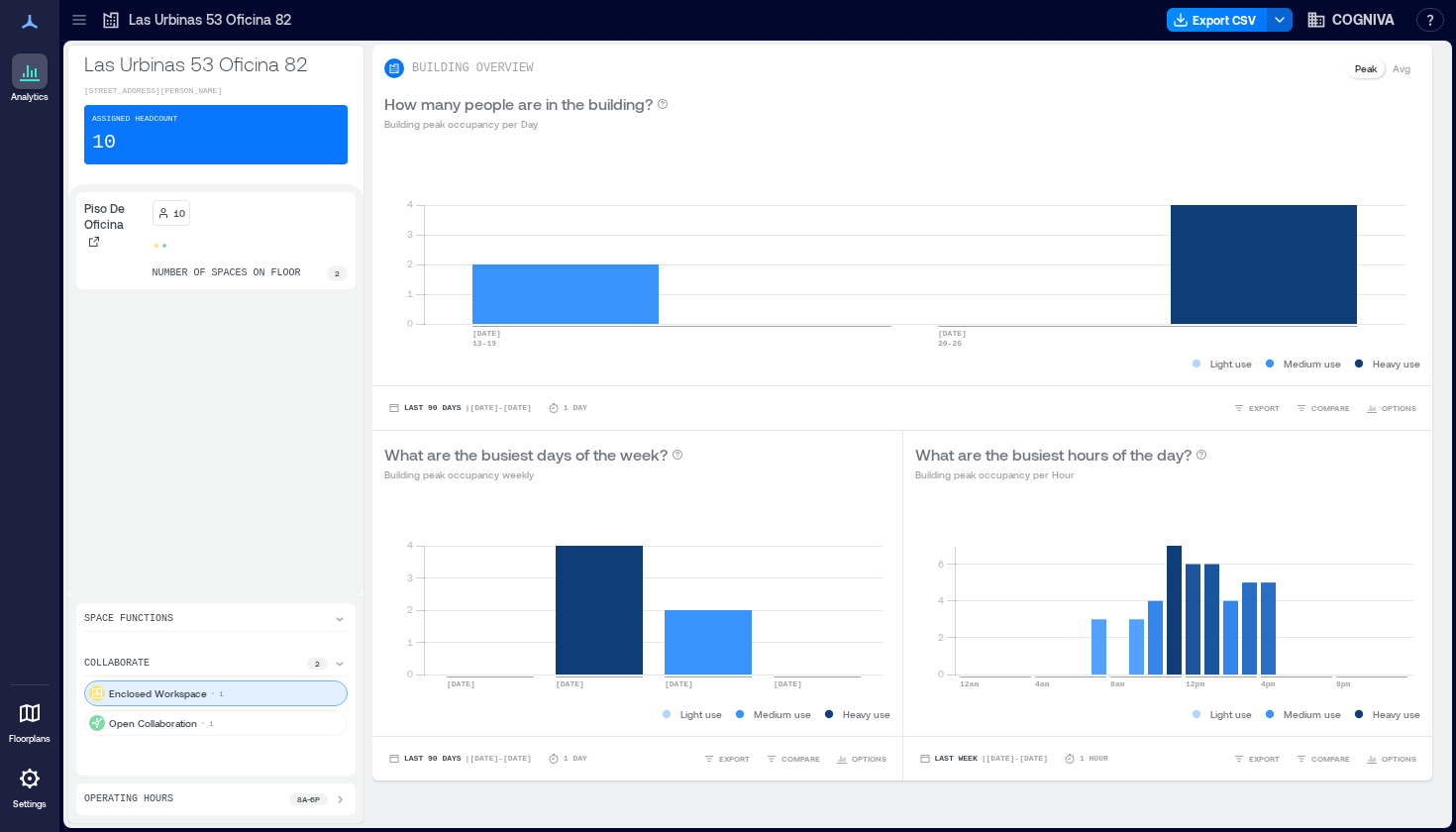 click on "1" at bounding box center (221, 693) 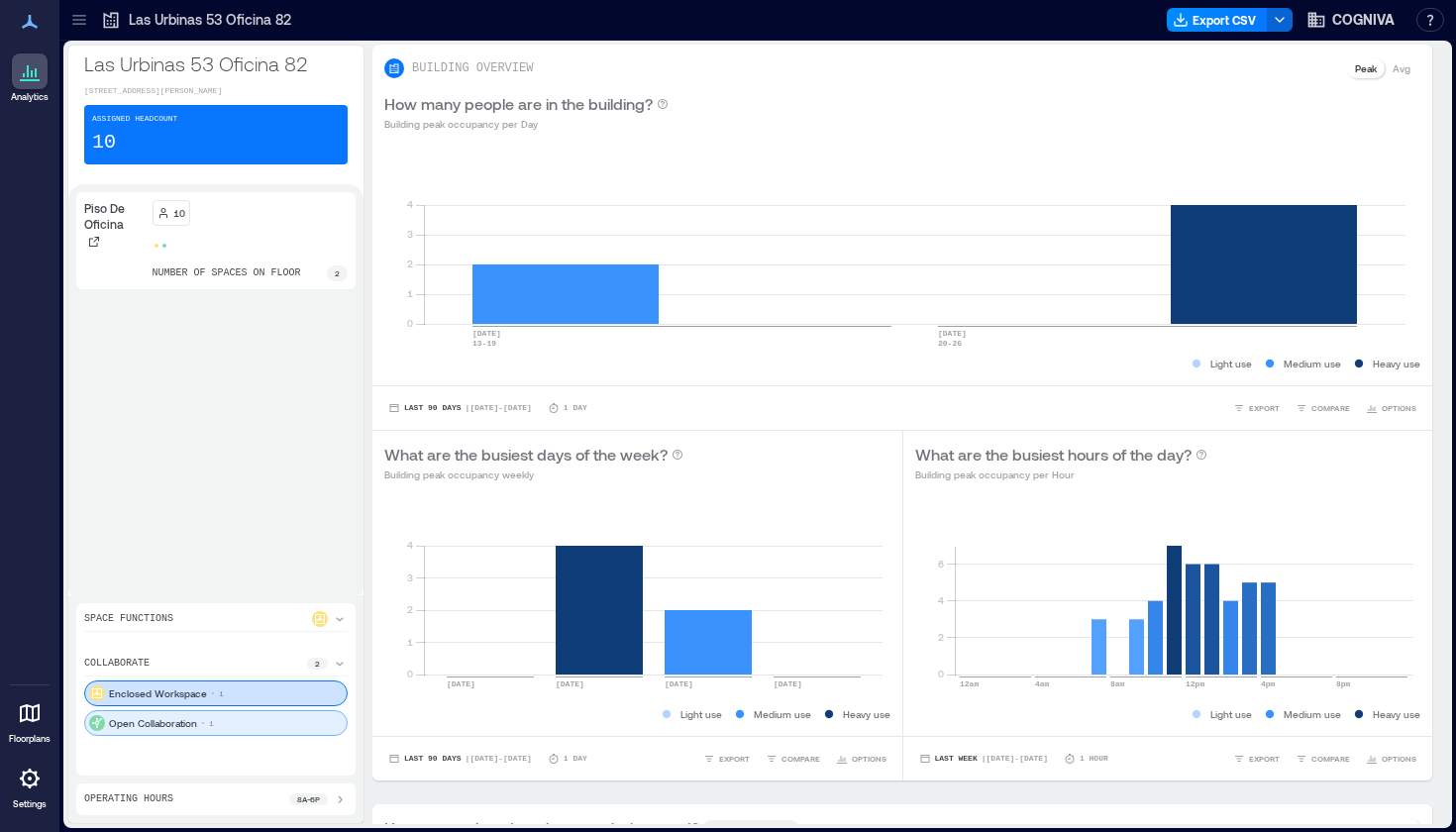 click on "Open Collaboration 1" at bounding box center (216, 723) 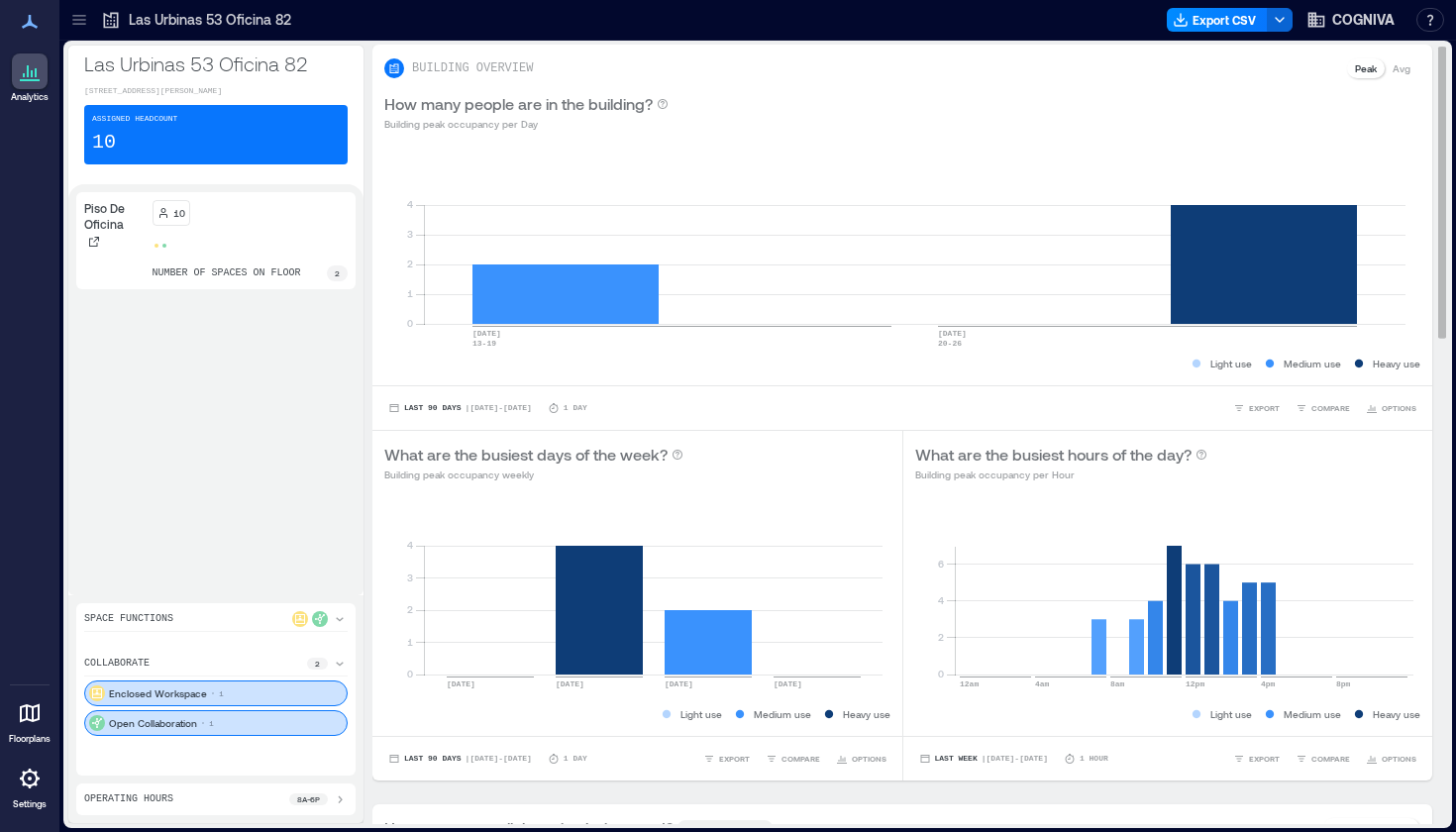 scroll, scrollTop: 0, scrollLeft: 0, axis: both 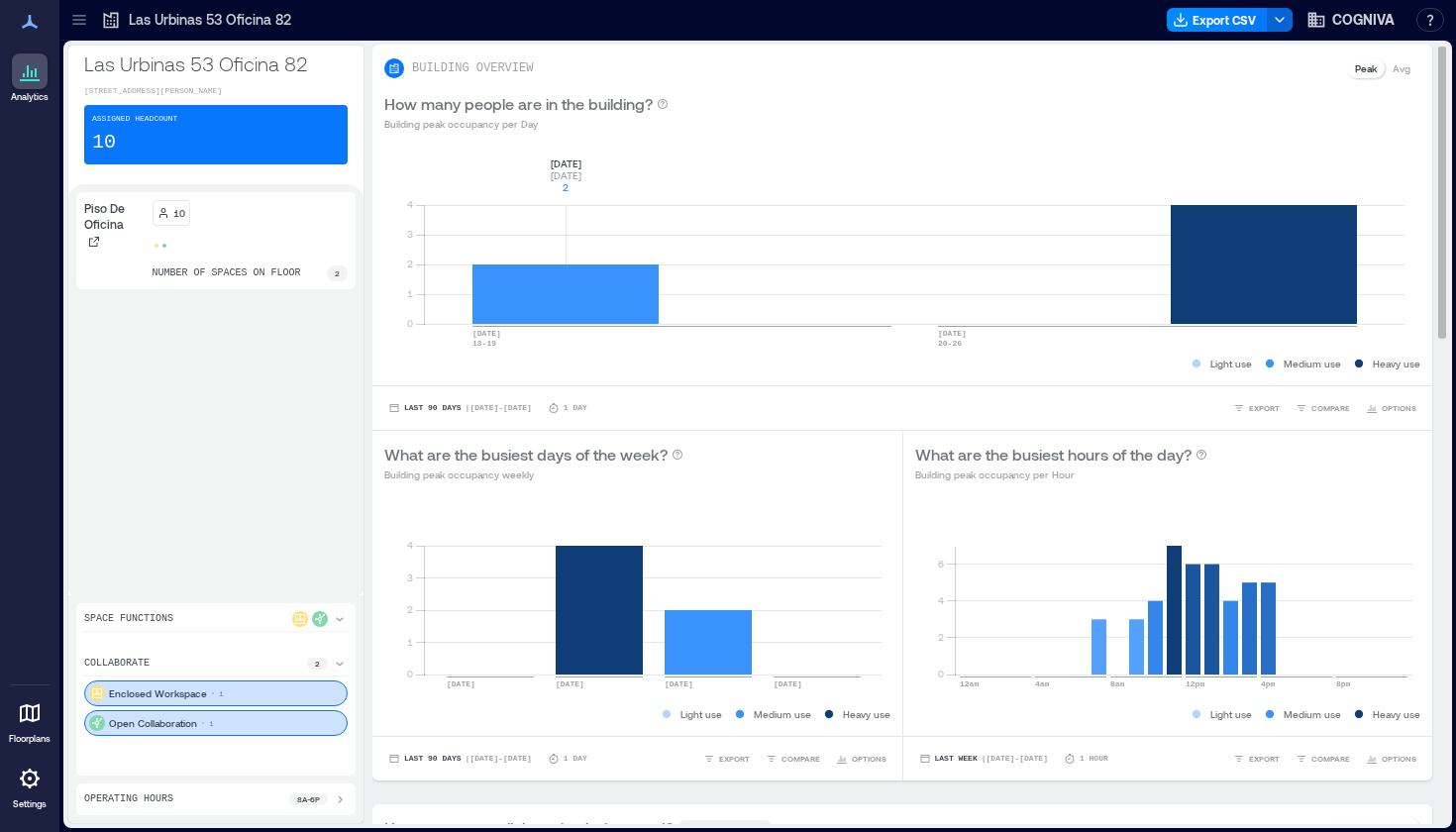 click 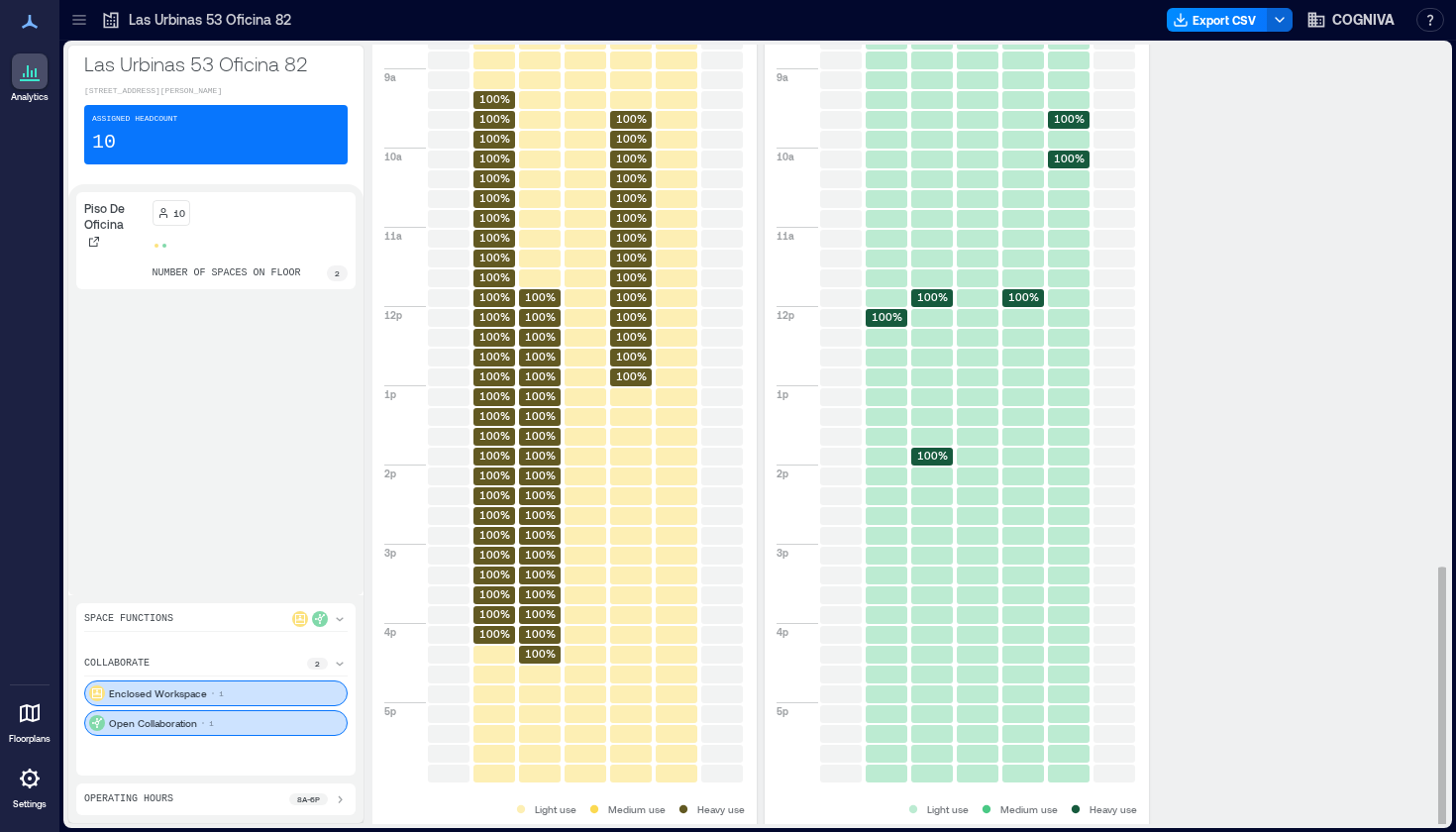 scroll, scrollTop: 1389, scrollLeft: 0, axis: vertical 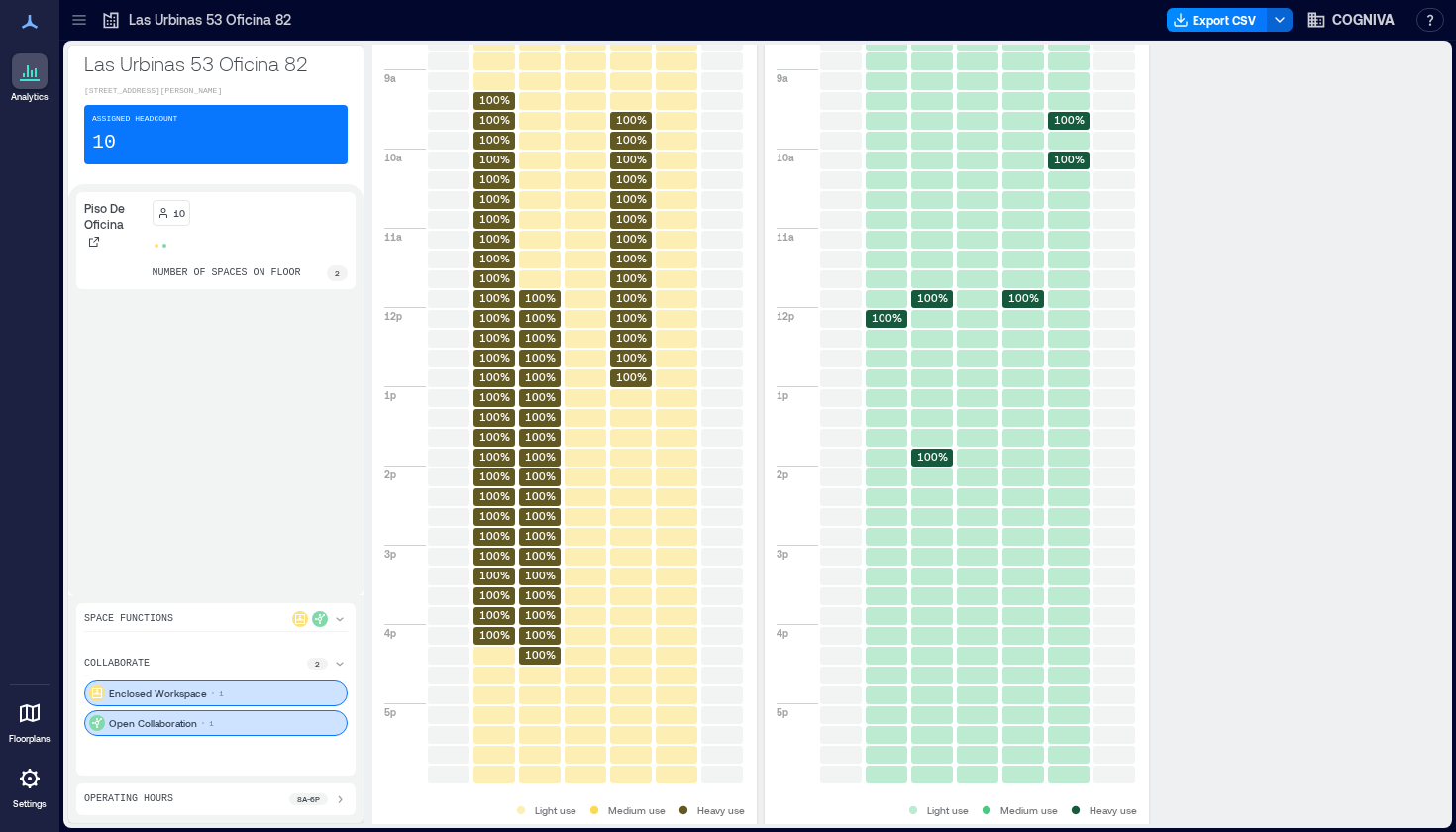 click 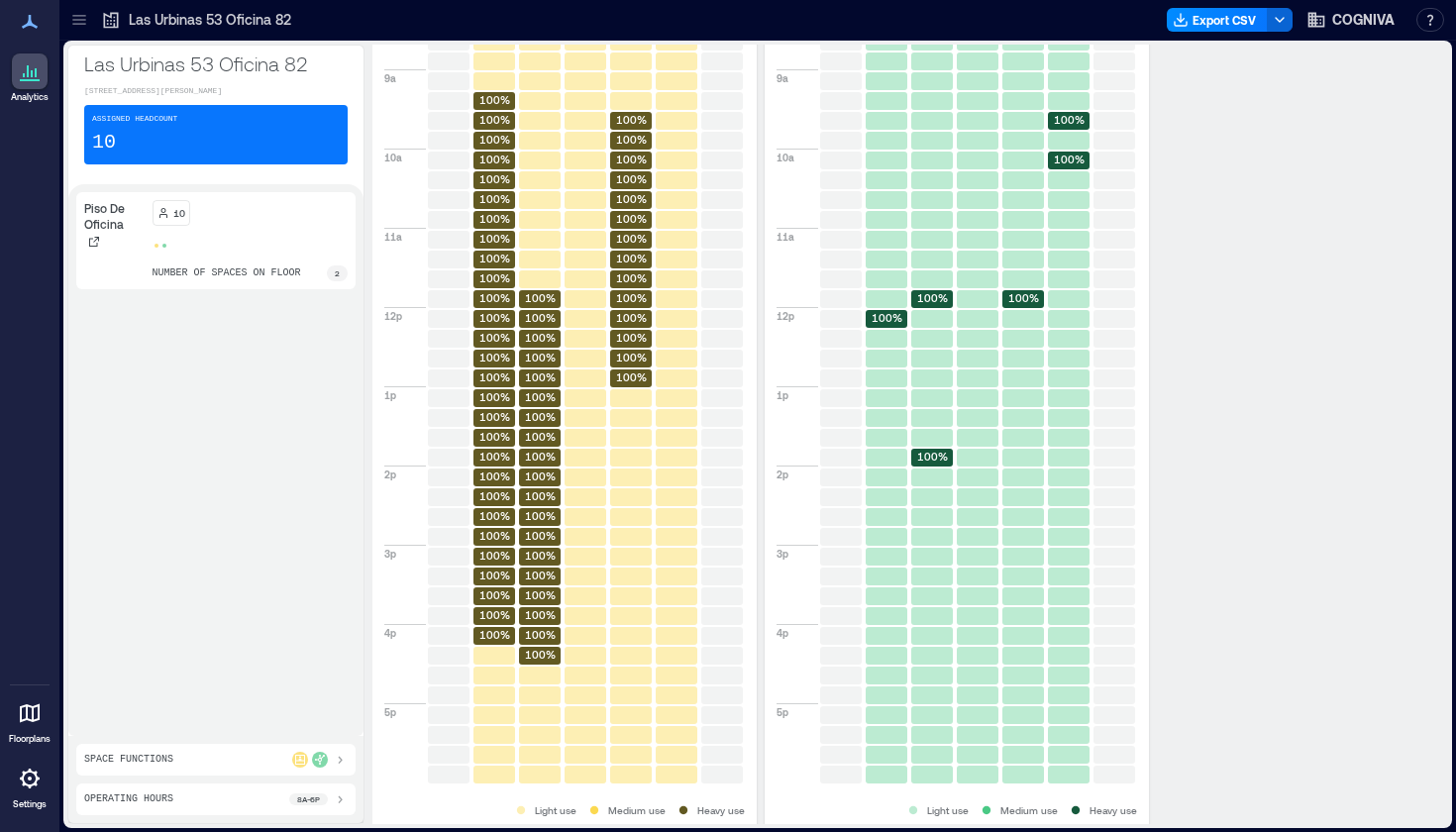scroll, scrollTop: 0, scrollLeft: 0, axis: both 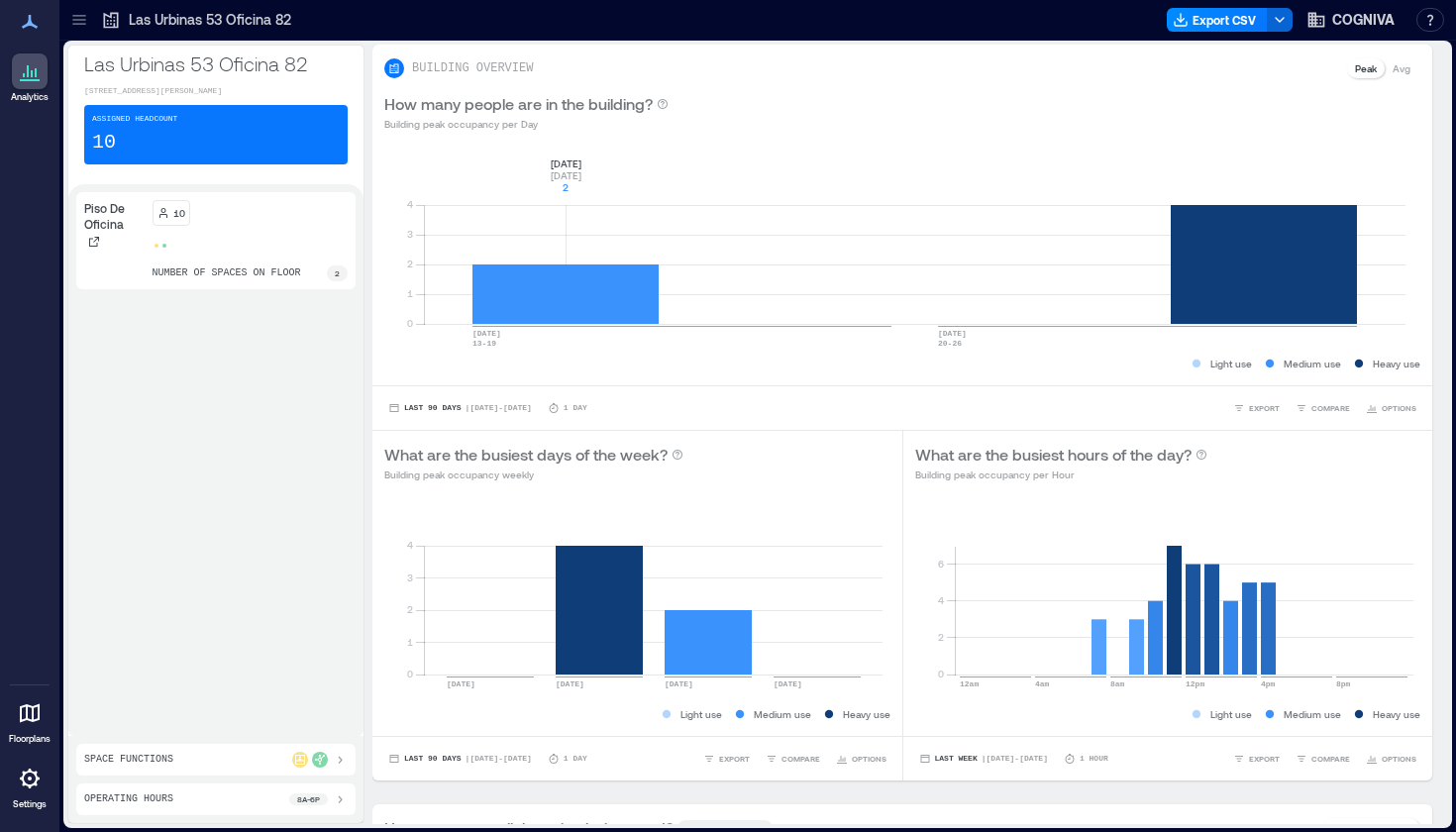click on "10 number of spaces on floor 2" at bounding box center [251, 241] 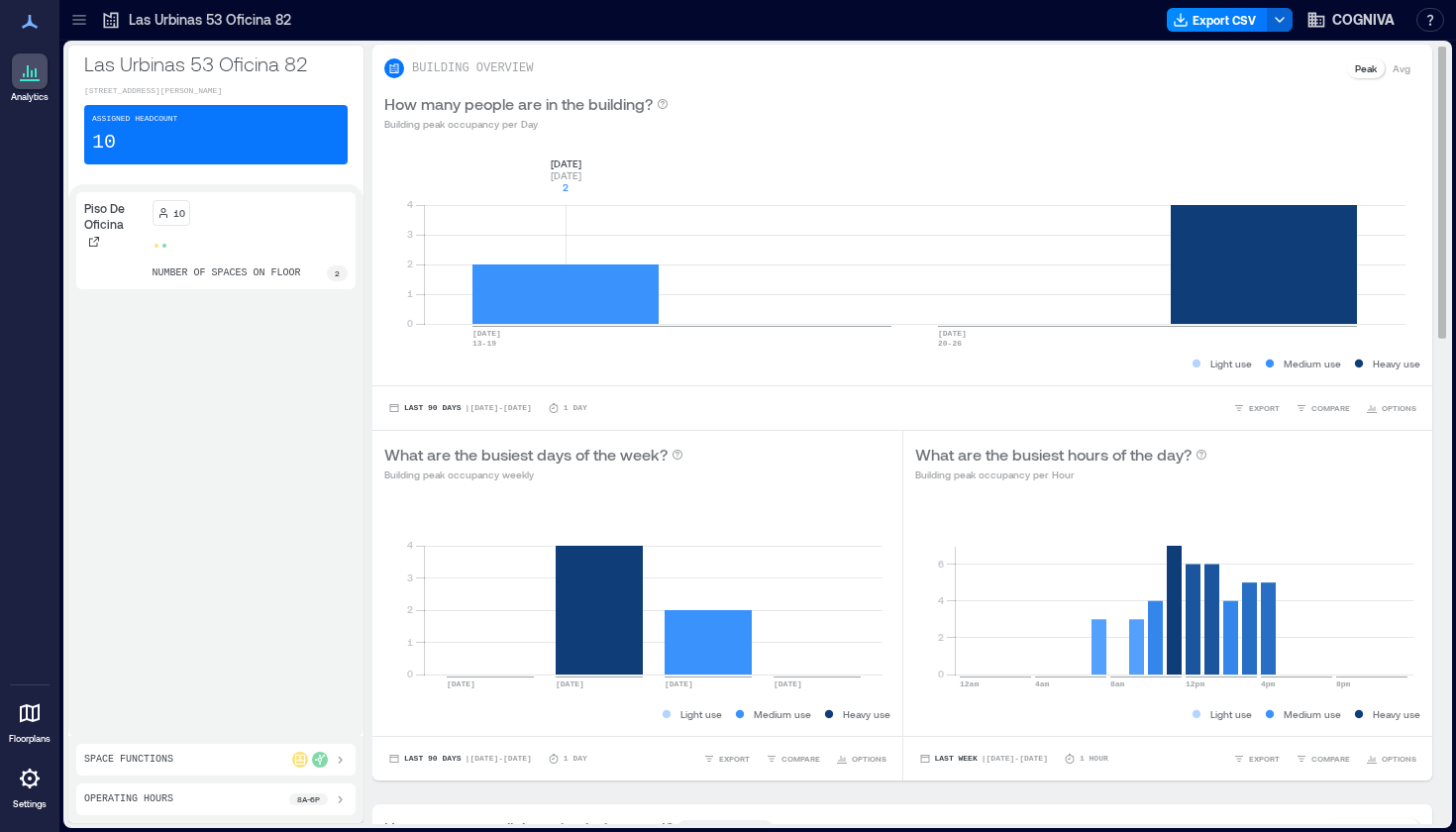 click 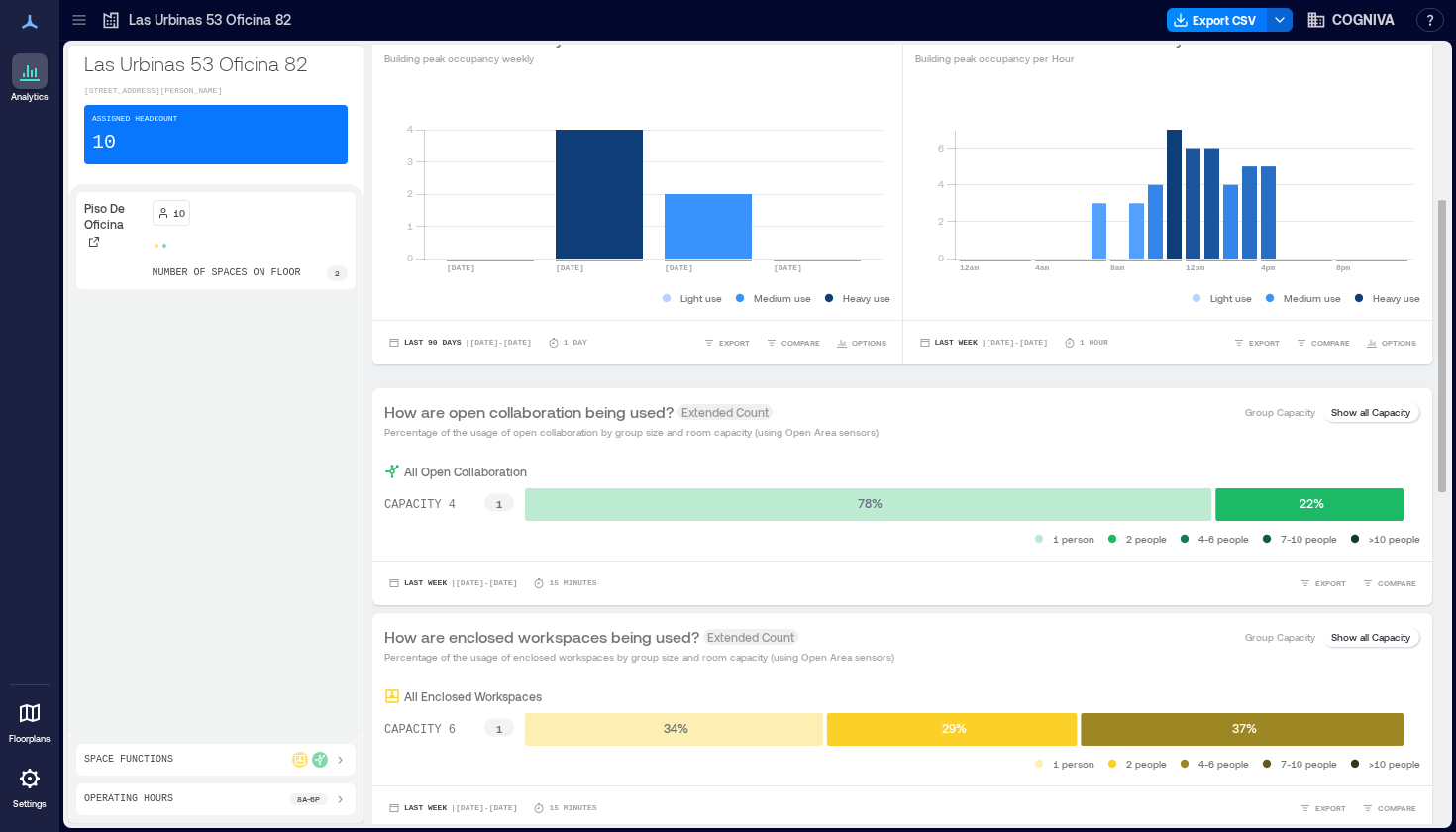 scroll, scrollTop: 417, scrollLeft: 0, axis: vertical 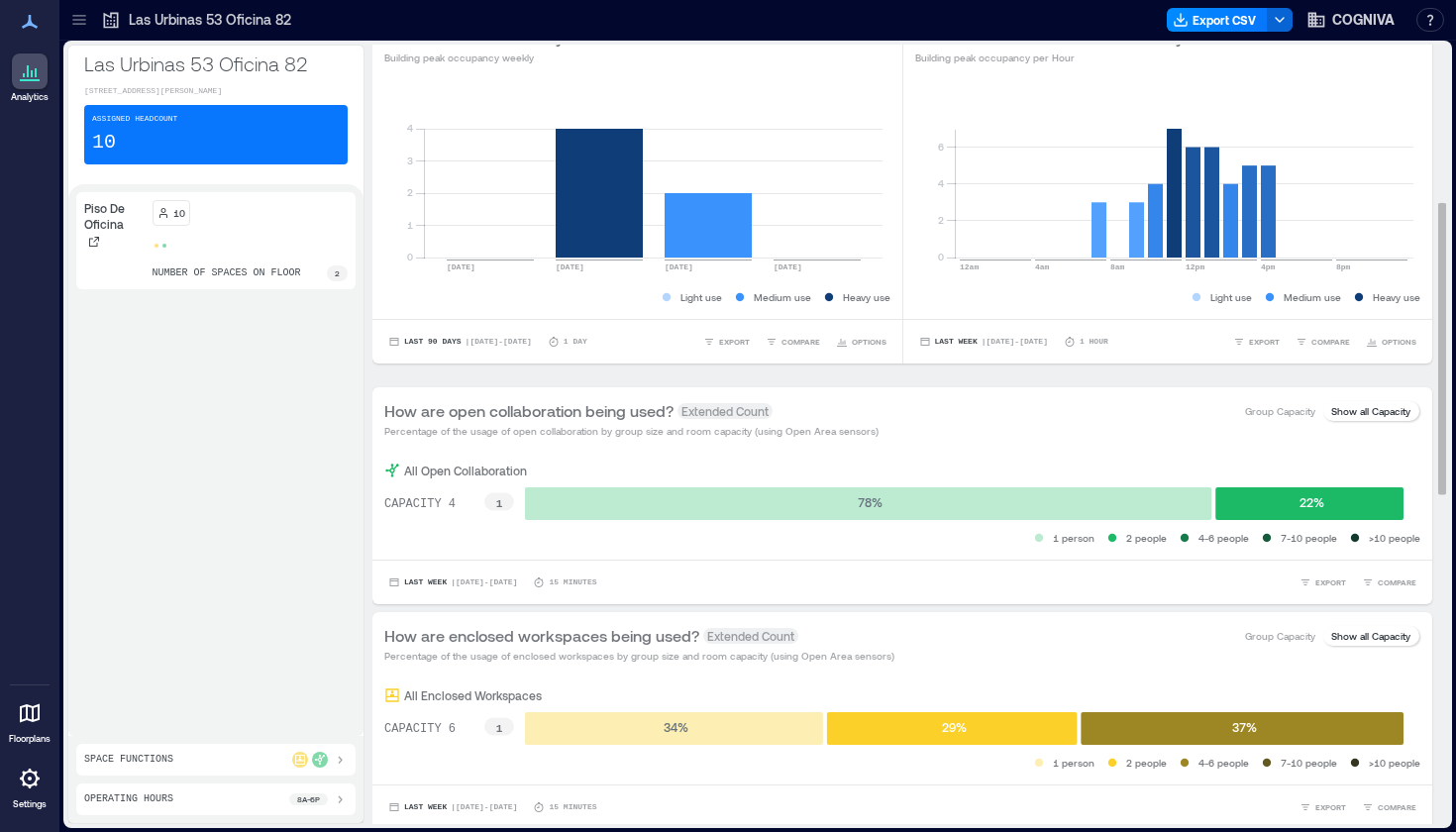 click on "How are open collaboration being used? Extended Count Percentage of the usage of open collaboration by group size and room capacity (using Open Area sensors) Group Capacity Show all Capacity" at bounding box center (902, 419) 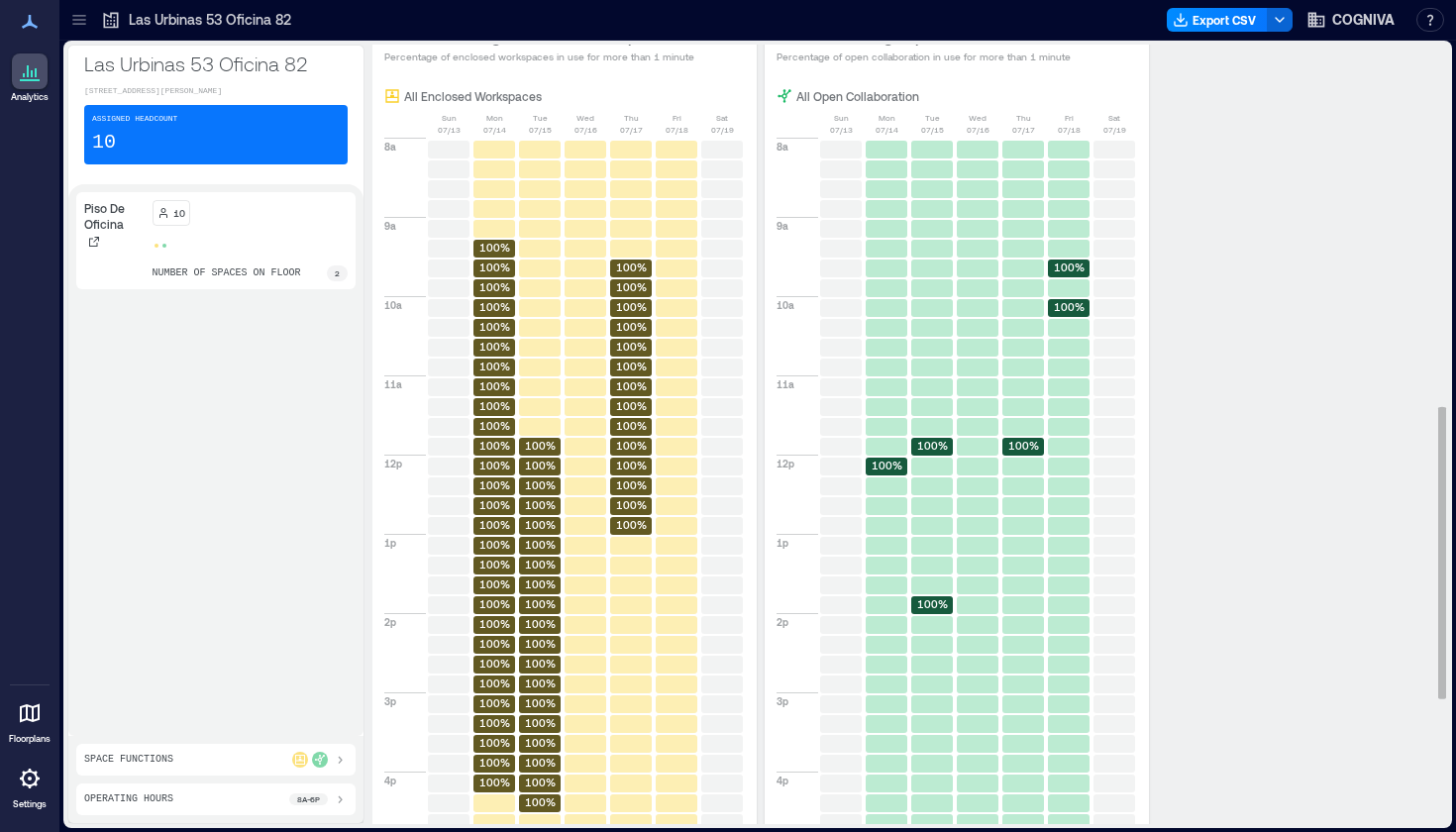scroll, scrollTop: 1324, scrollLeft: 0, axis: vertical 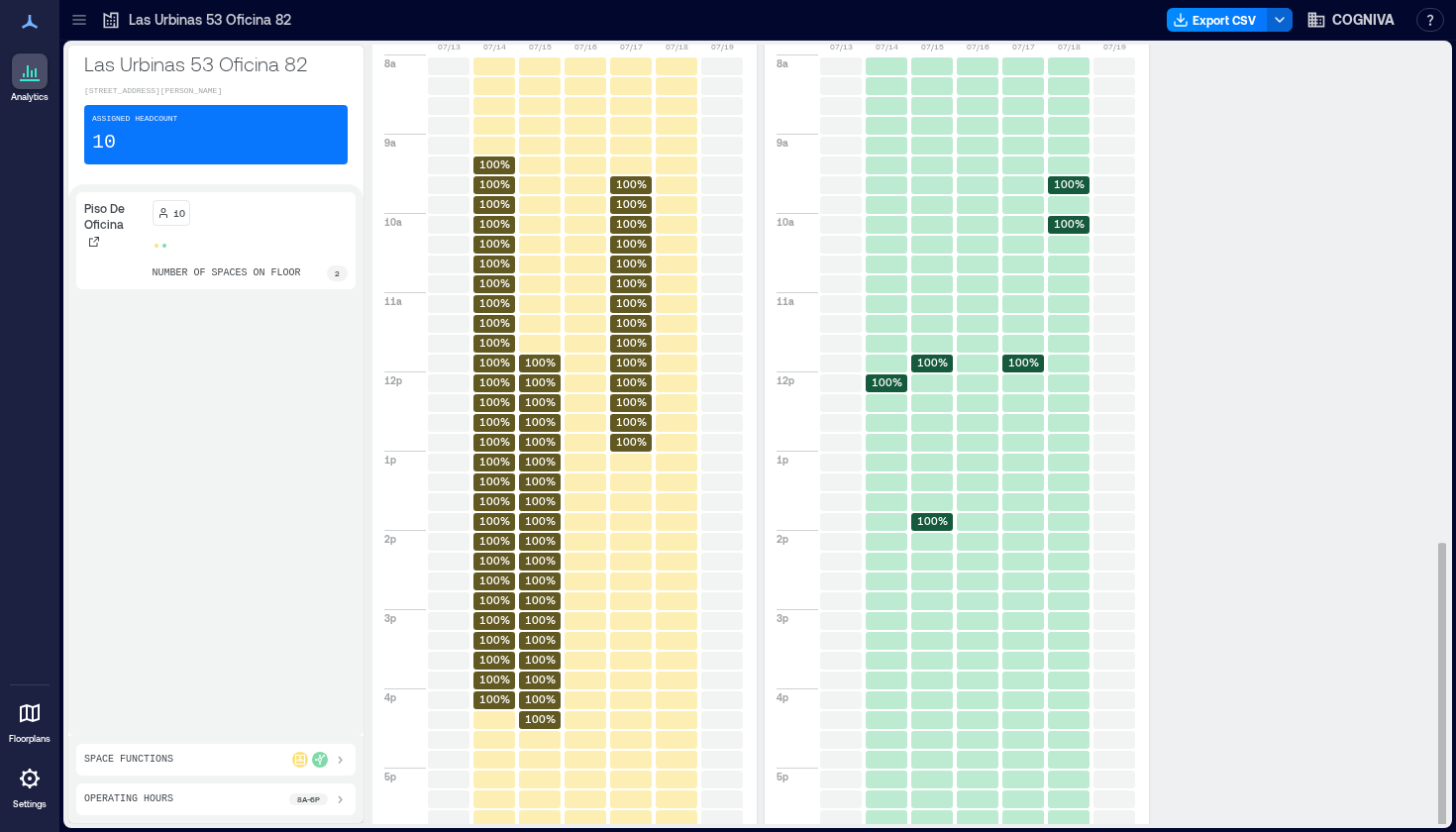 click 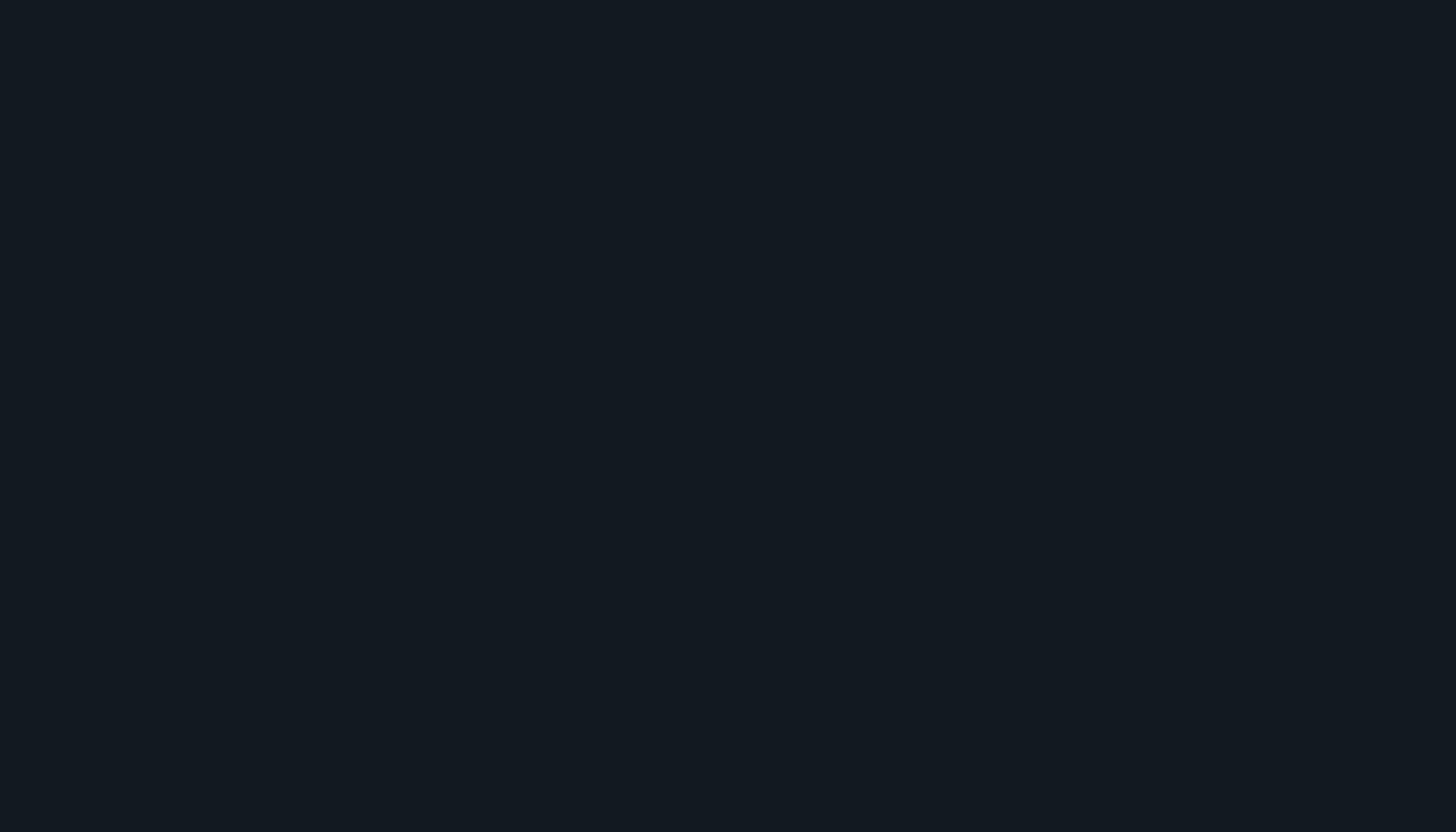 scroll, scrollTop: 0, scrollLeft: 0, axis: both 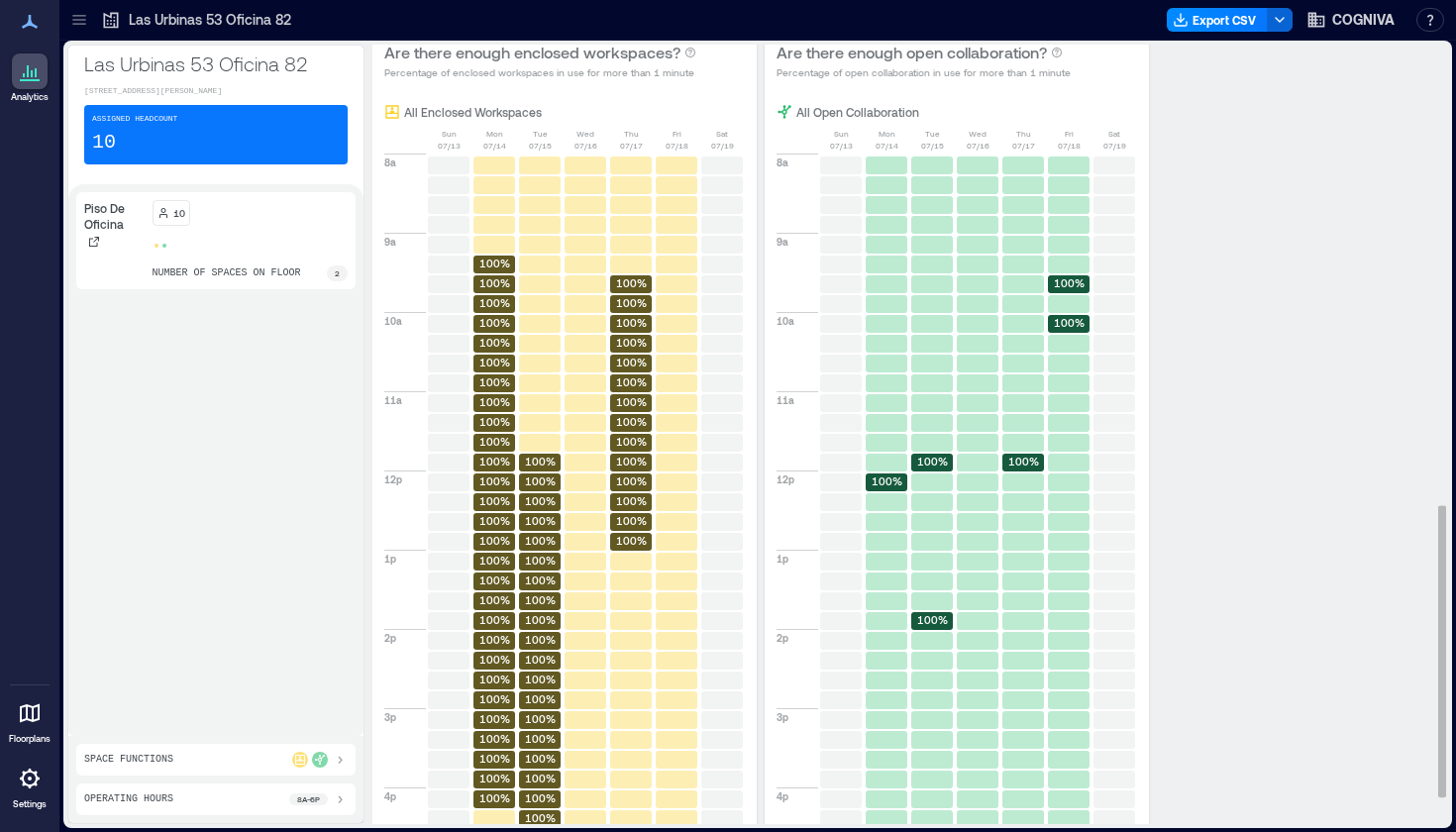 click 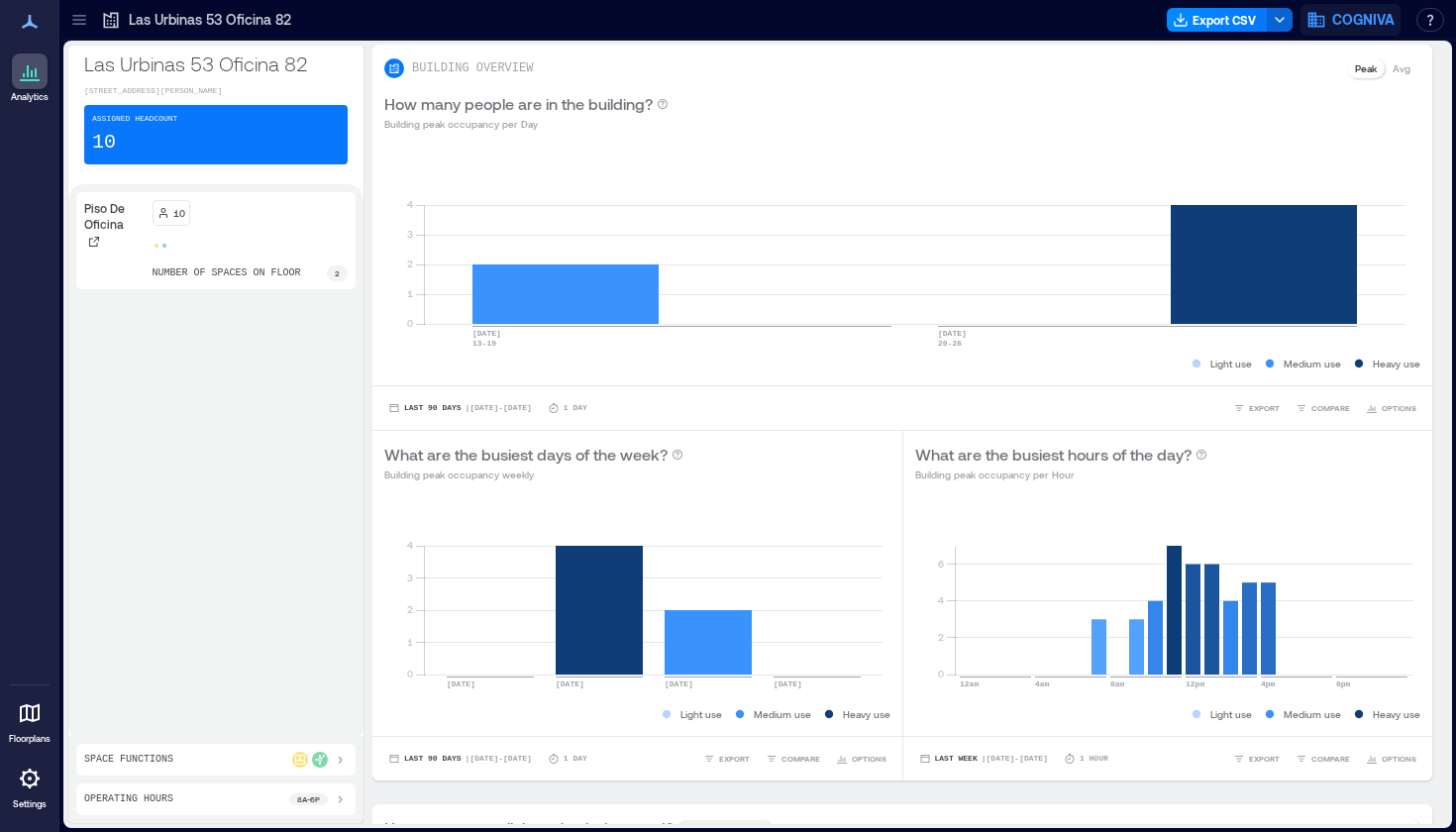 scroll, scrollTop: 0, scrollLeft: 0, axis: both 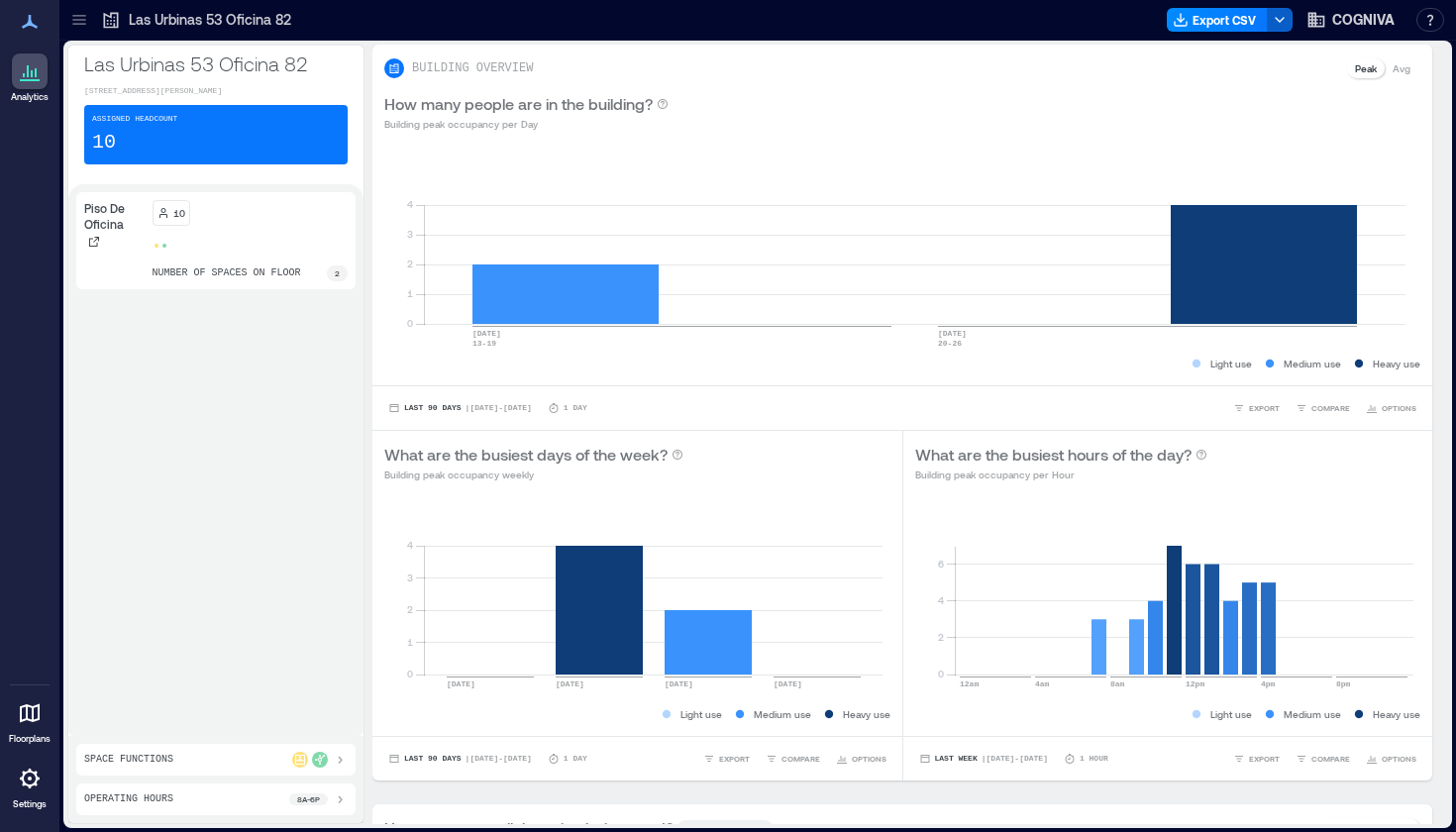 click 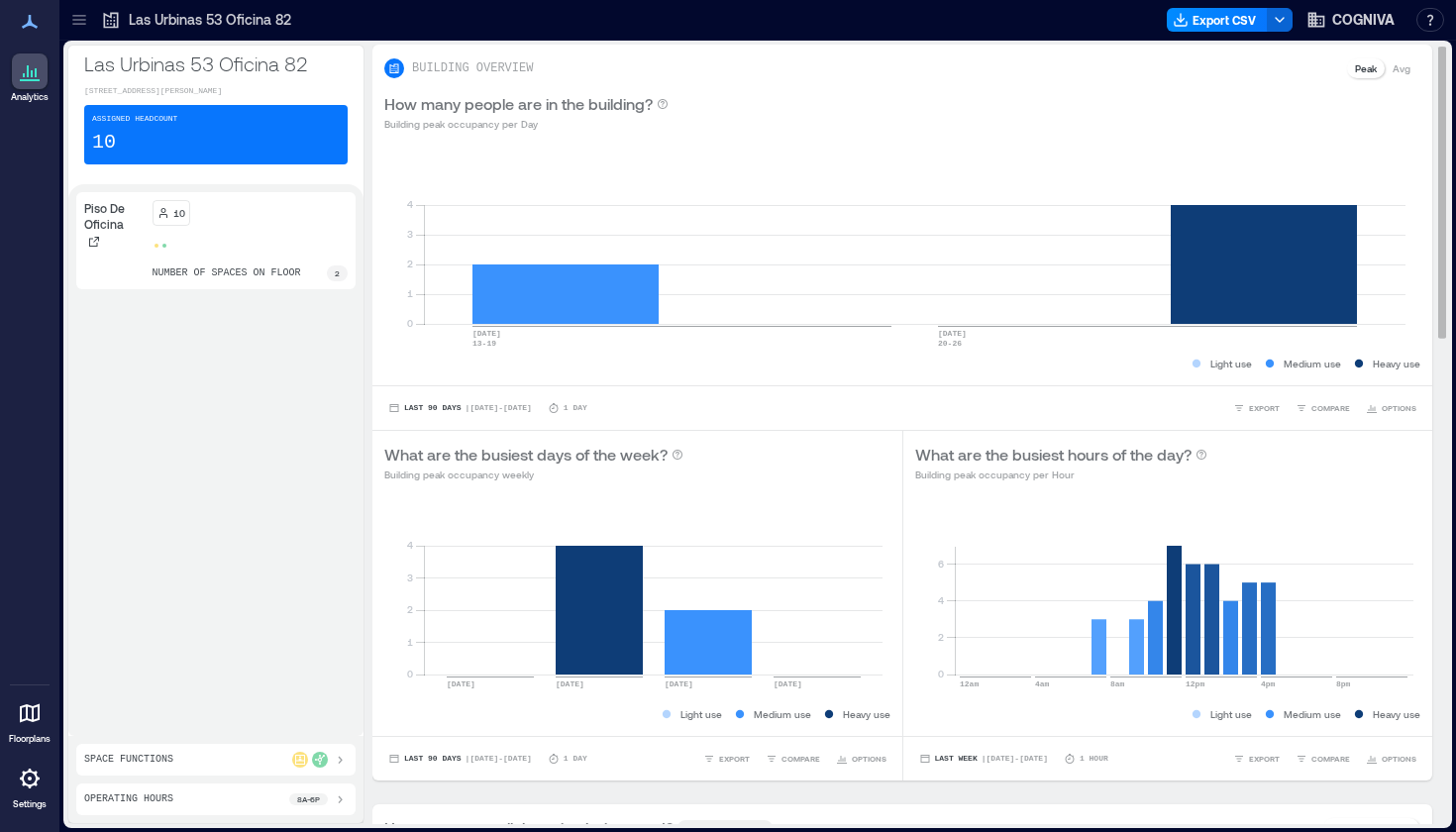 click on "BUILDING OVERVIEW Peak Avg" at bounding box center (902, 62) 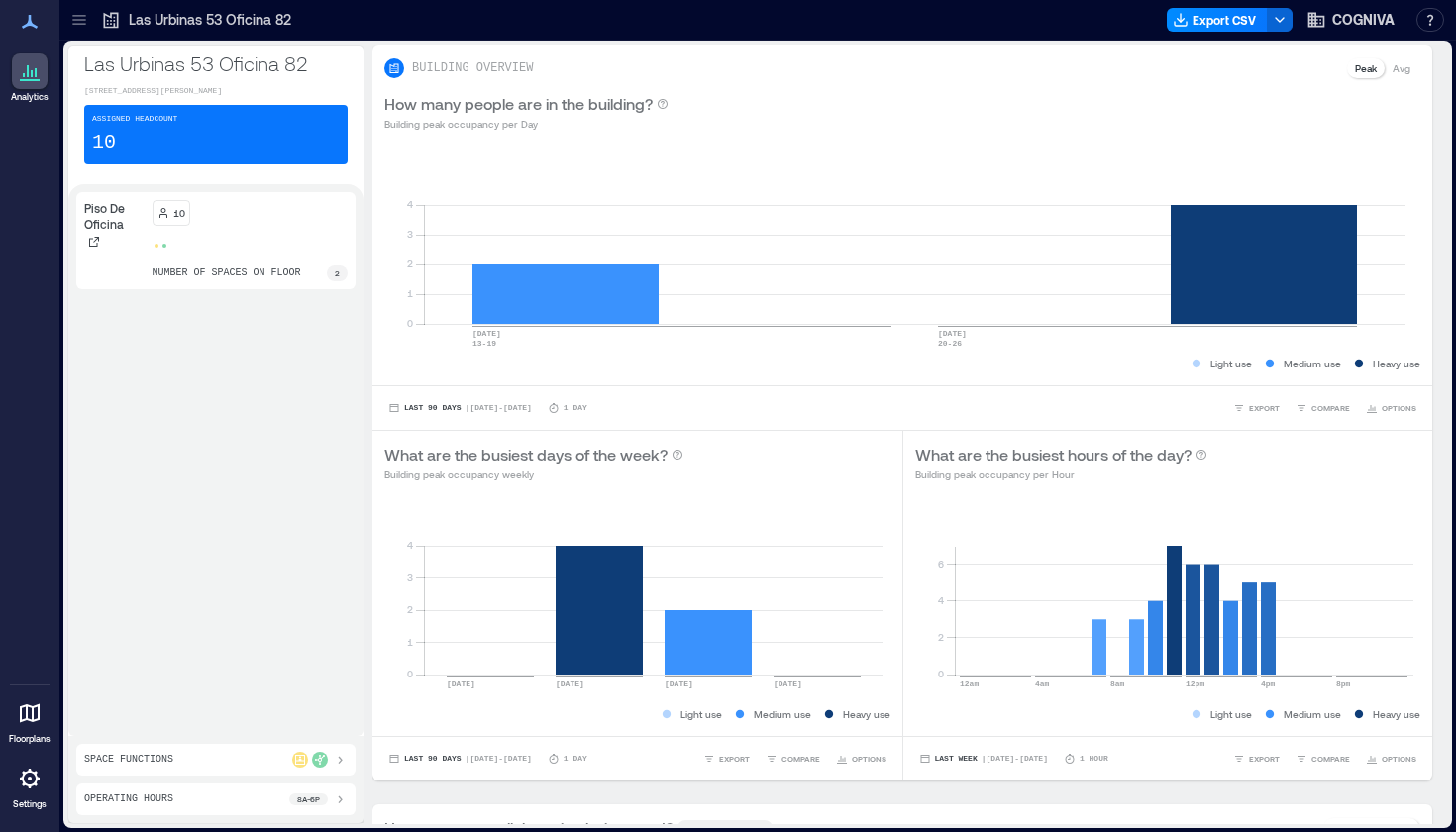 click on "Assigned Headcount 10" at bounding box center [216, 135] 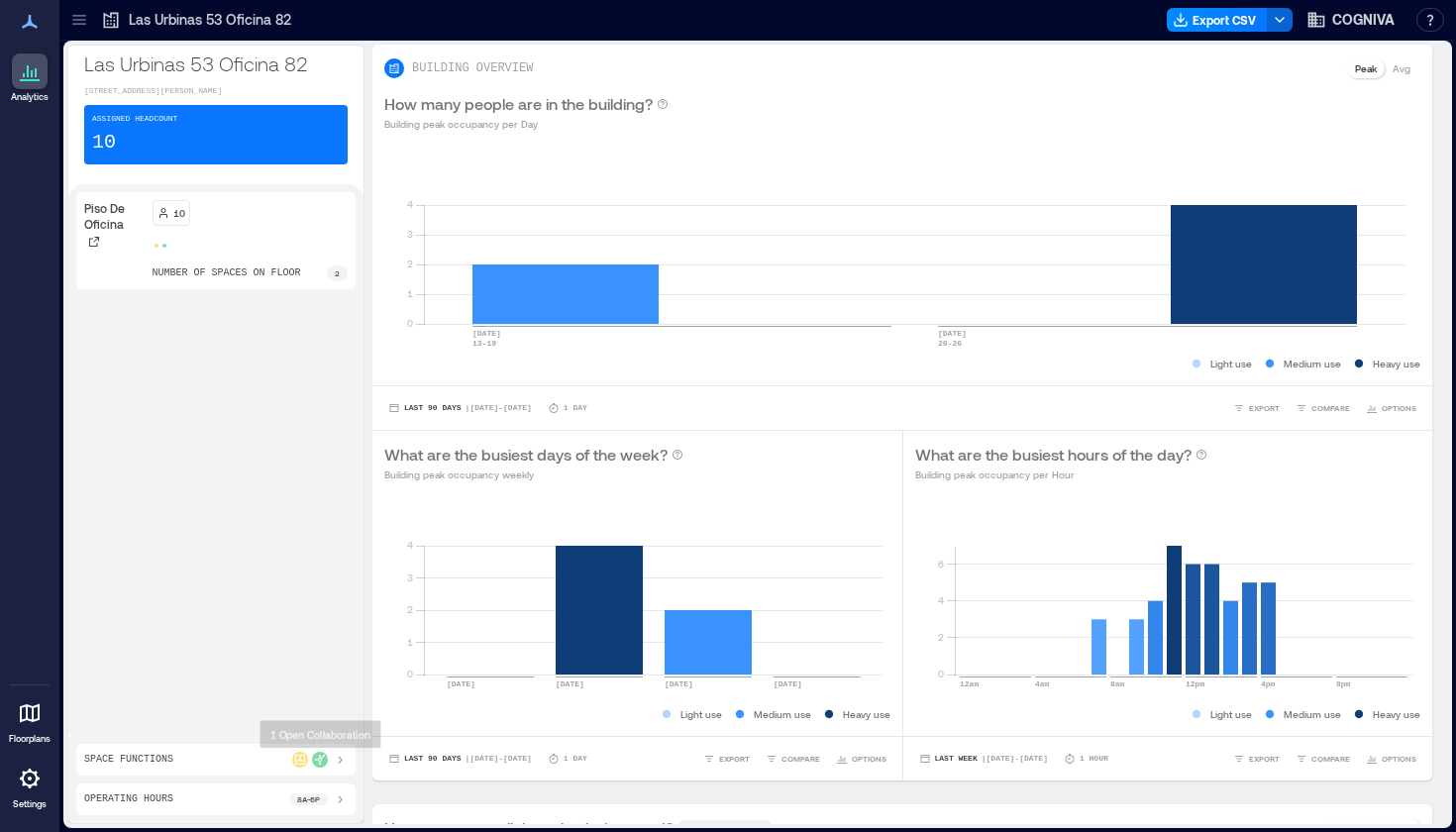 click 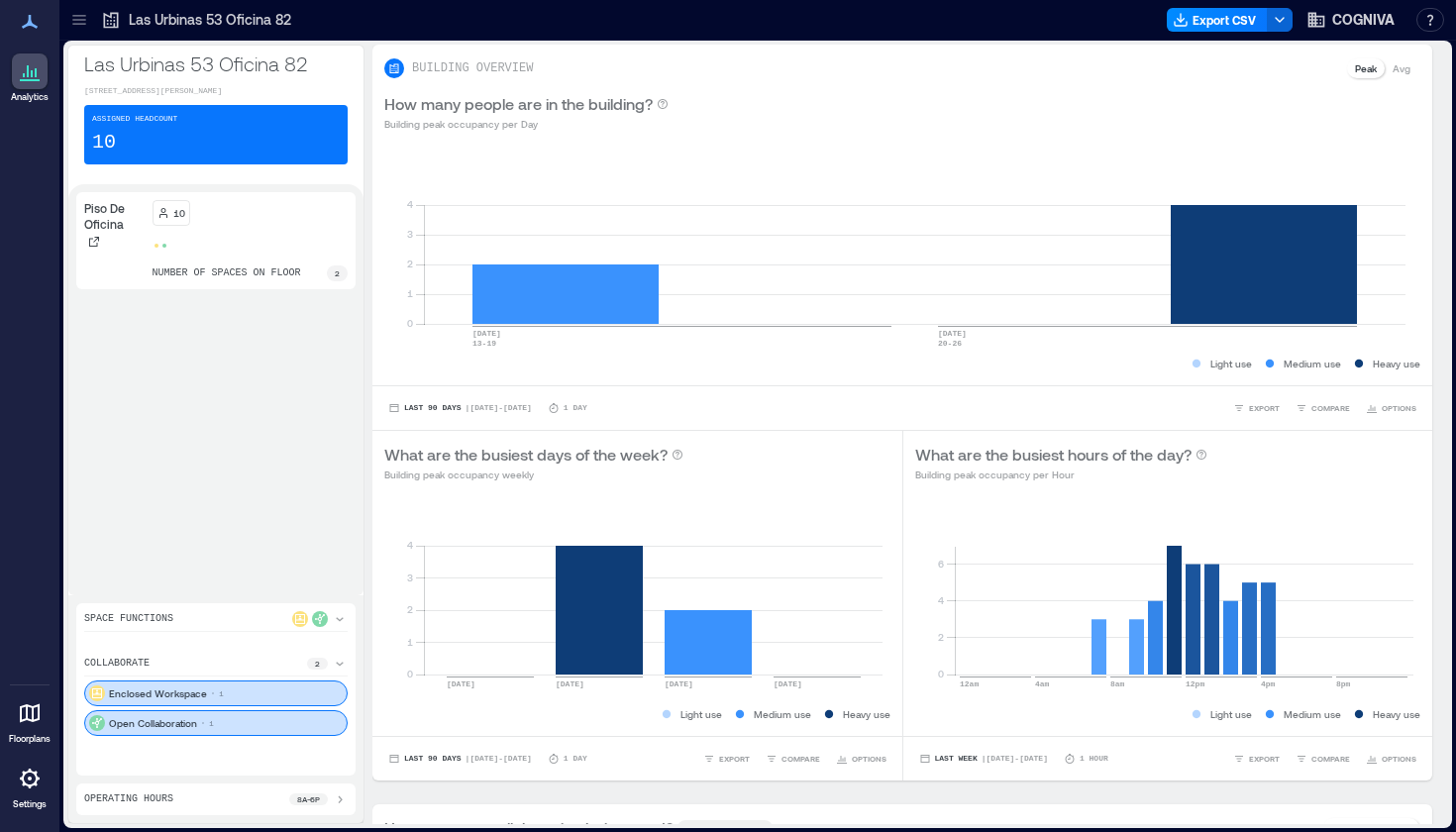 click on "Operating Hours 8a  -  6p" at bounding box center [216, 799] 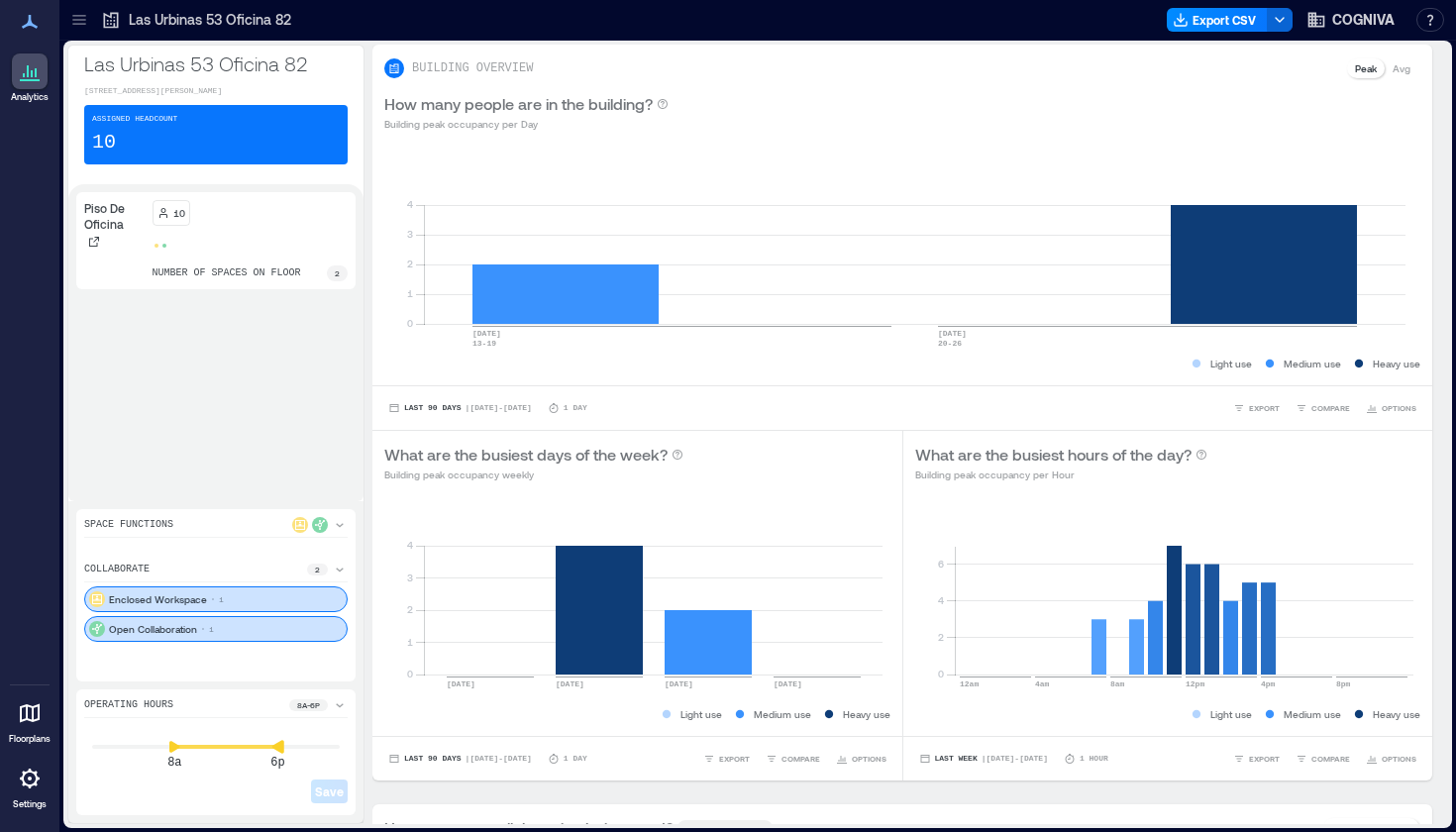 click 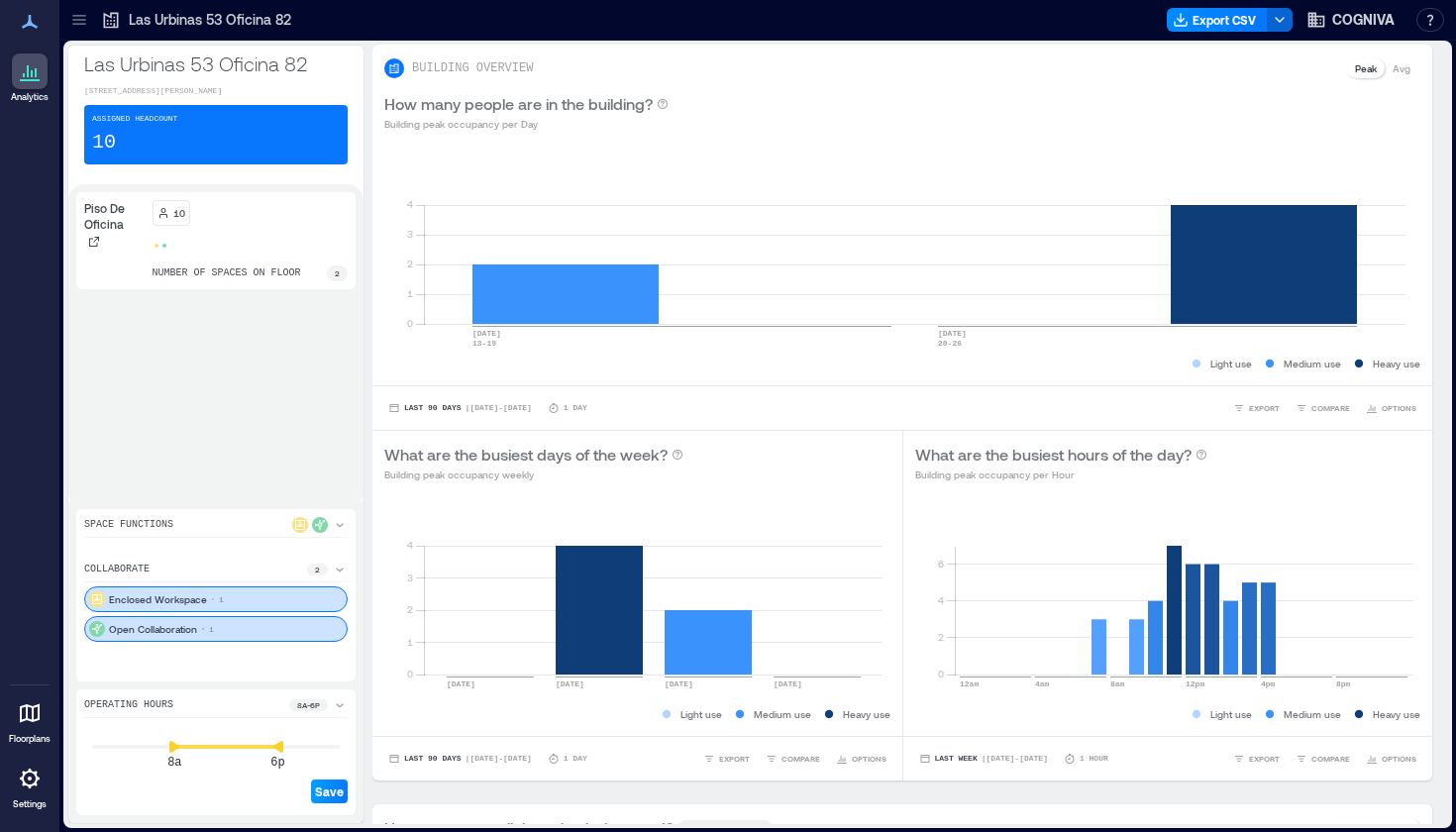 click on "Save" at bounding box center (329, 791) 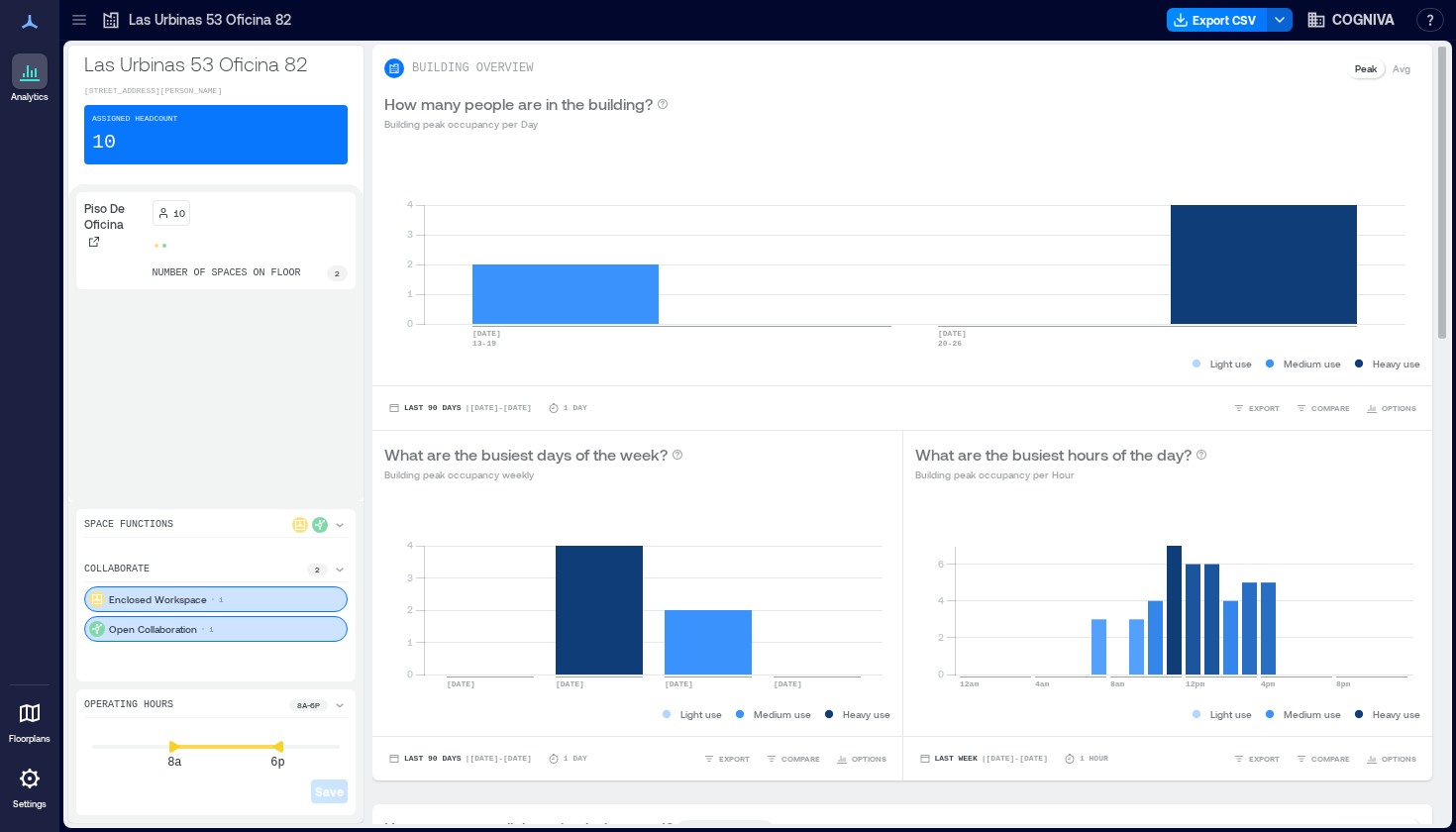 scroll, scrollTop: 0, scrollLeft: 0, axis: both 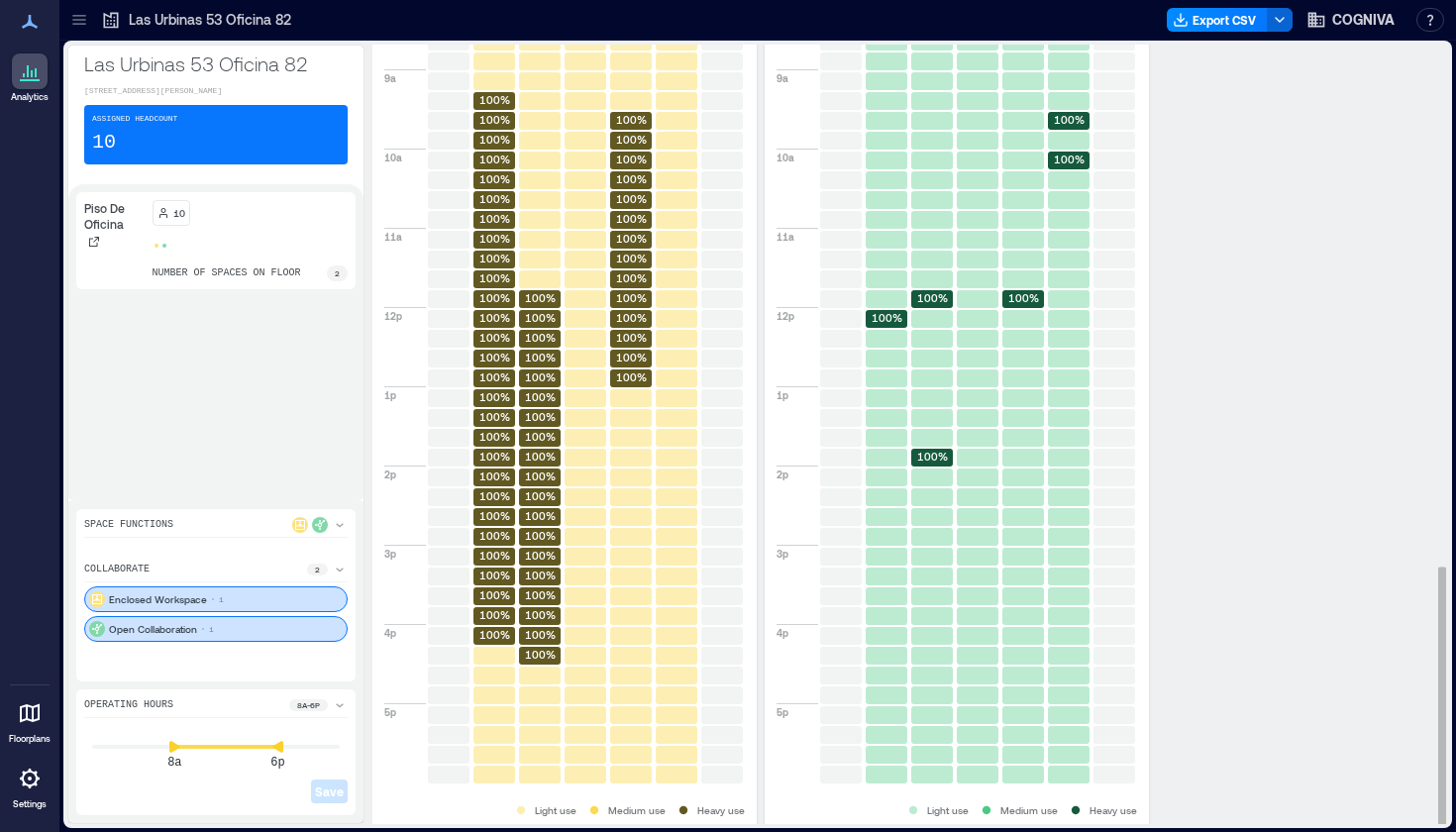 click 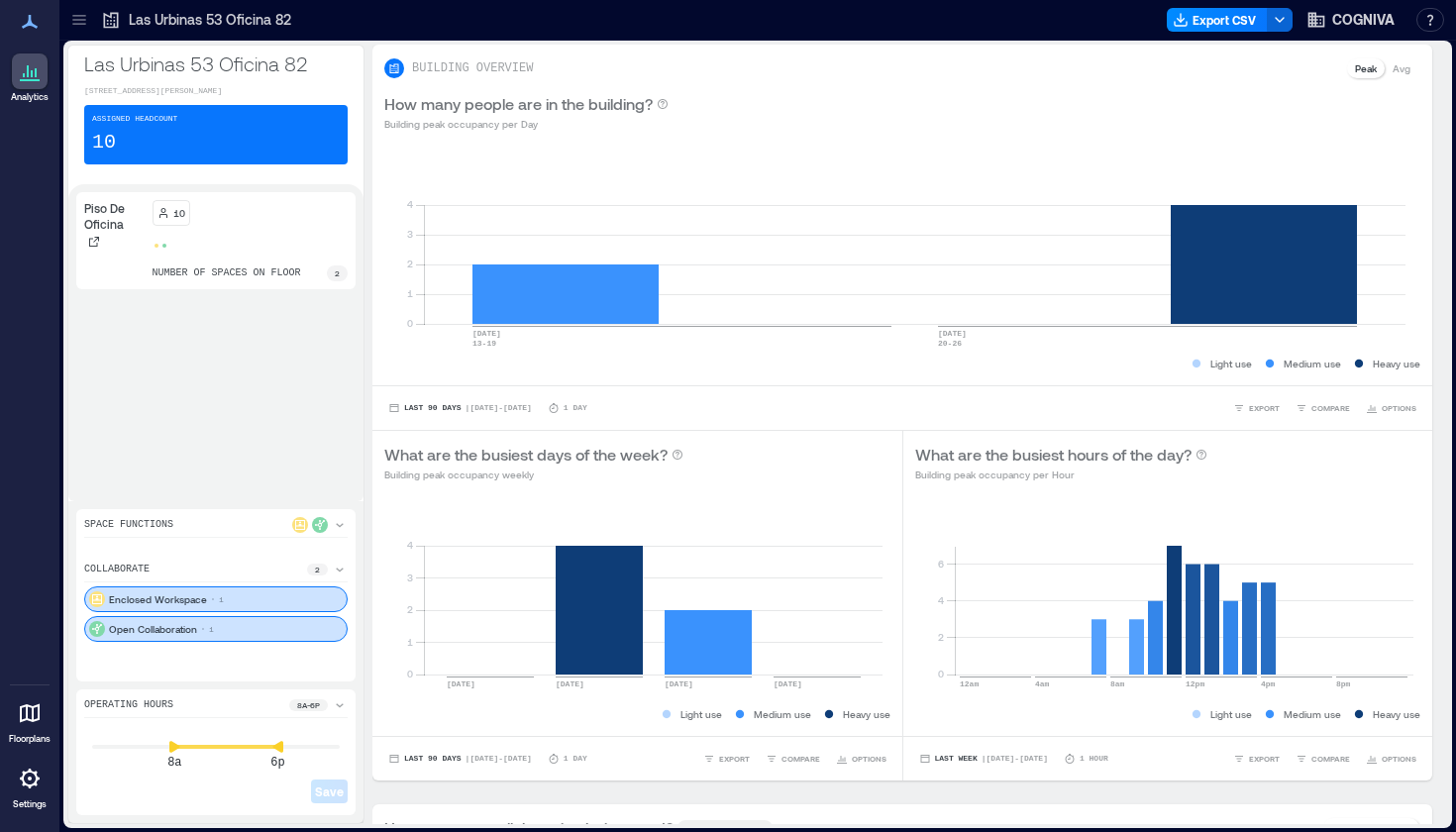 scroll, scrollTop: 0, scrollLeft: 0, axis: both 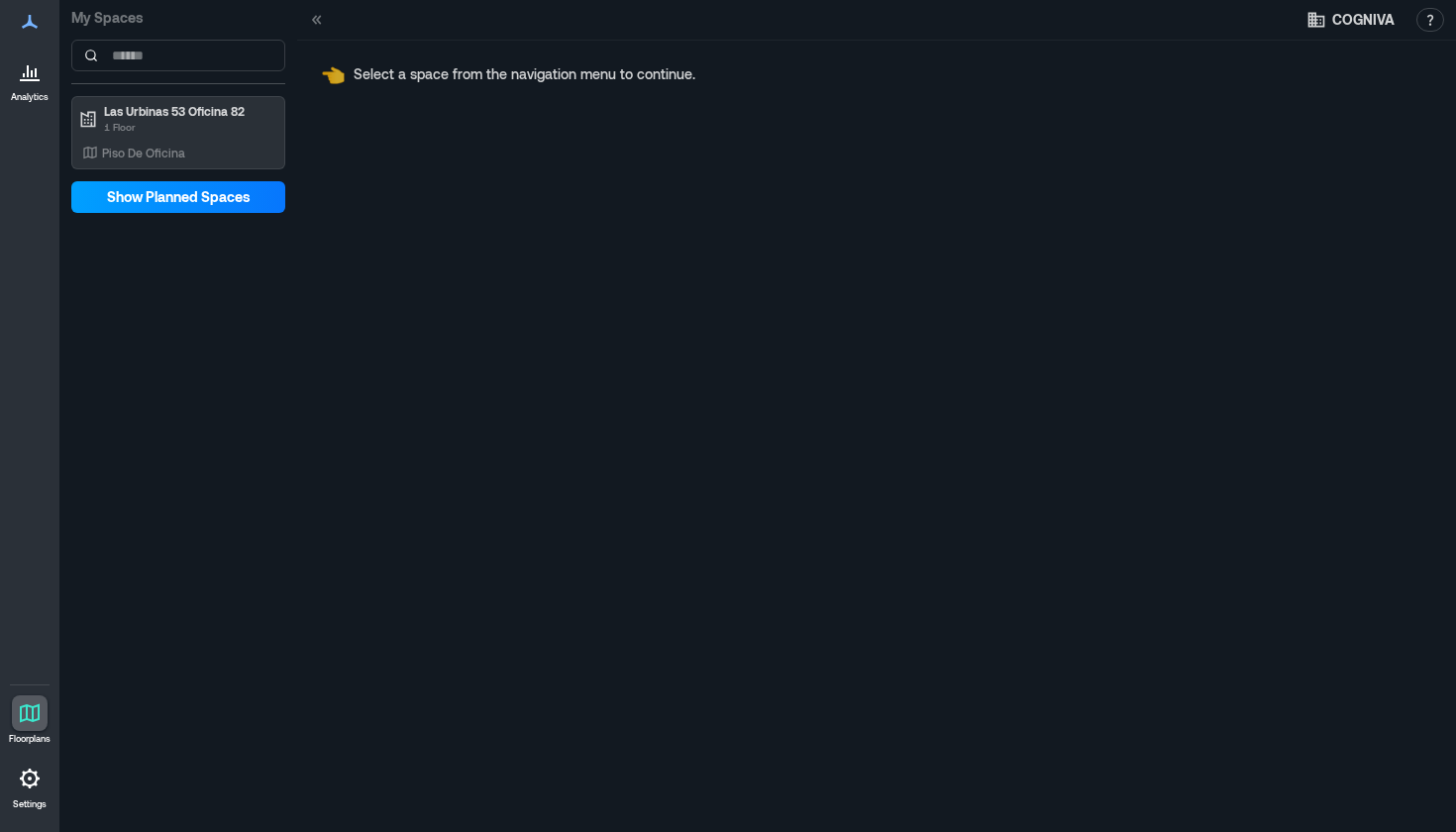 click on "Show Planned Spaces" at bounding box center [178, 197] 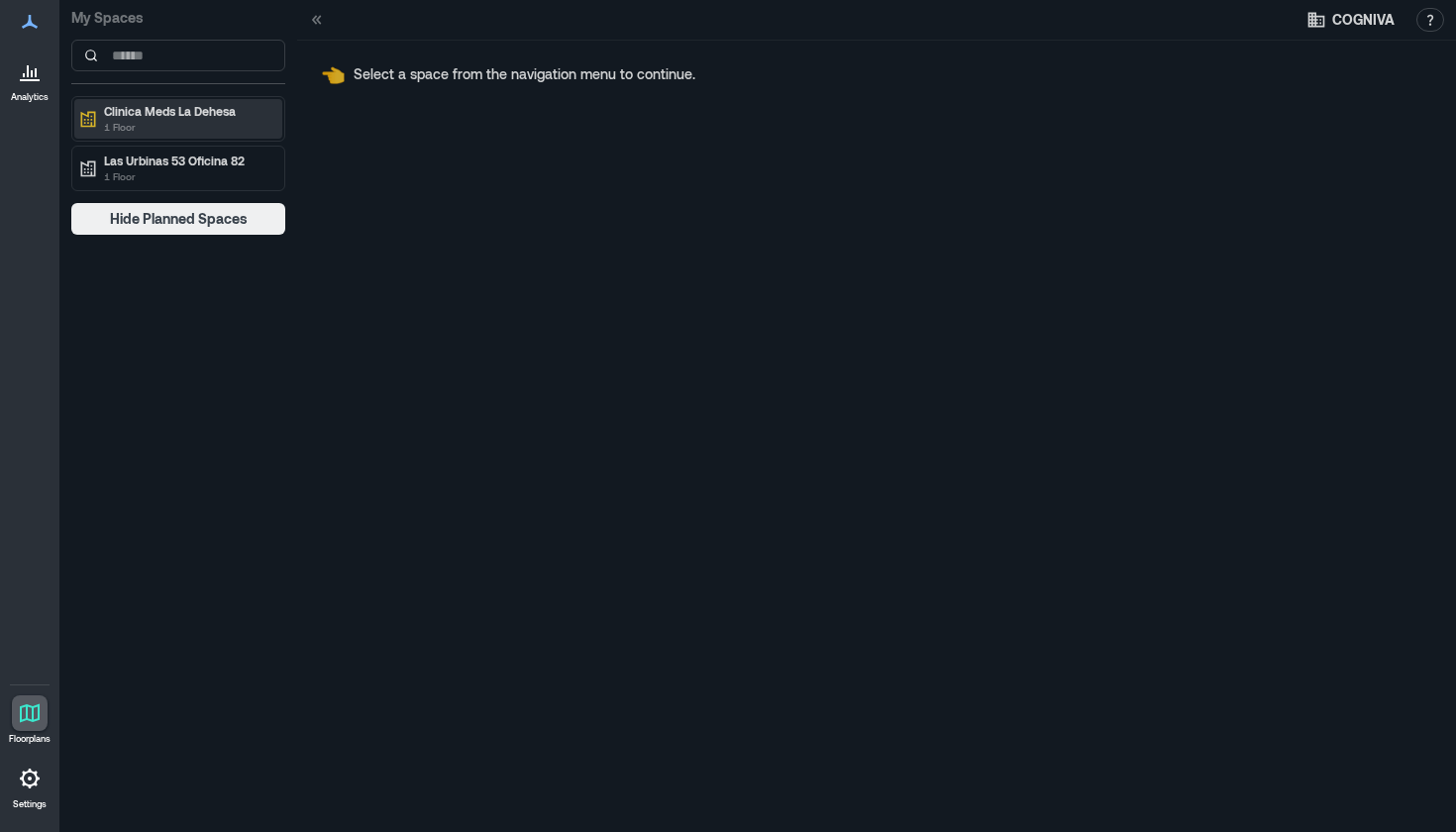click on "1 Floor" at bounding box center [187, 127] 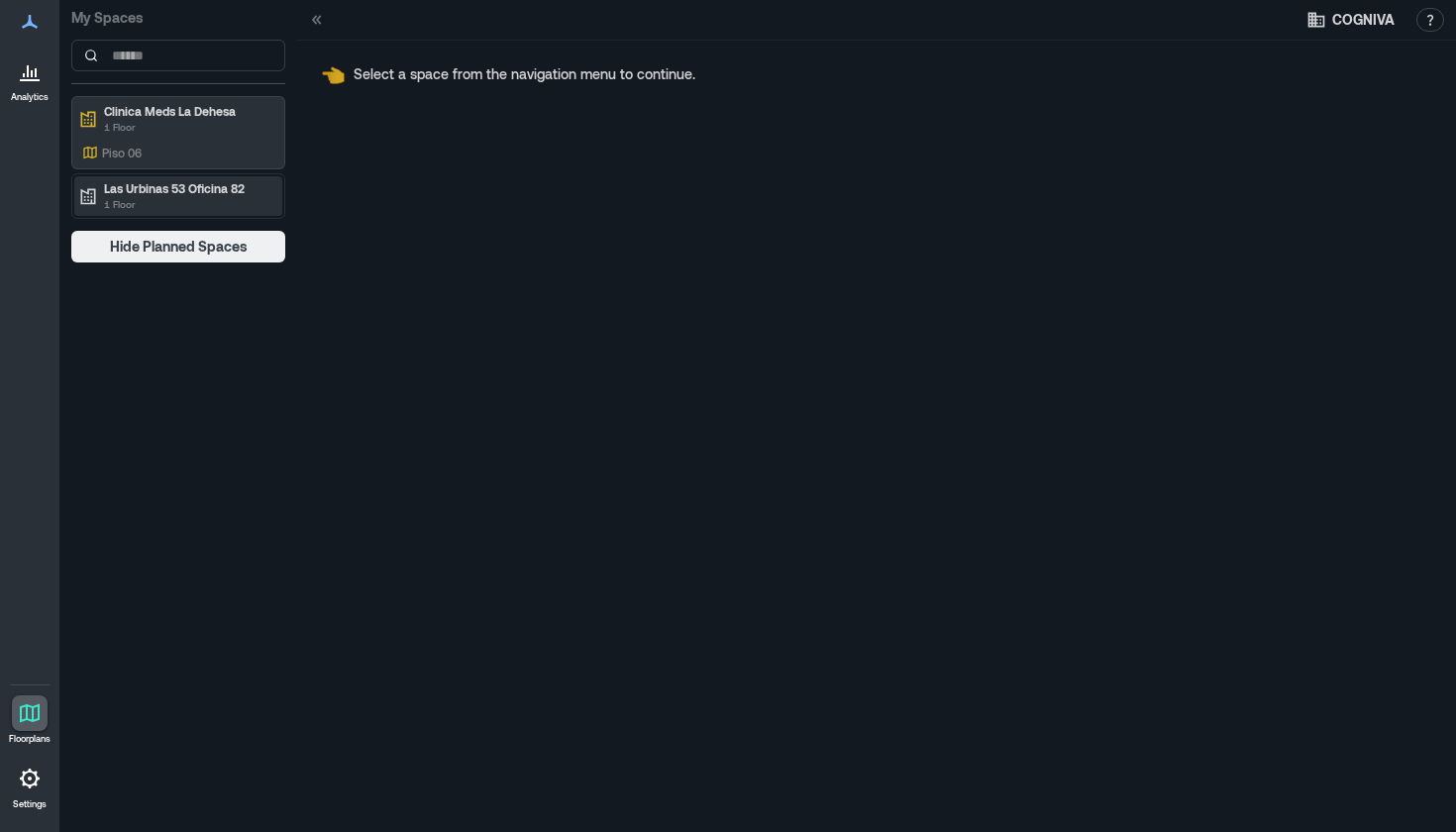 click on "1 Floor" at bounding box center [187, 204] 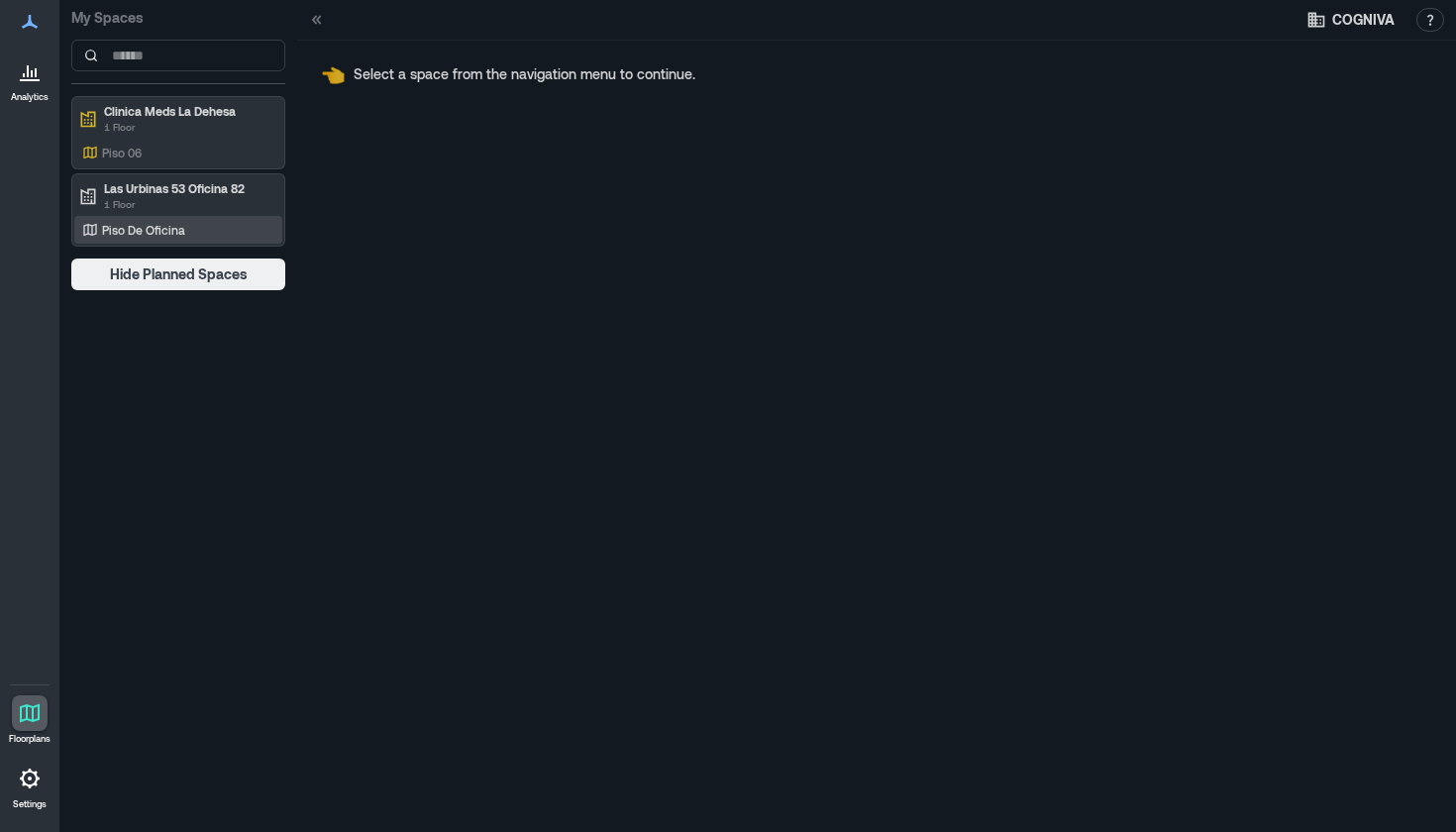 click on "Piso De Oficina" at bounding box center (144, 230) 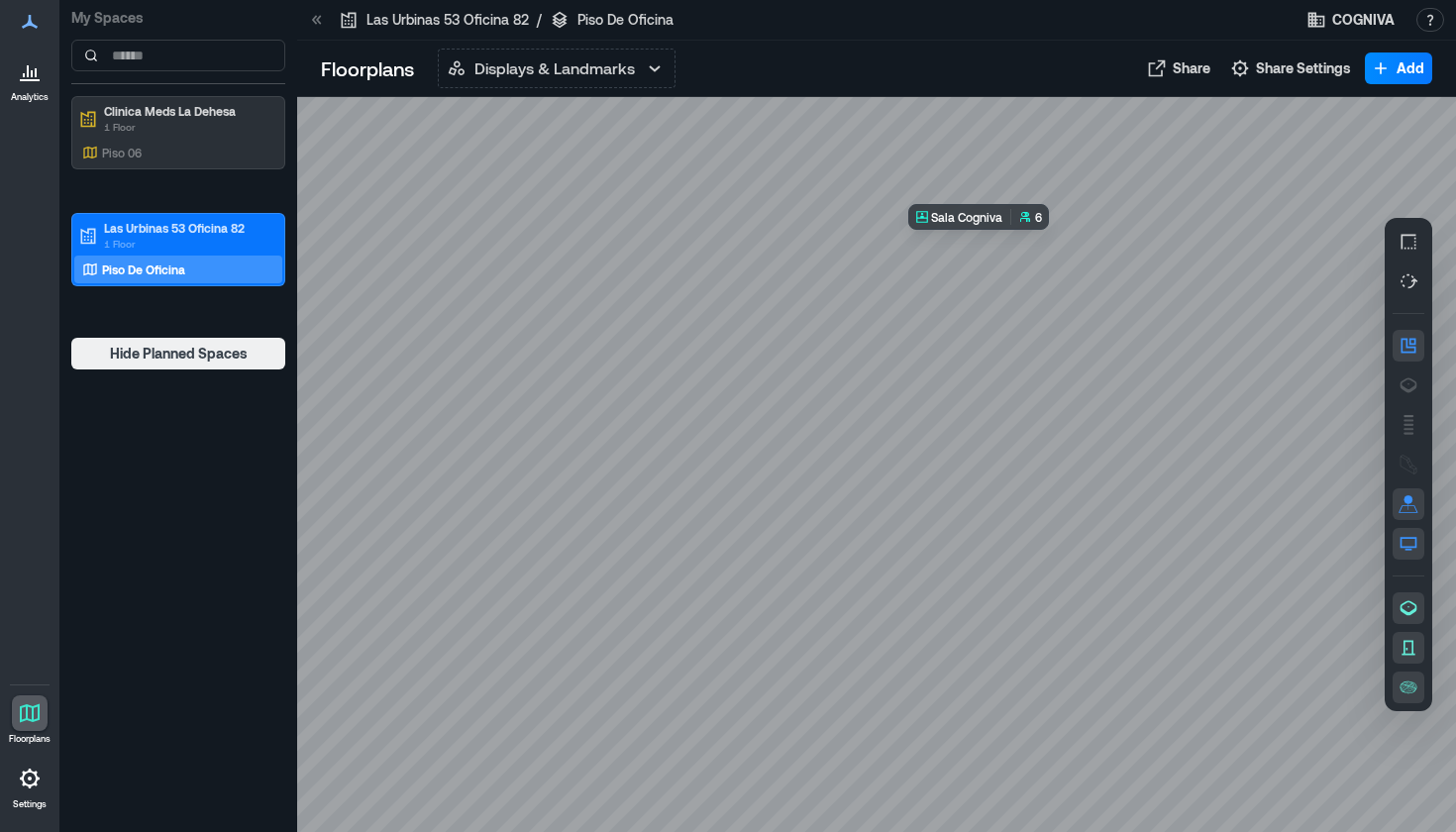 click at bounding box center [877, 465] 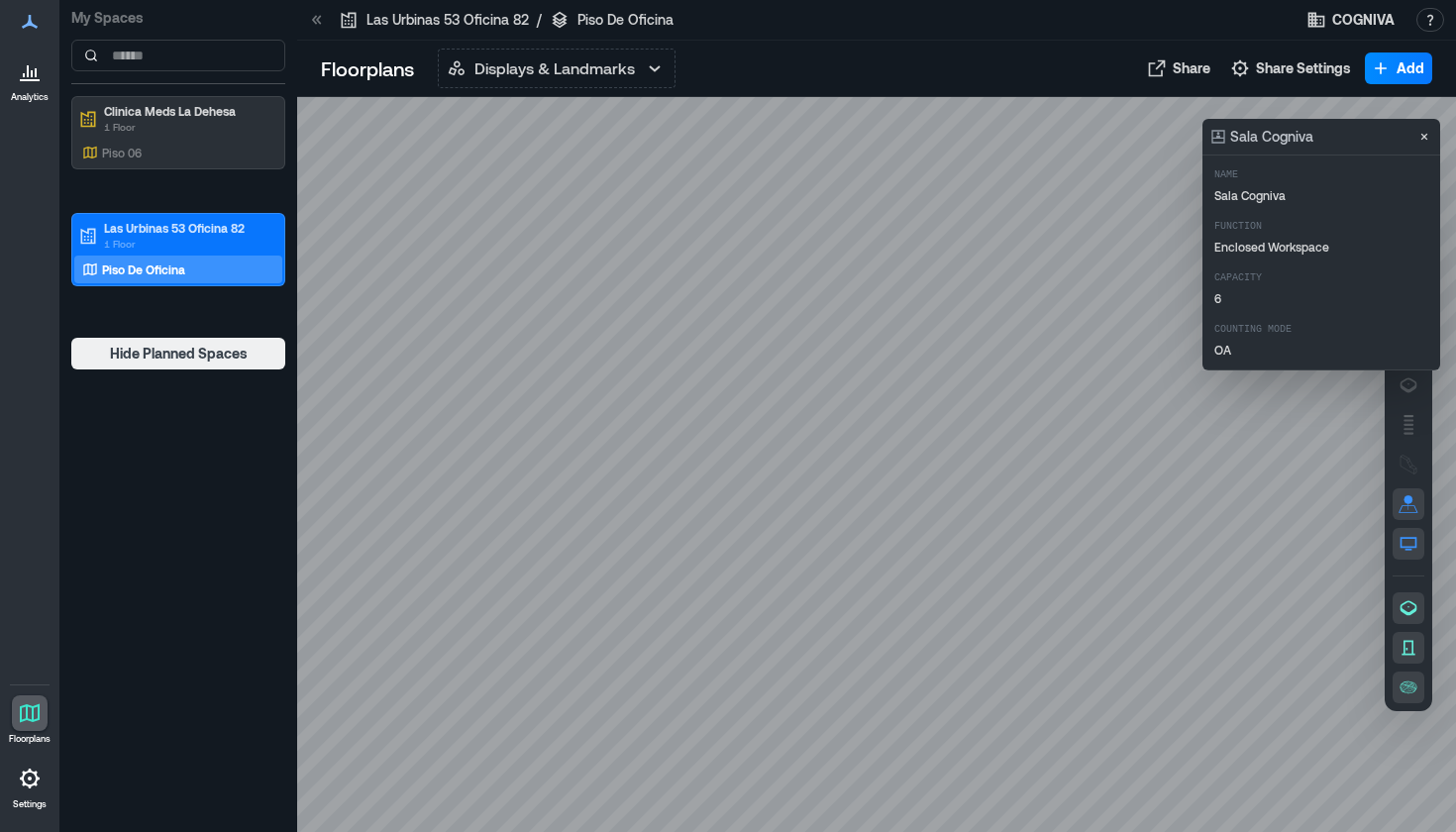 click at bounding box center (877, 465) 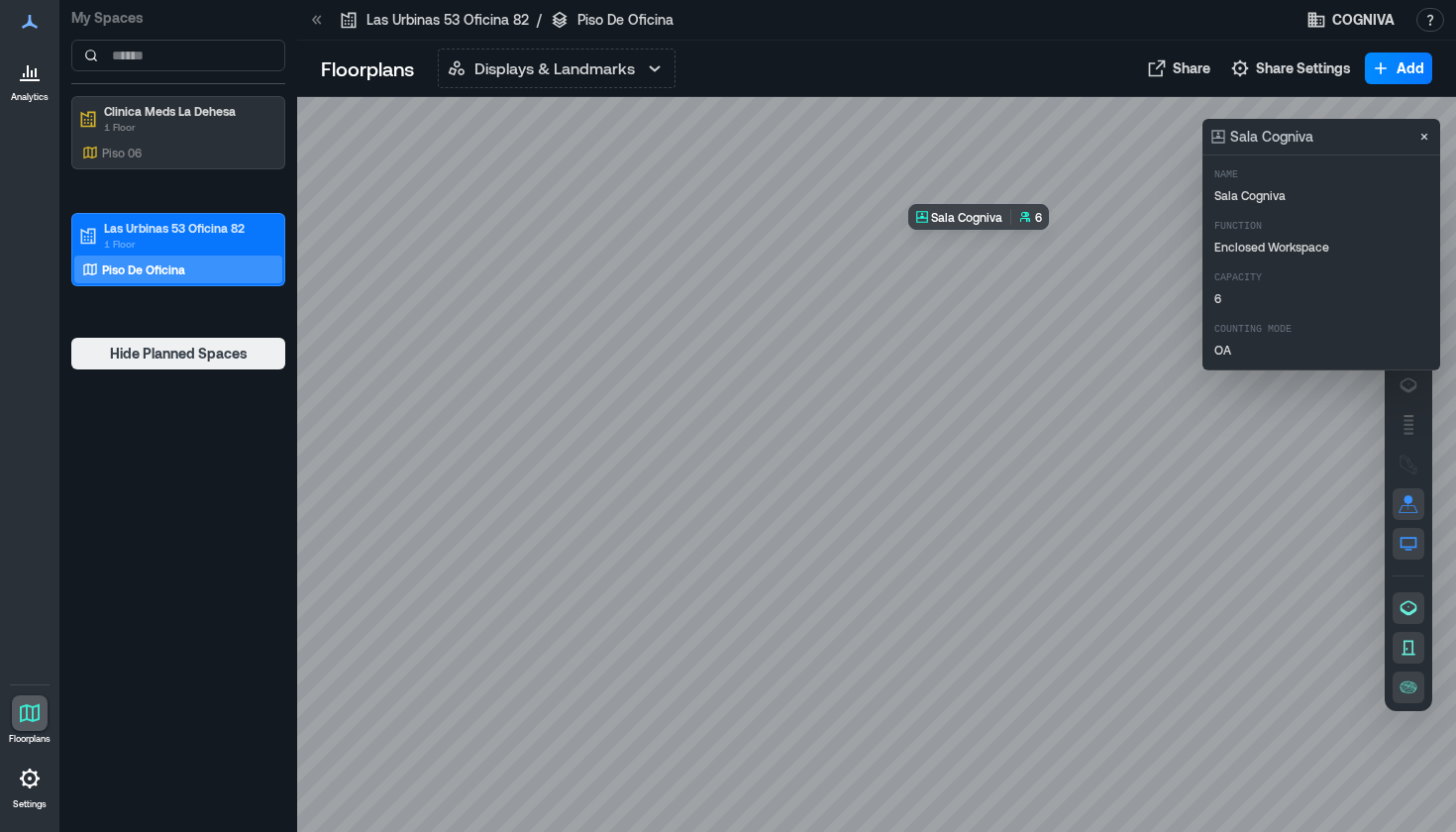 click at bounding box center [877, 465] 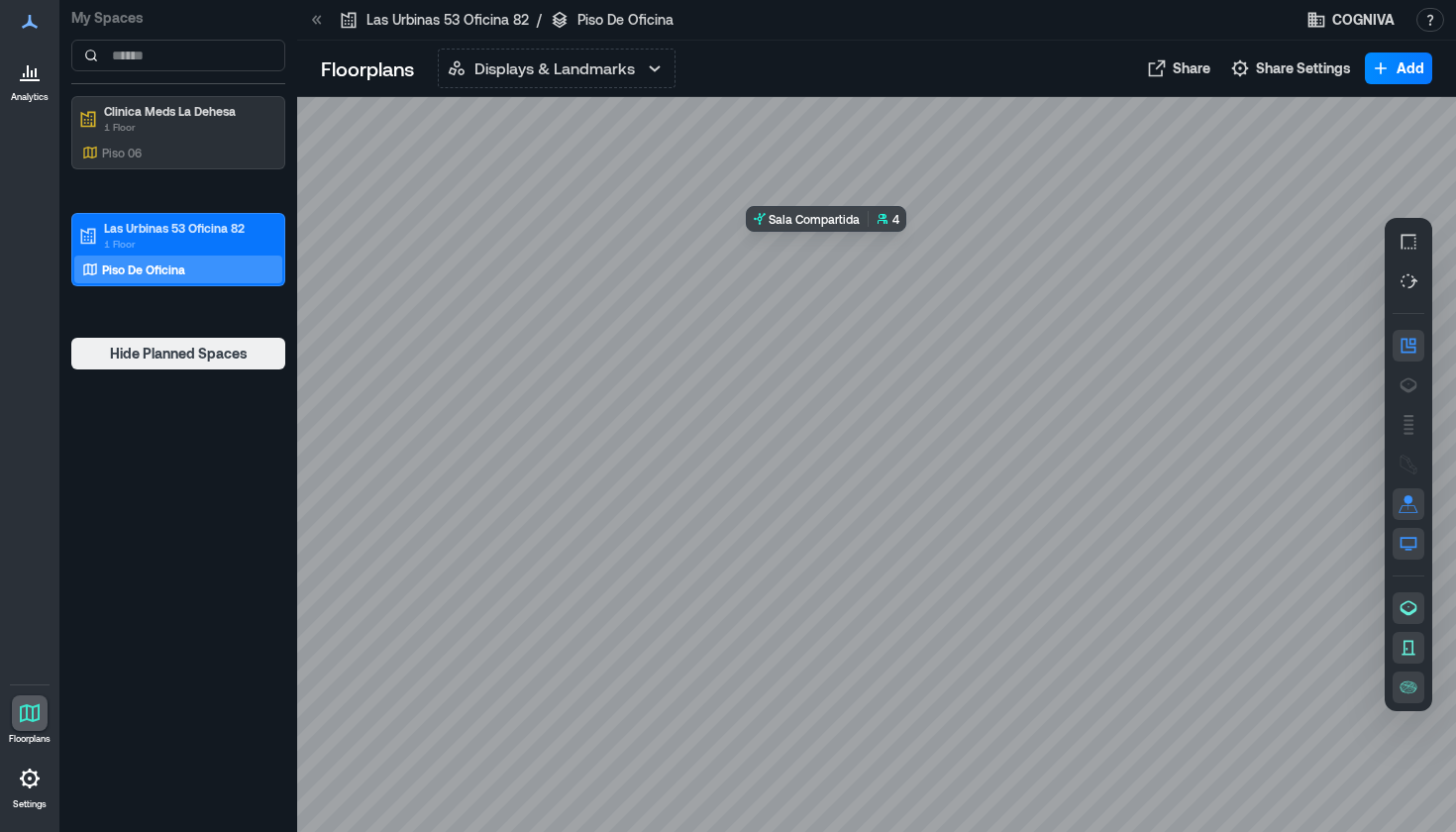 click at bounding box center (877, 465) 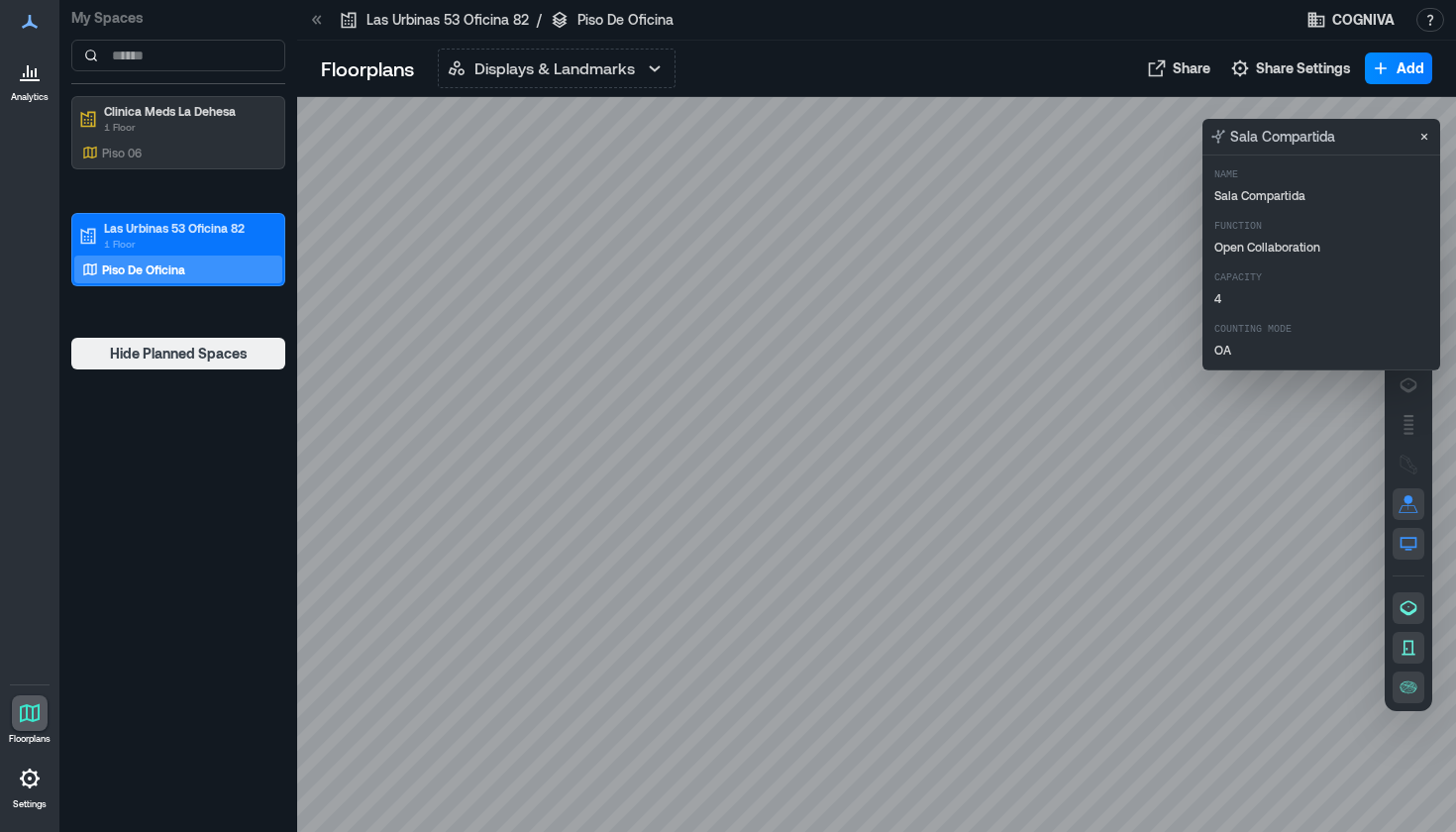 click at bounding box center (877, 465) 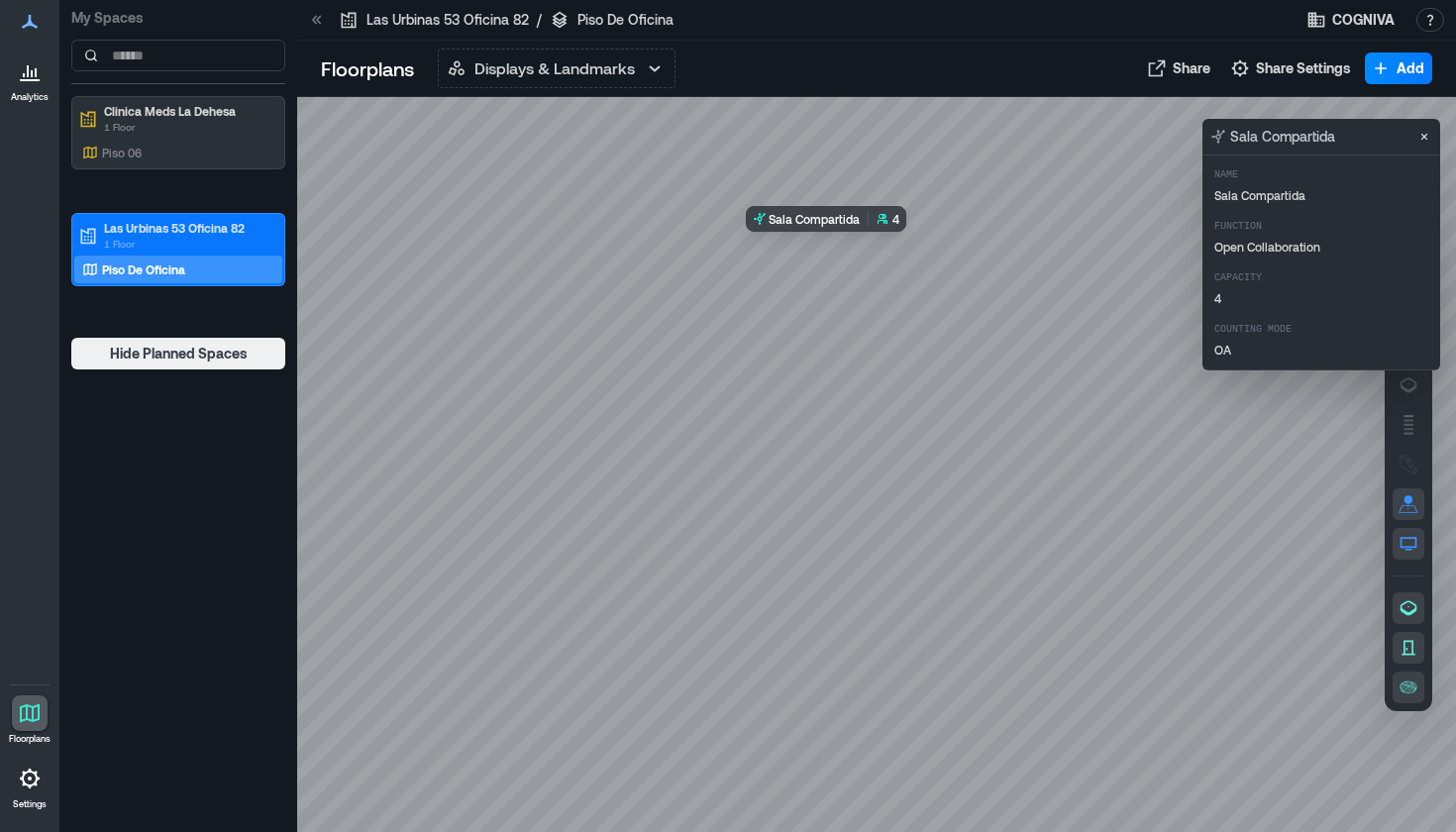 click at bounding box center (877, 465) 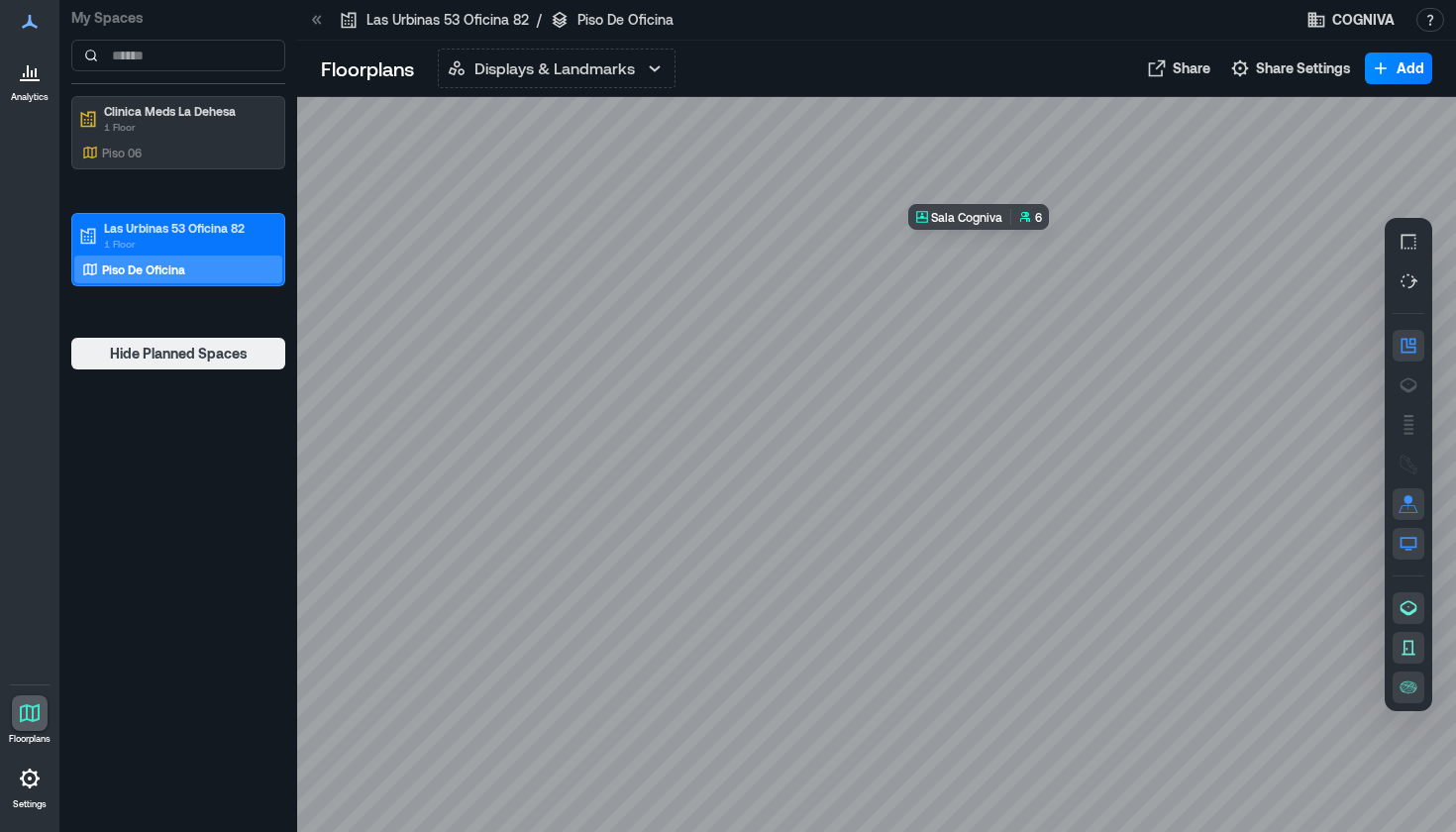 click at bounding box center [877, 465] 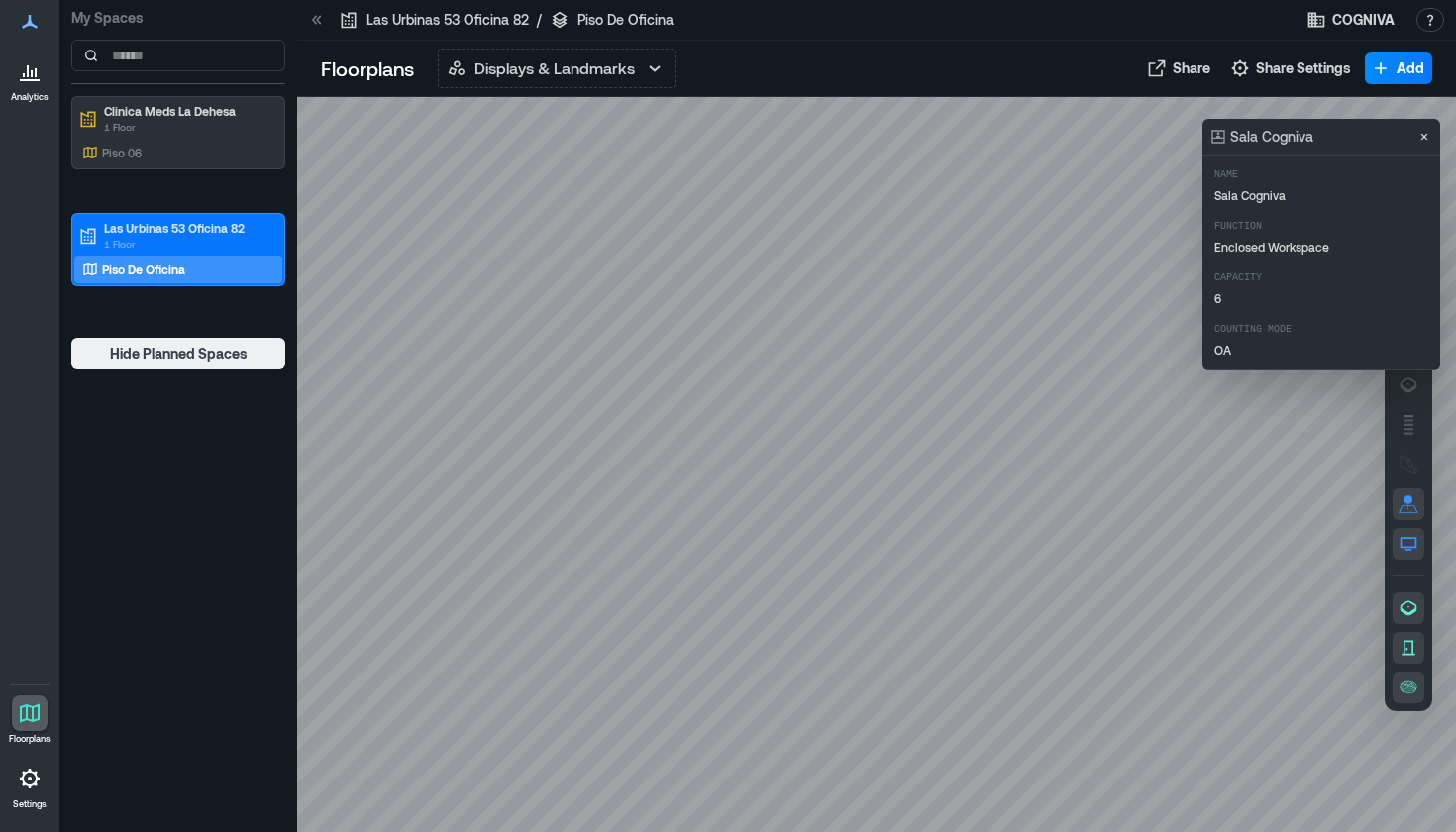 scroll, scrollTop: 15, scrollLeft: 0, axis: vertical 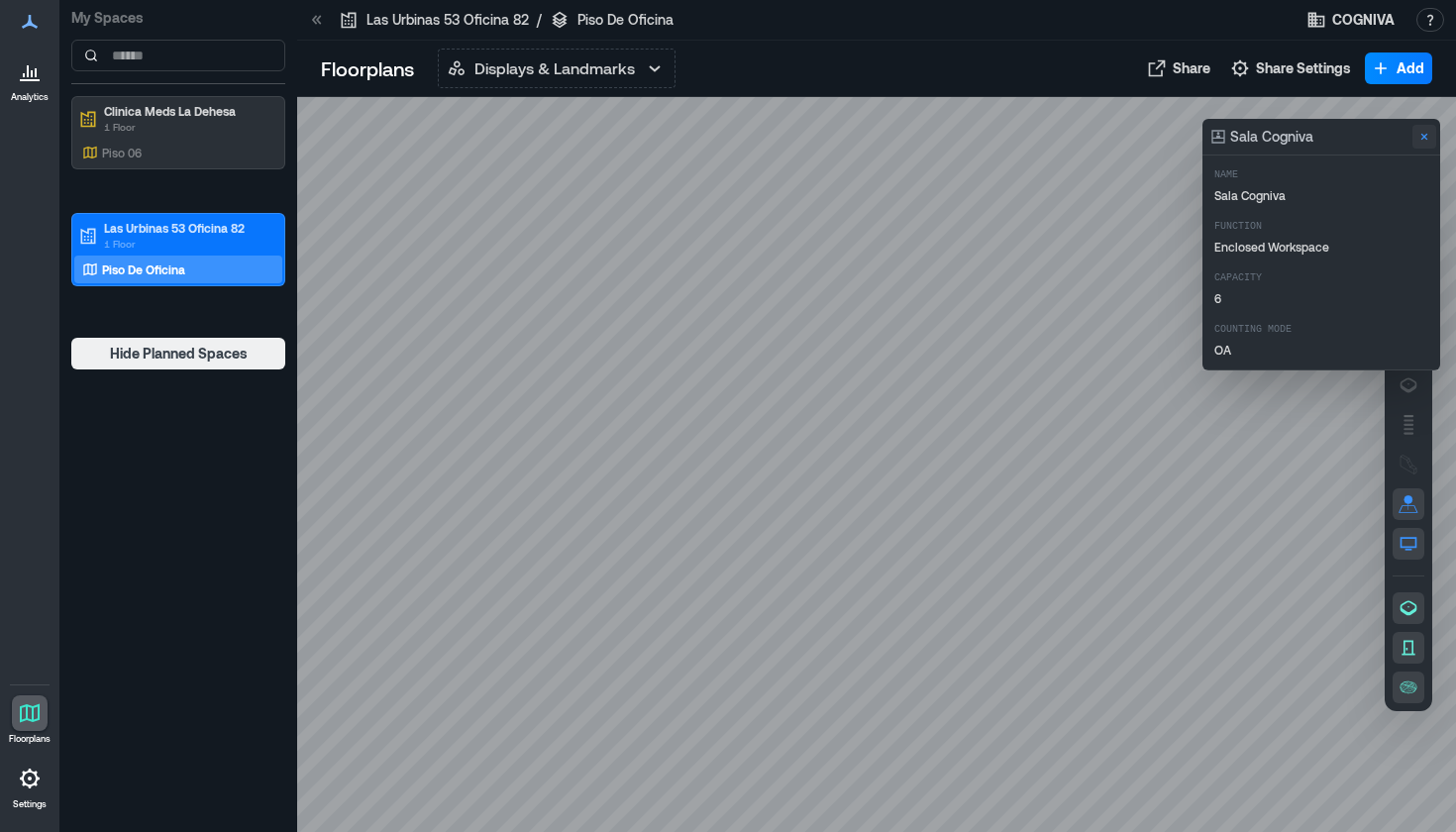 click 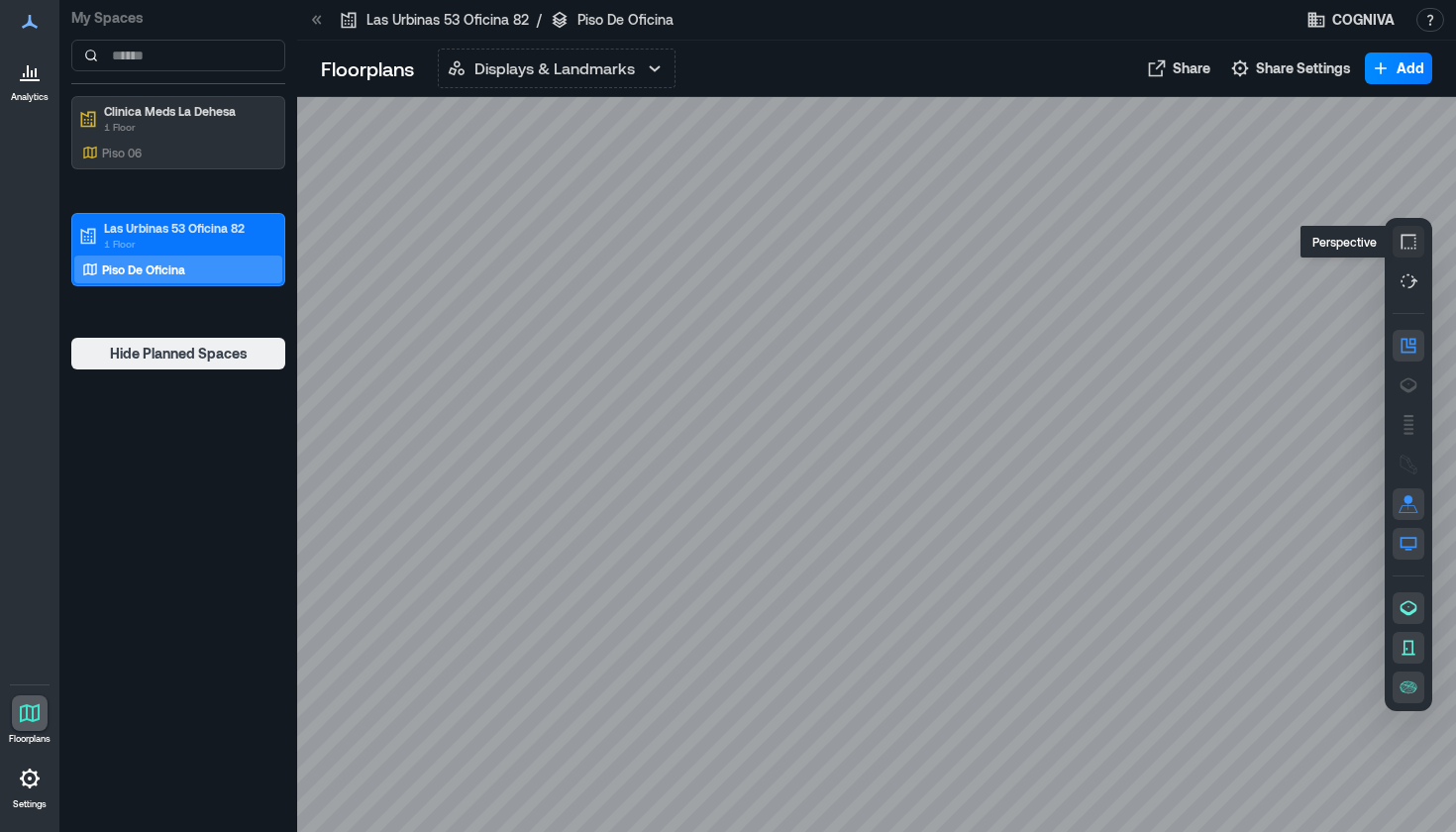 click 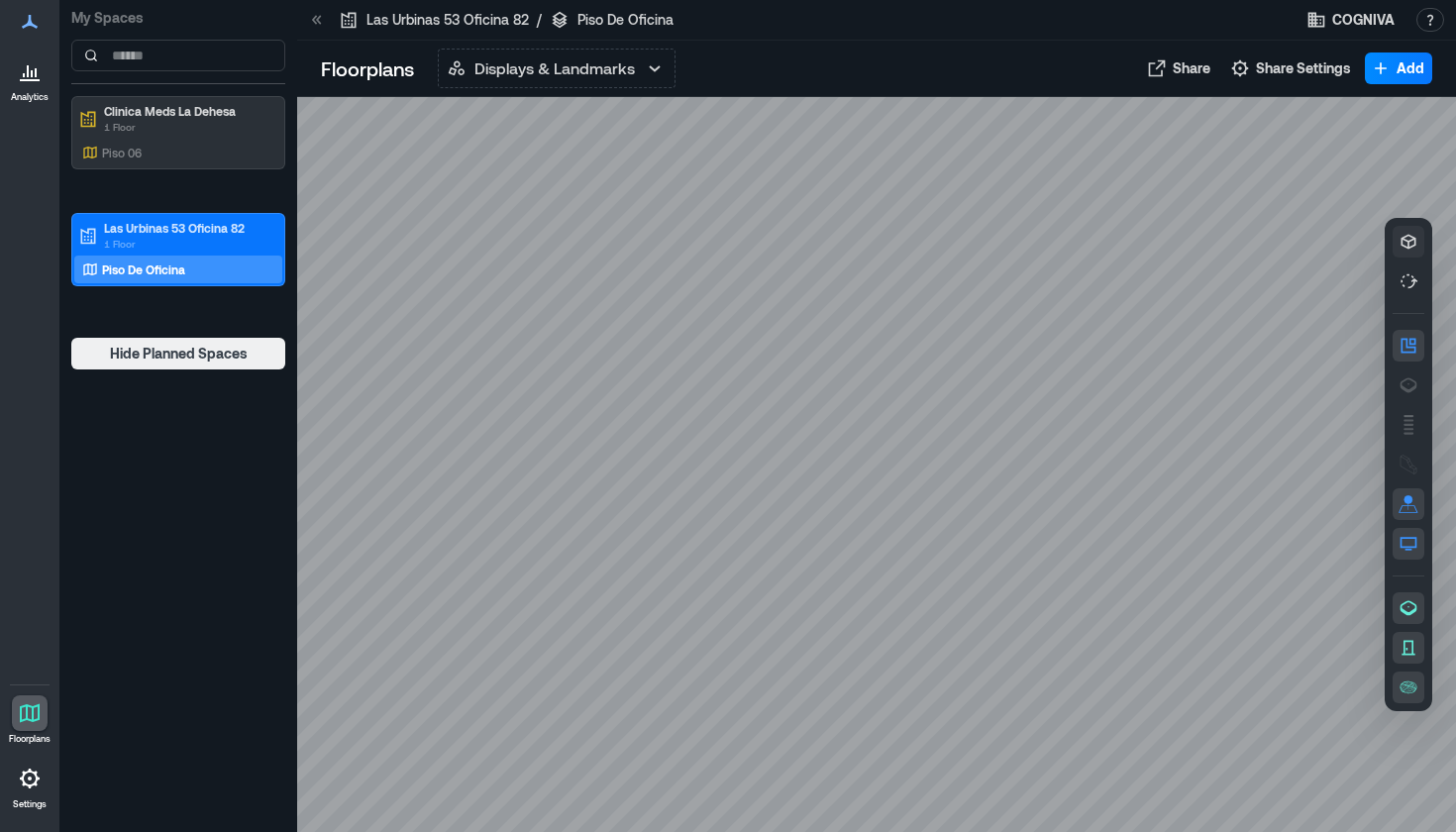 drag, startPoint x: 973, startPoint y: 511, endPoint x: 968, endPoint y: 443, distance: 68.18358 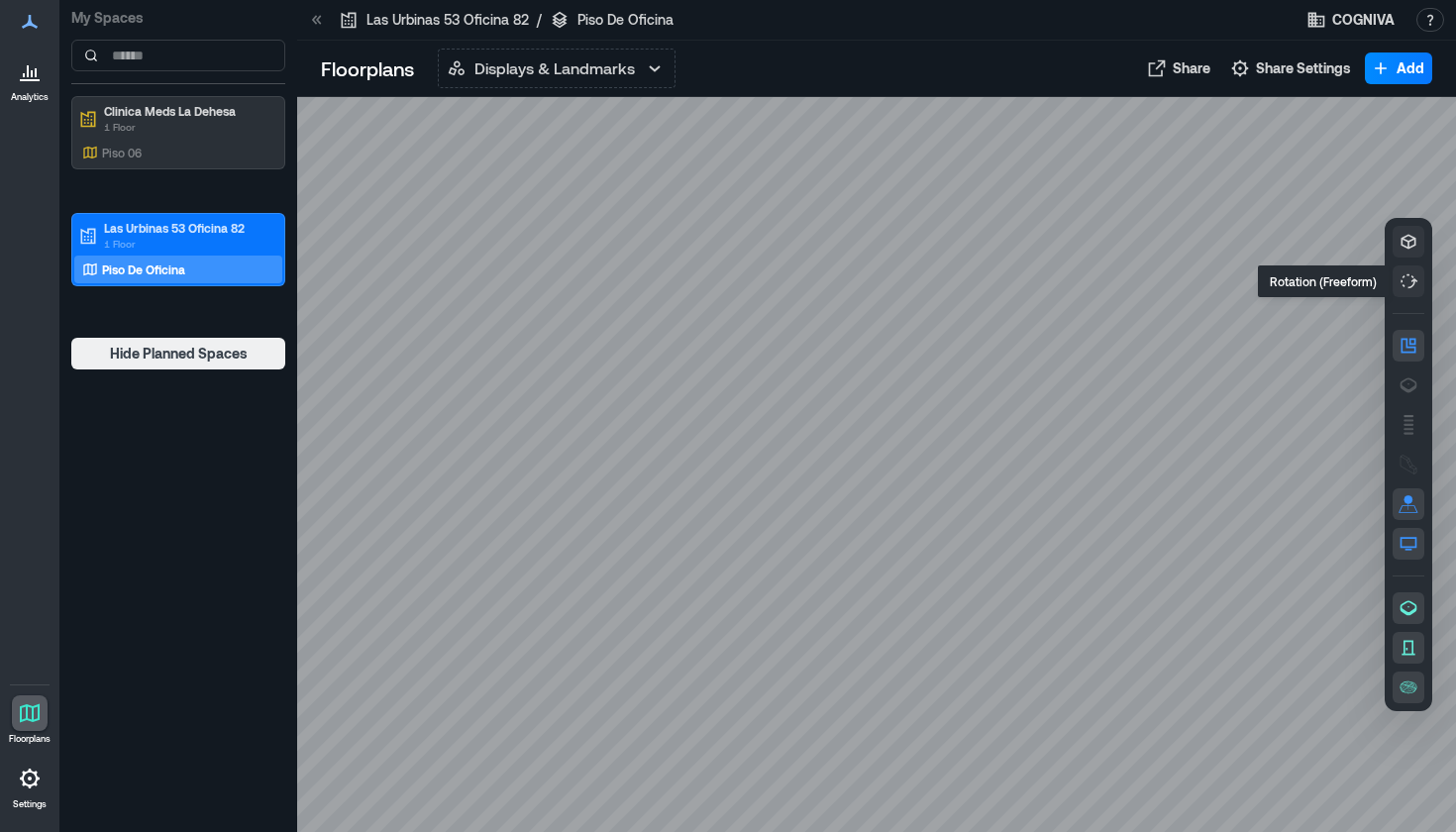 click 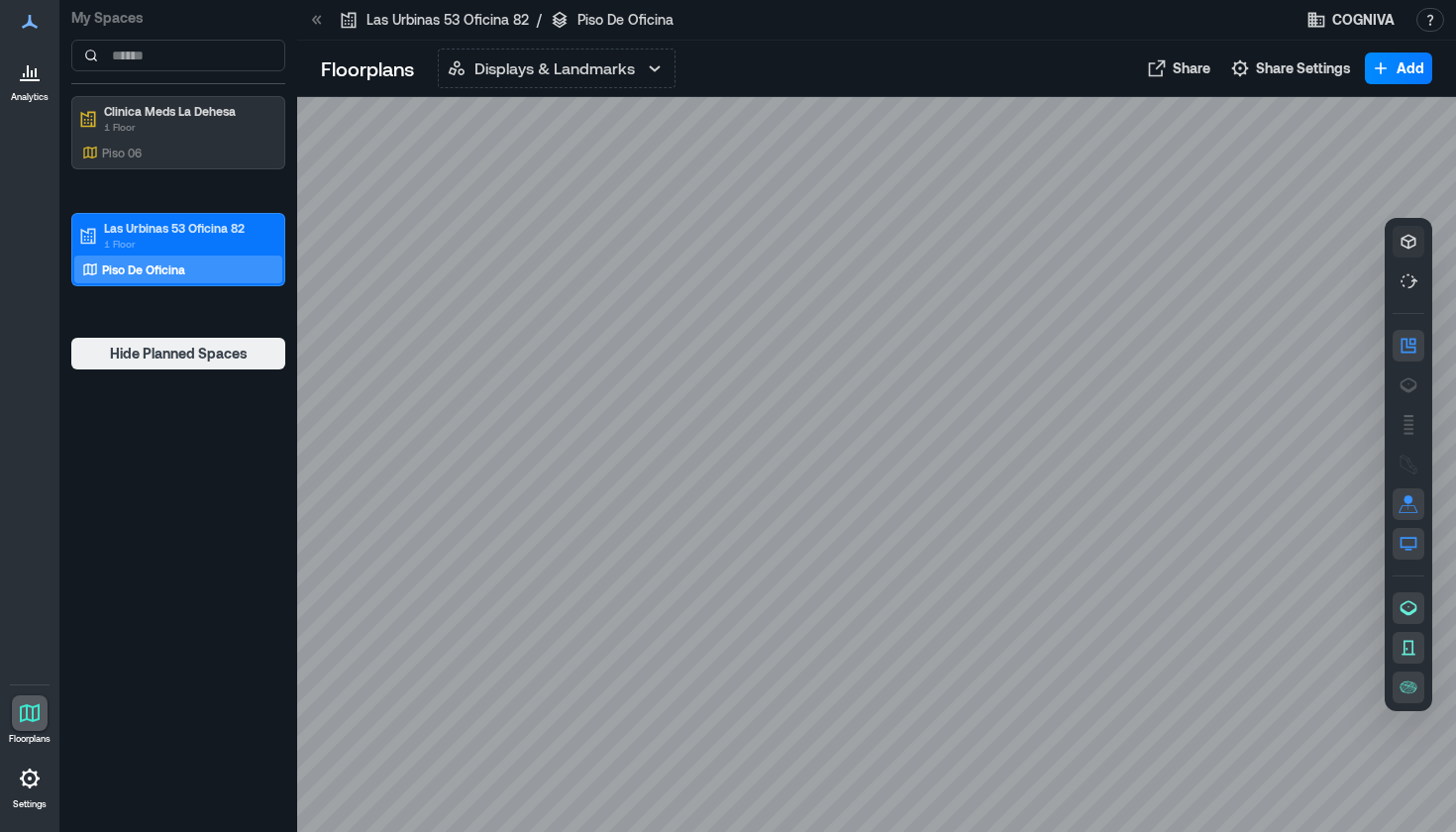 drag, startPoint x: 1173, startPoint y: 373, endPoint x: 1164, endPoint y: 336, distance: 38.078866 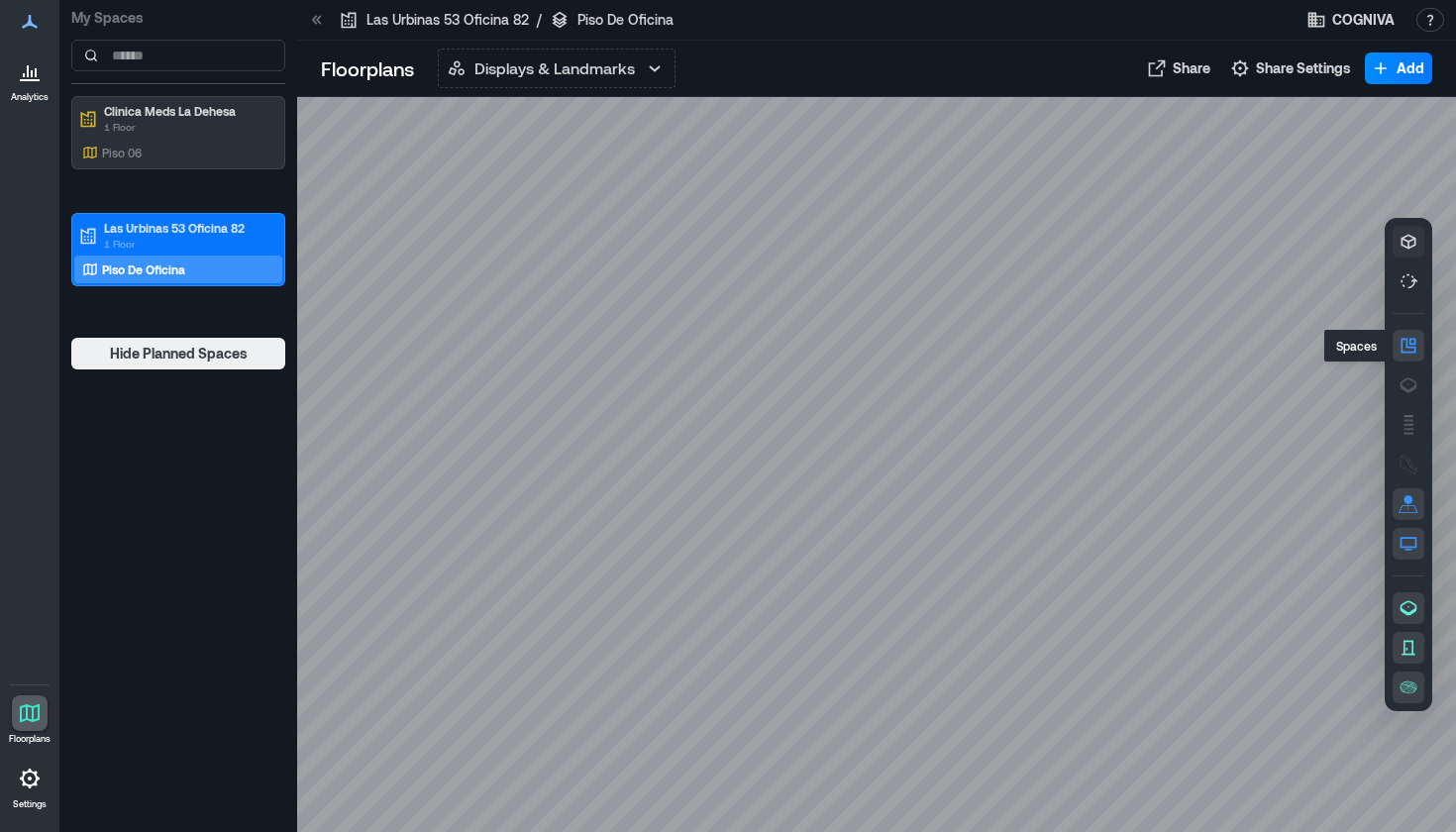click 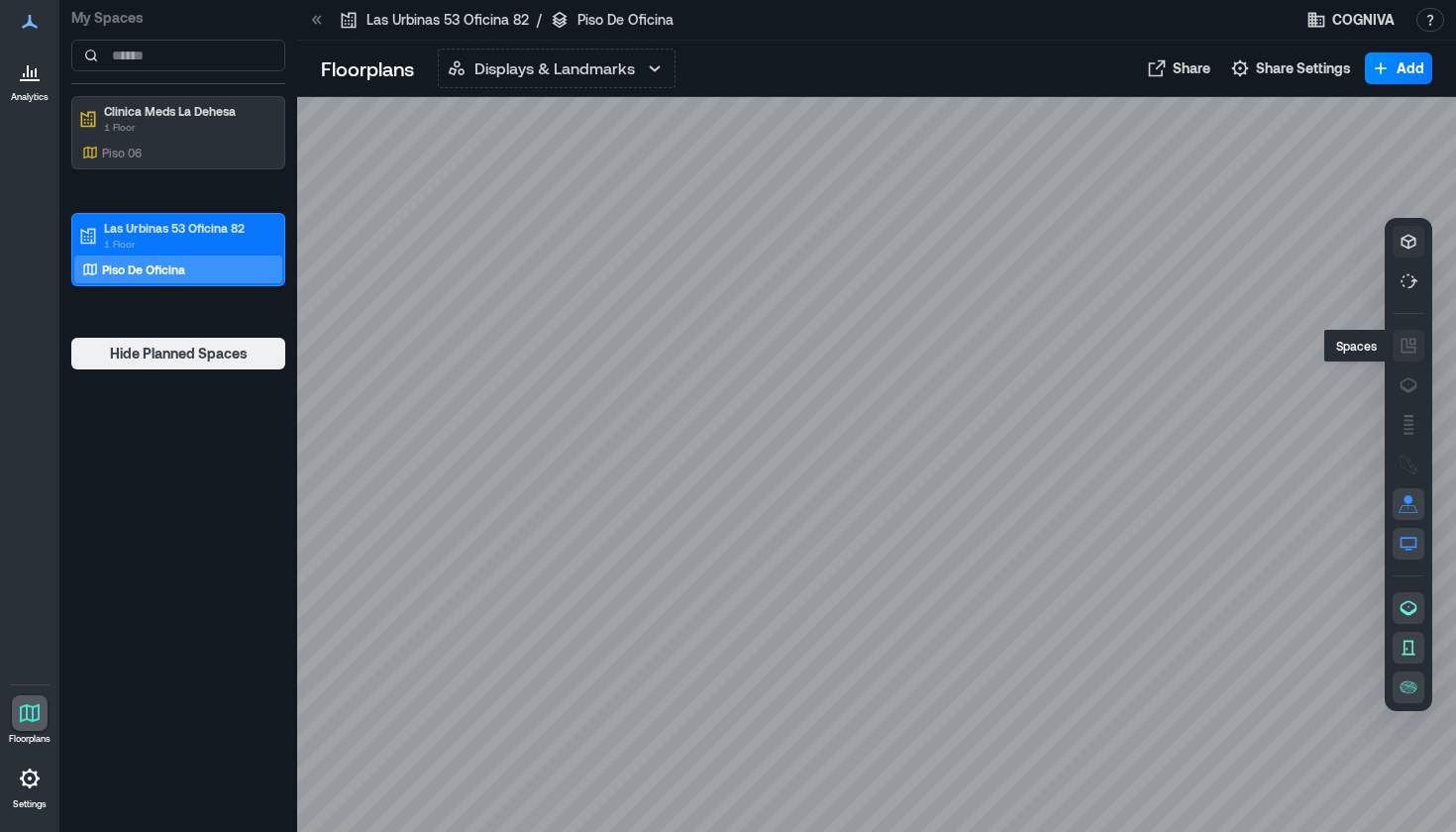 click 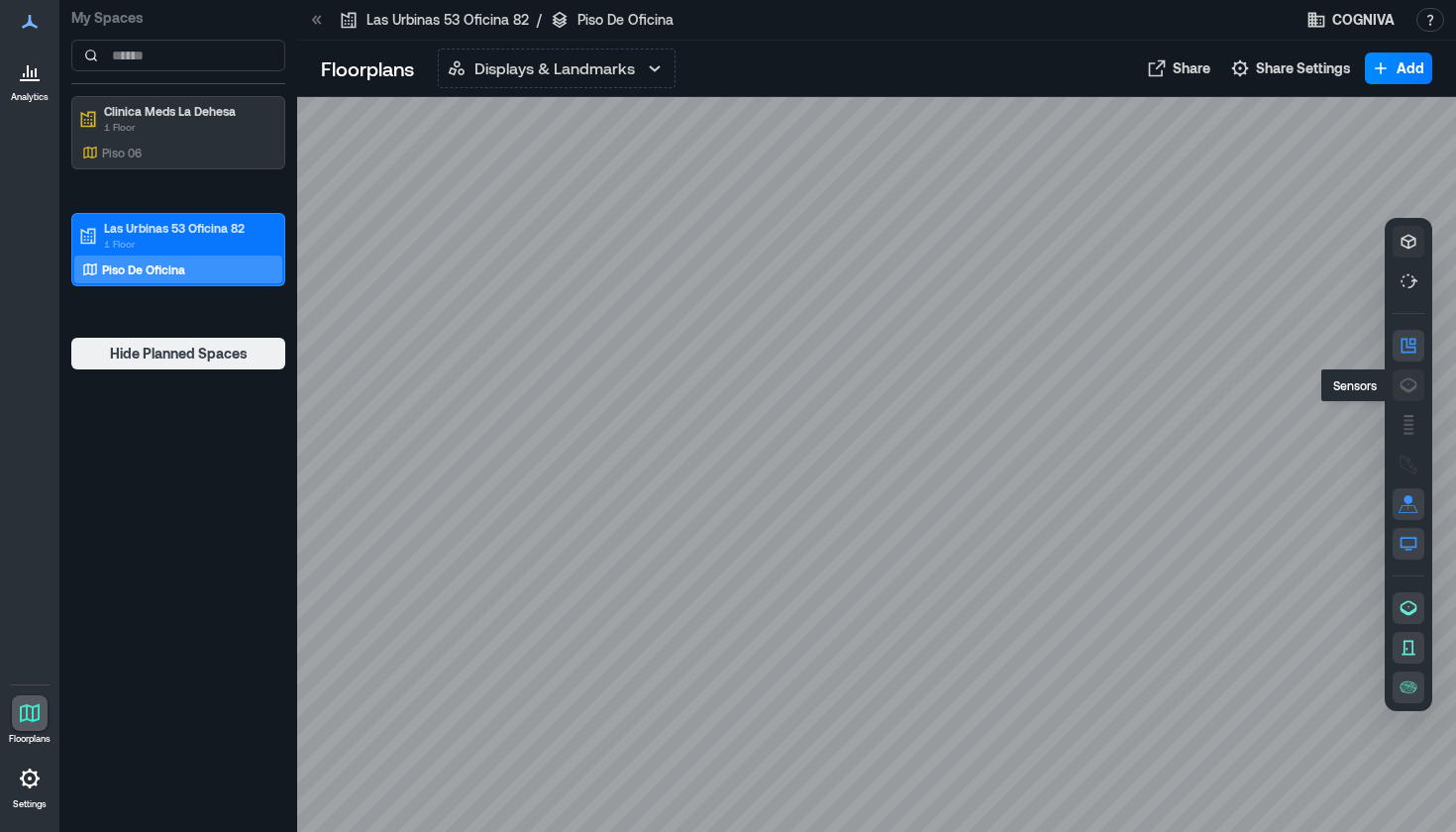 click 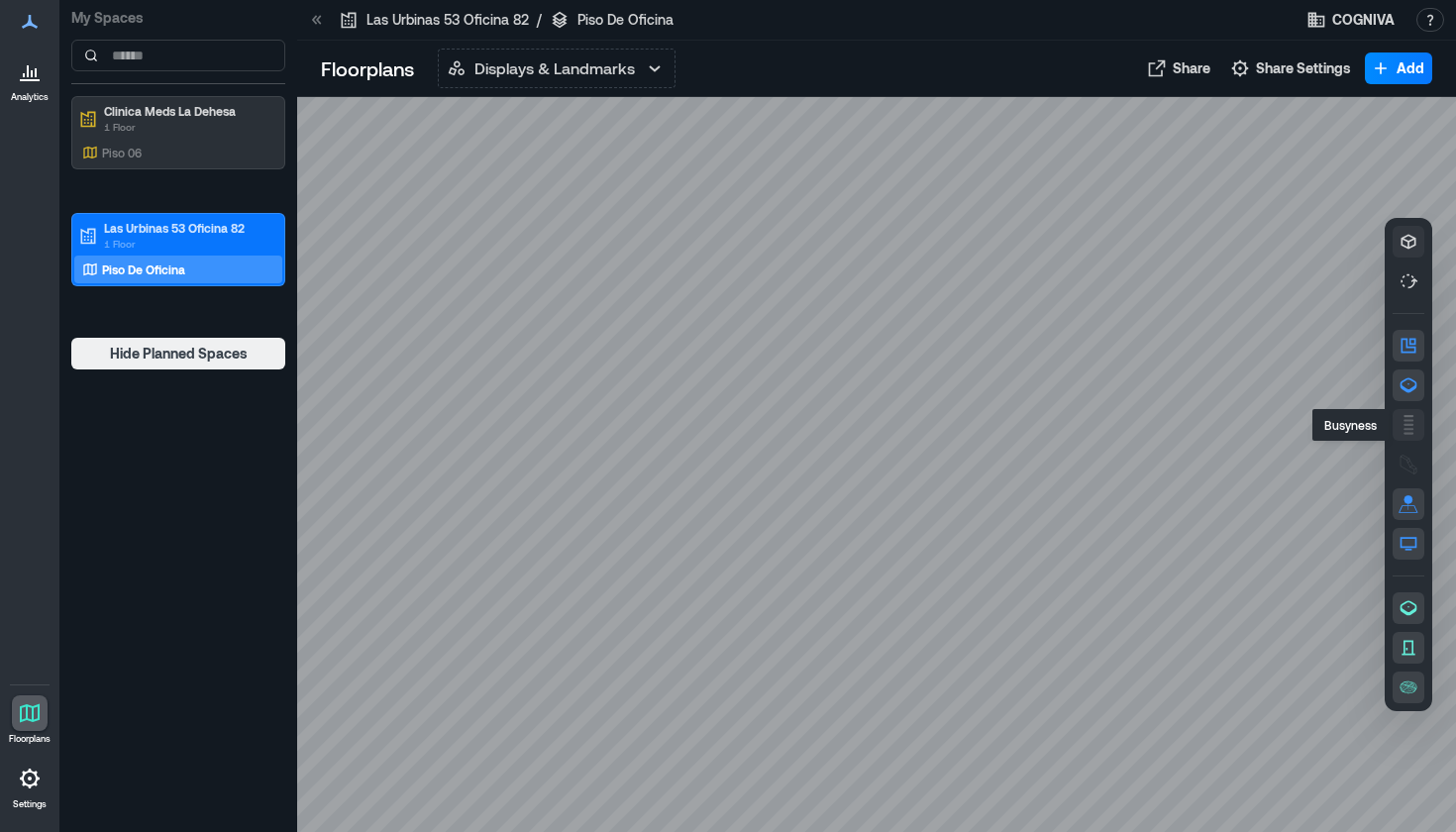 click at bounding box center [1408, 425] 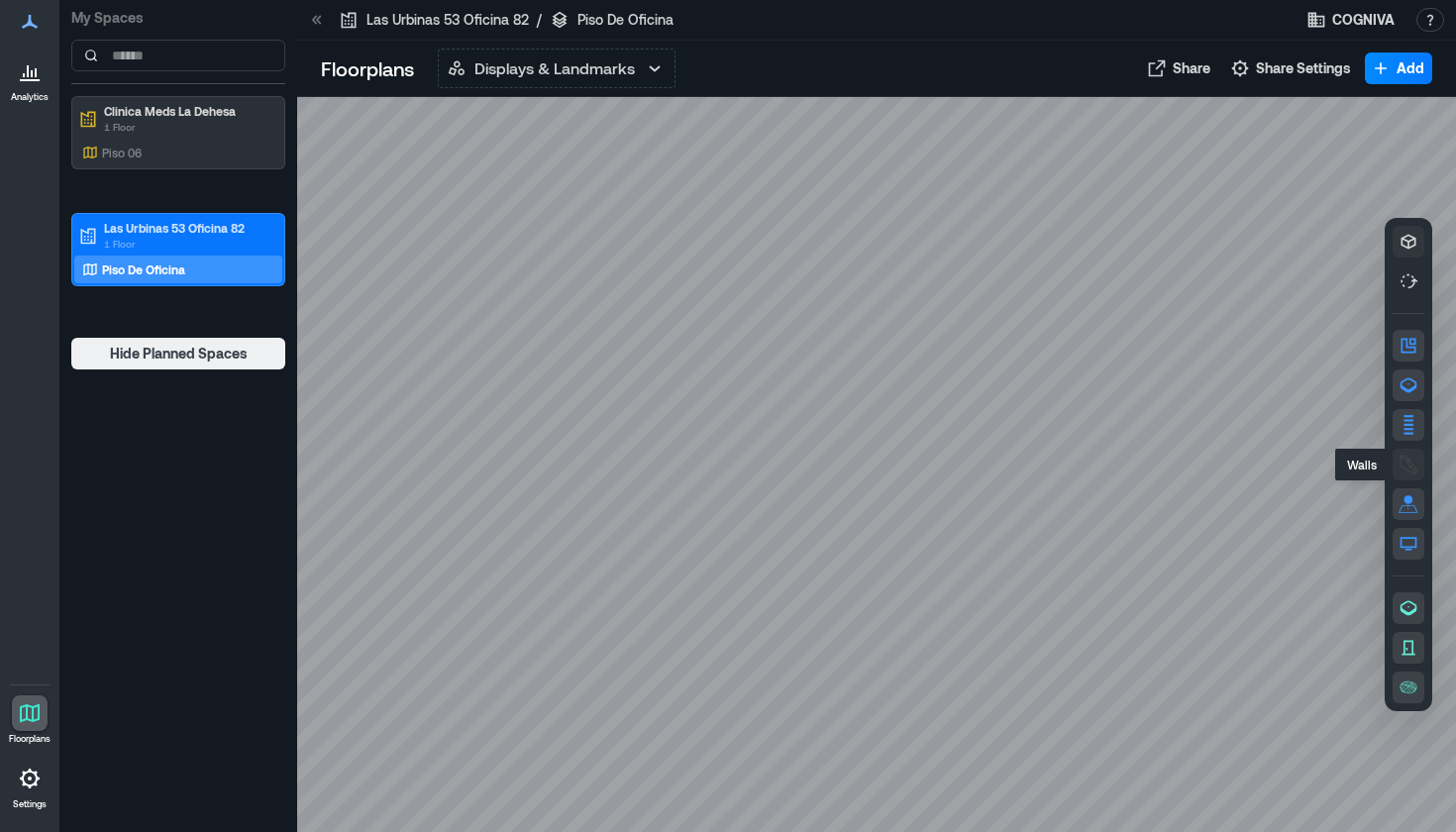 click 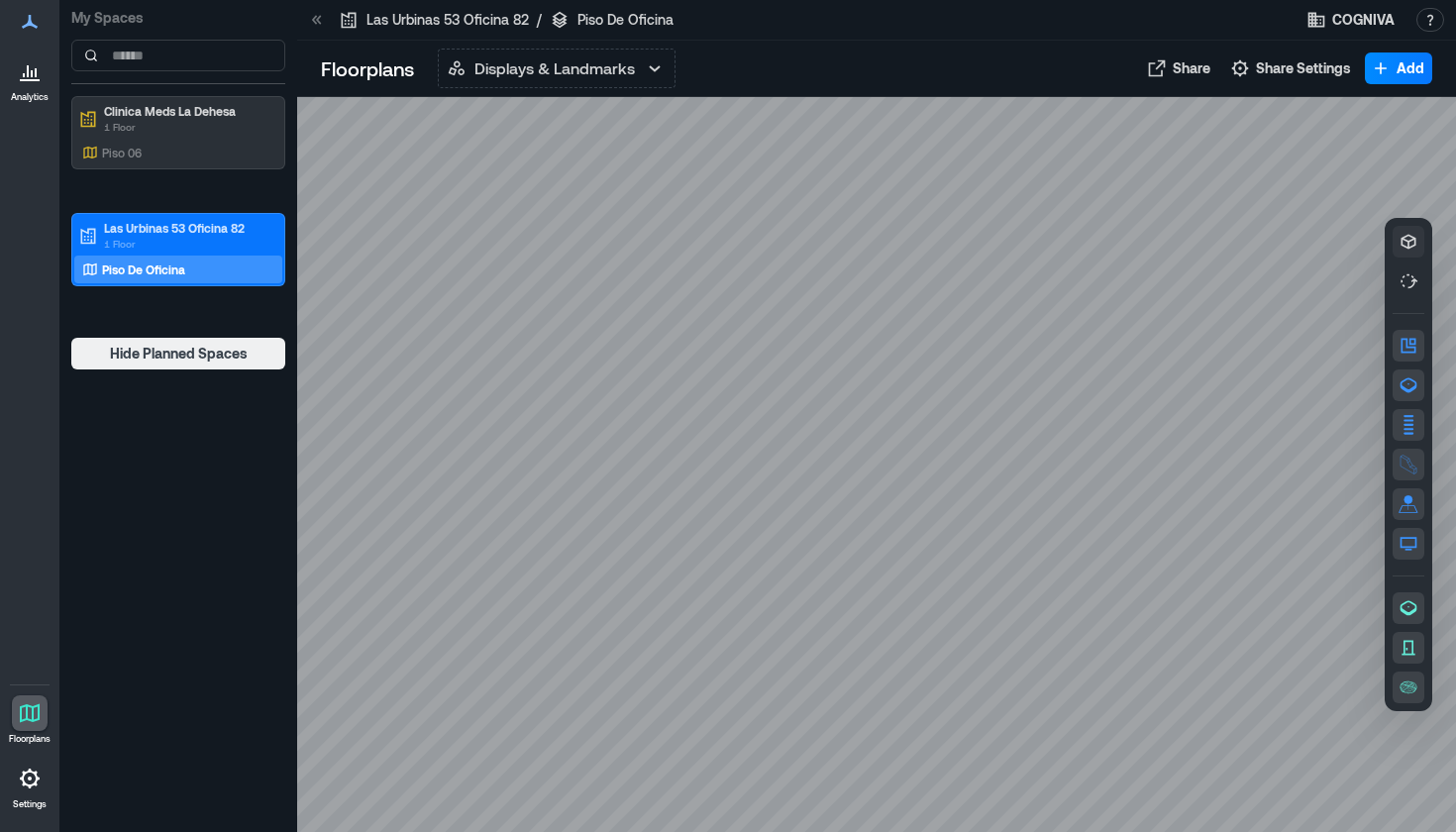 drag, startPoint x: 1185, startPoint y: 606, endPoint x: 1163, endPoint y: 648, distance: 47.41308 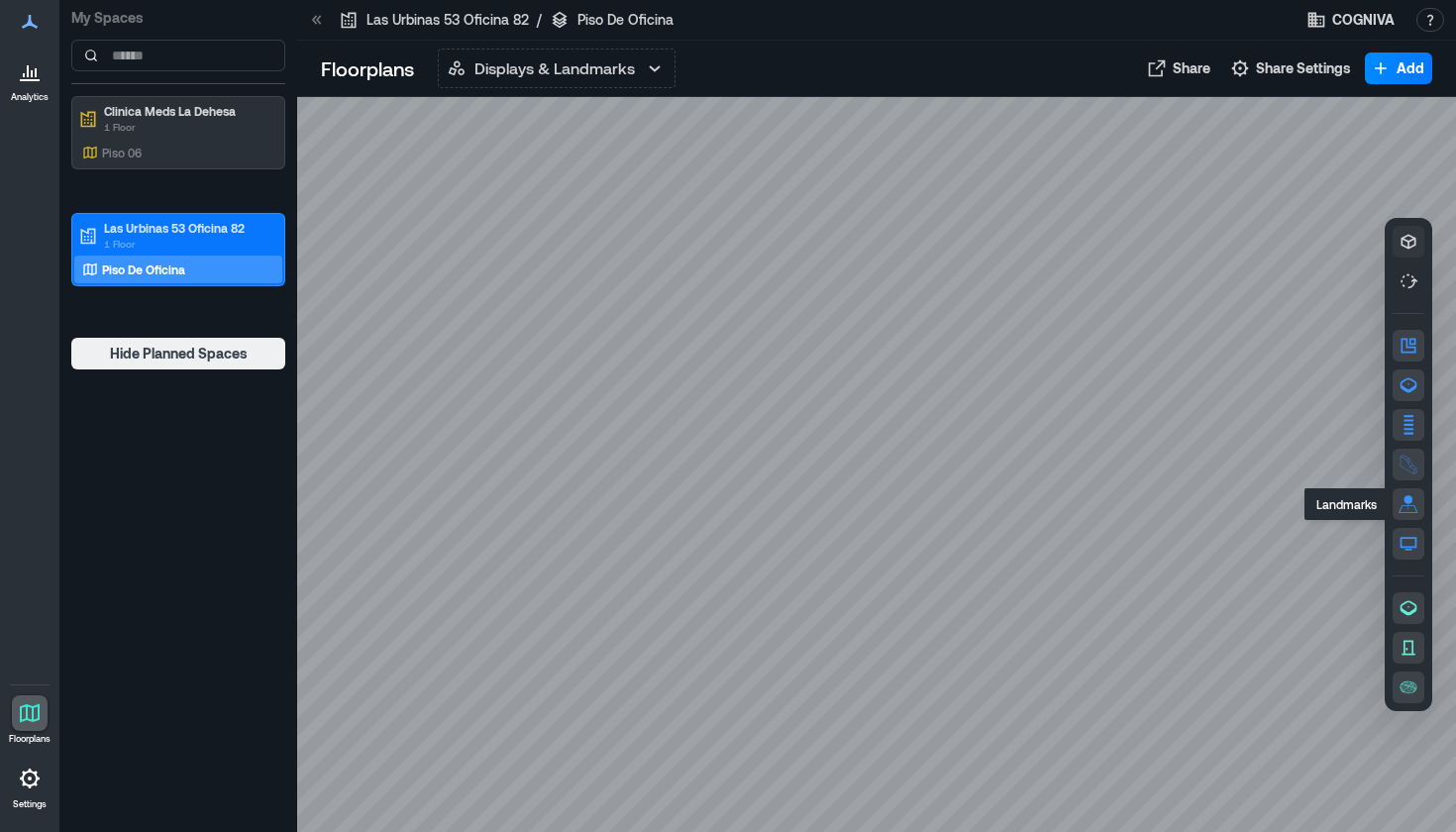 click 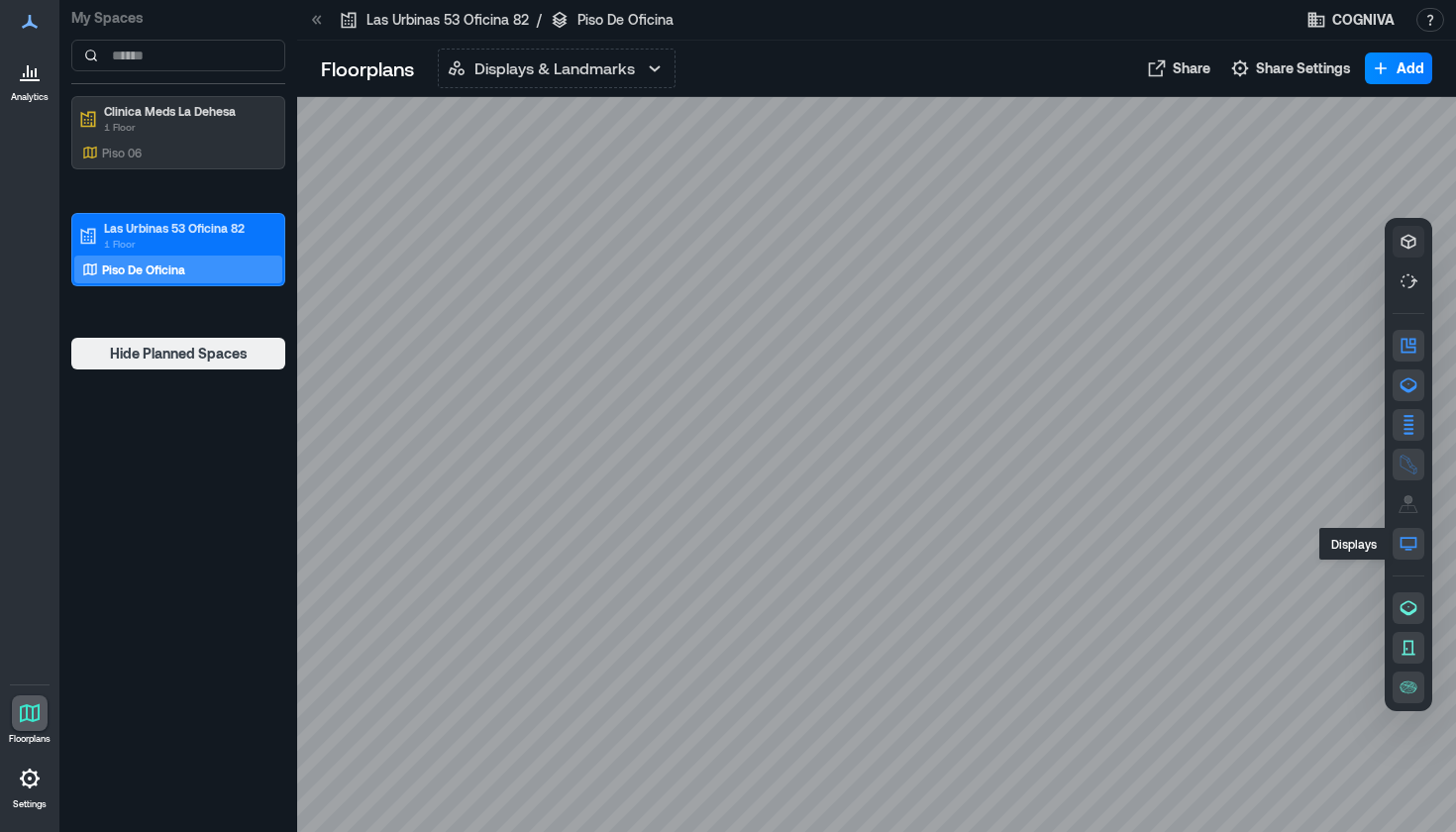 click 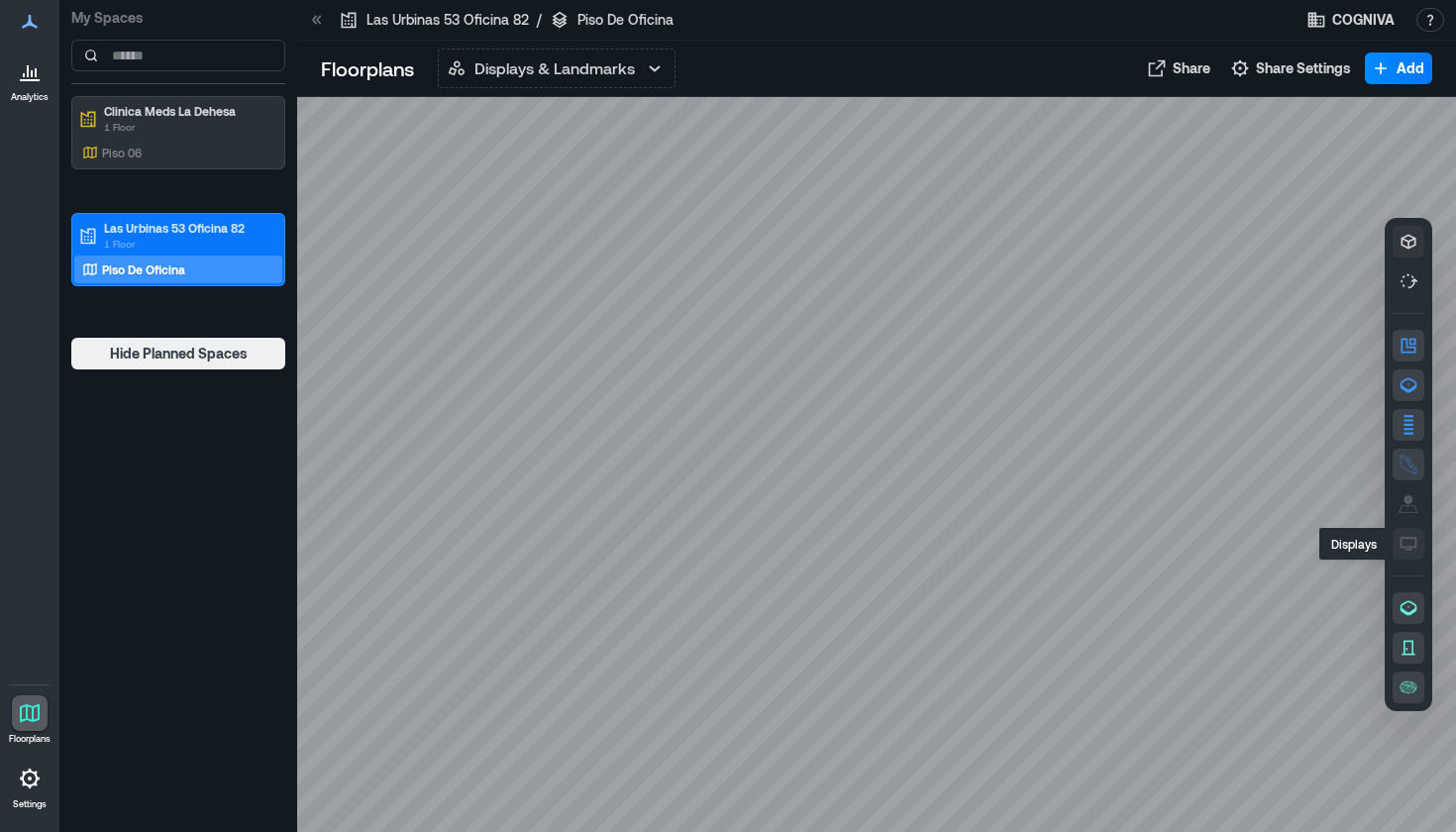 click 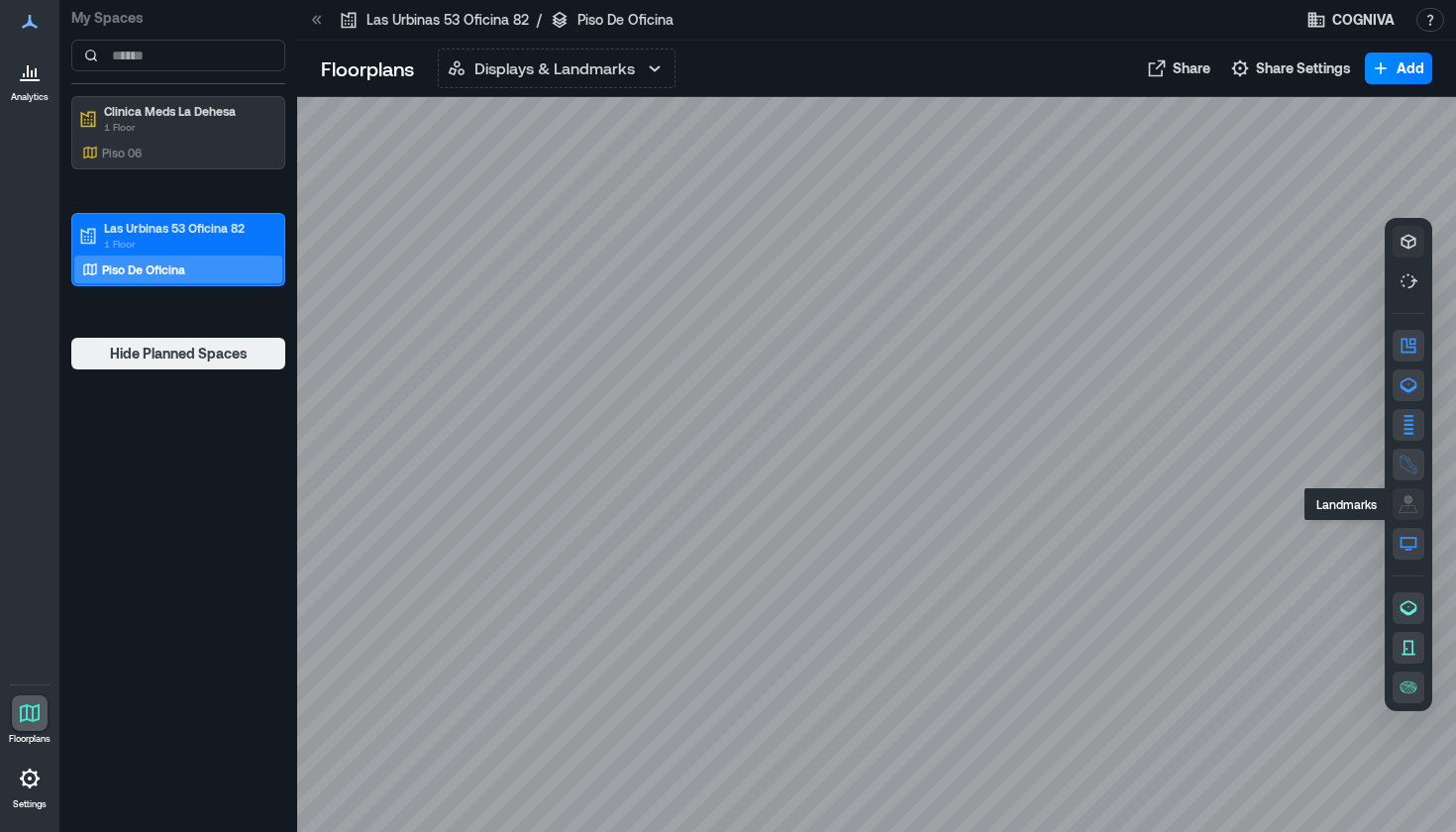 click 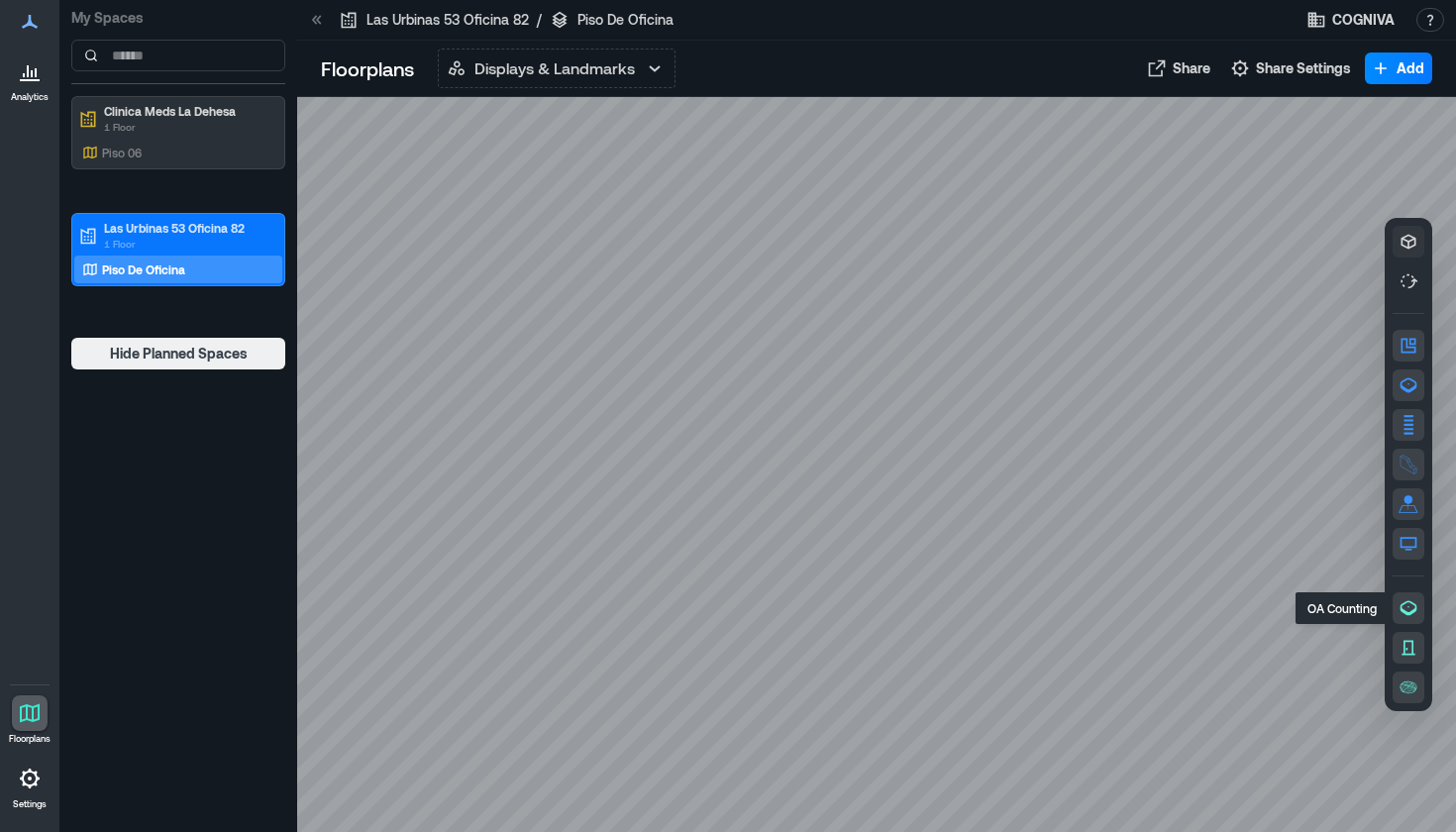 click 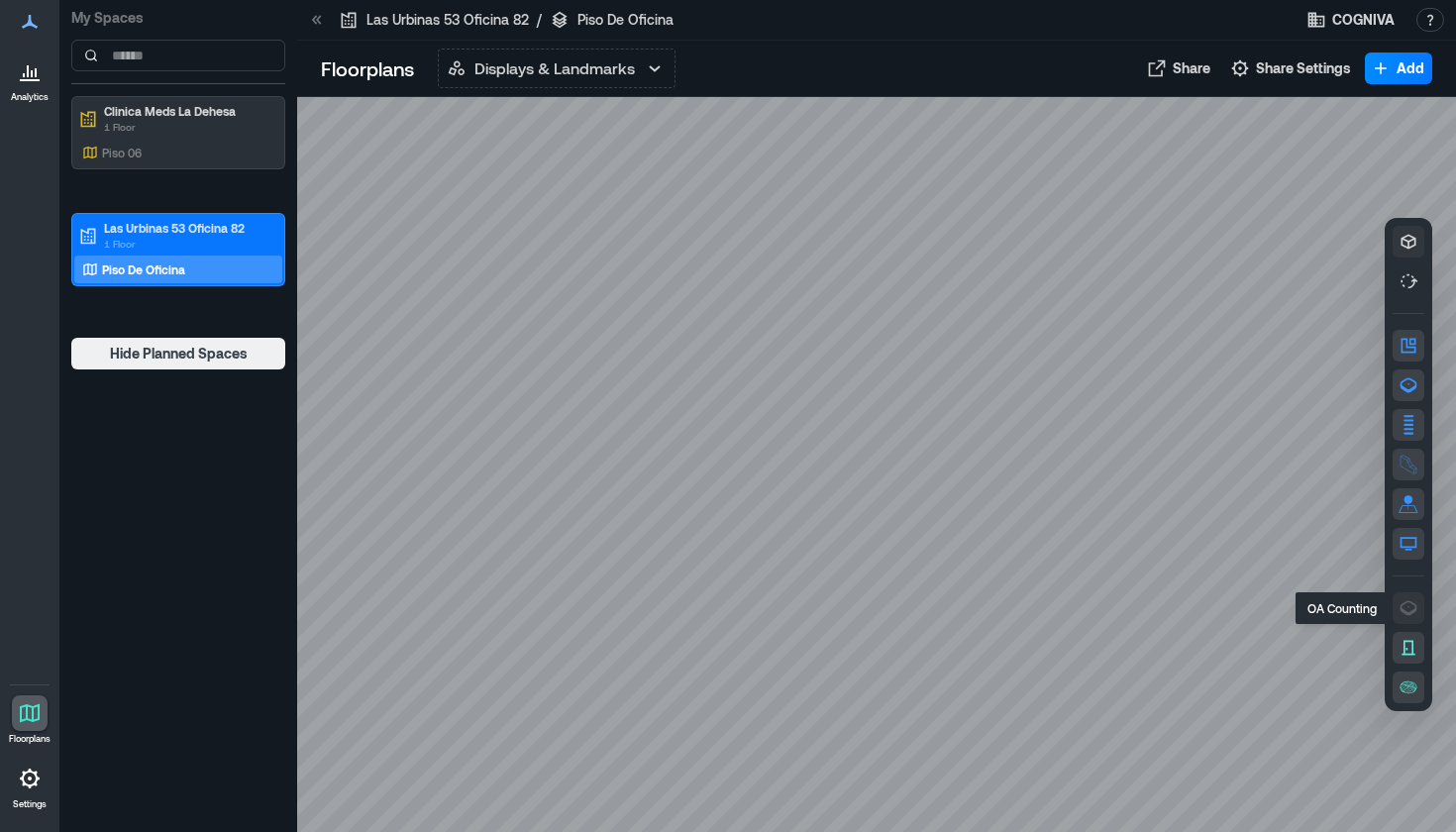 click 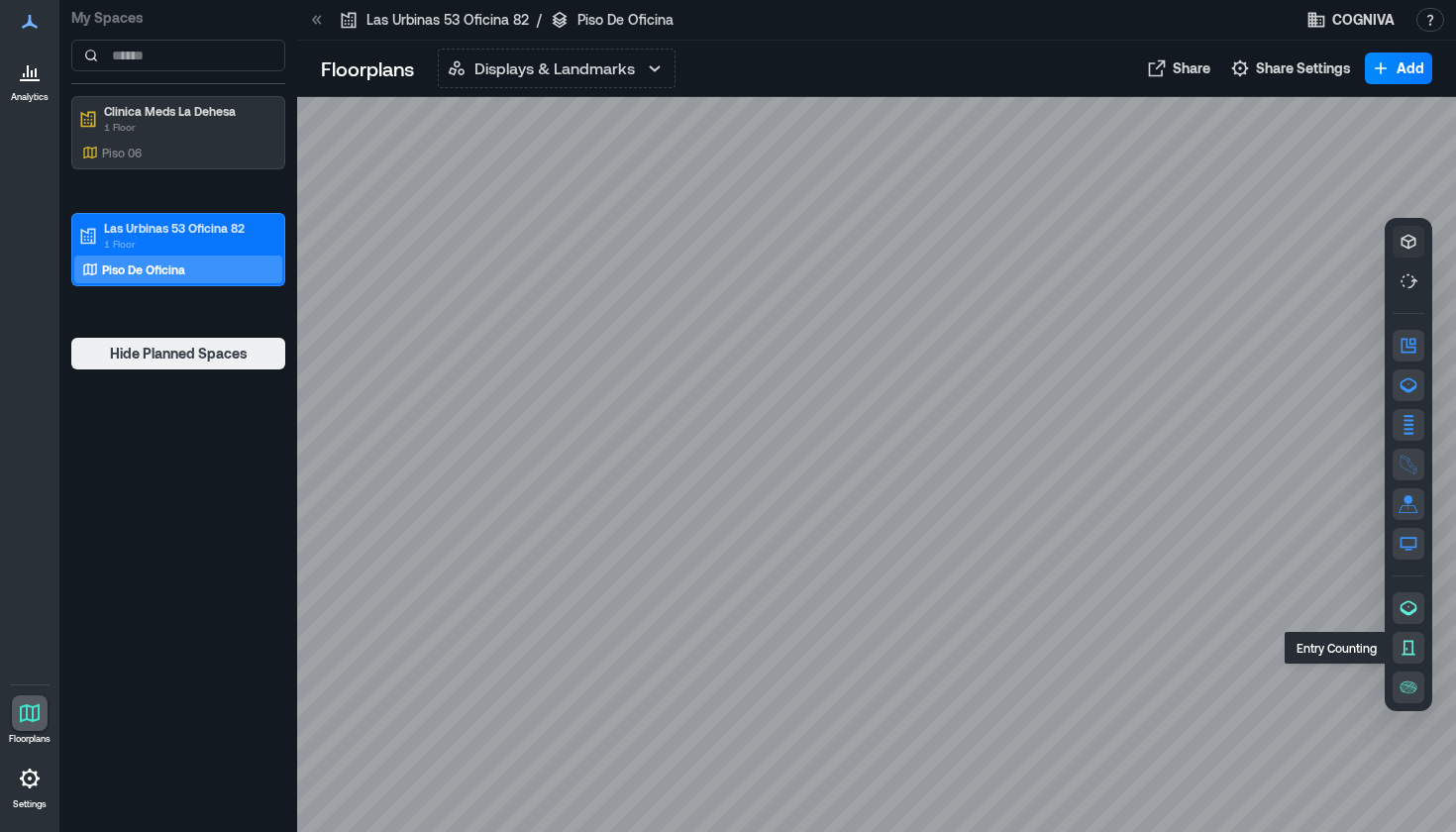 click 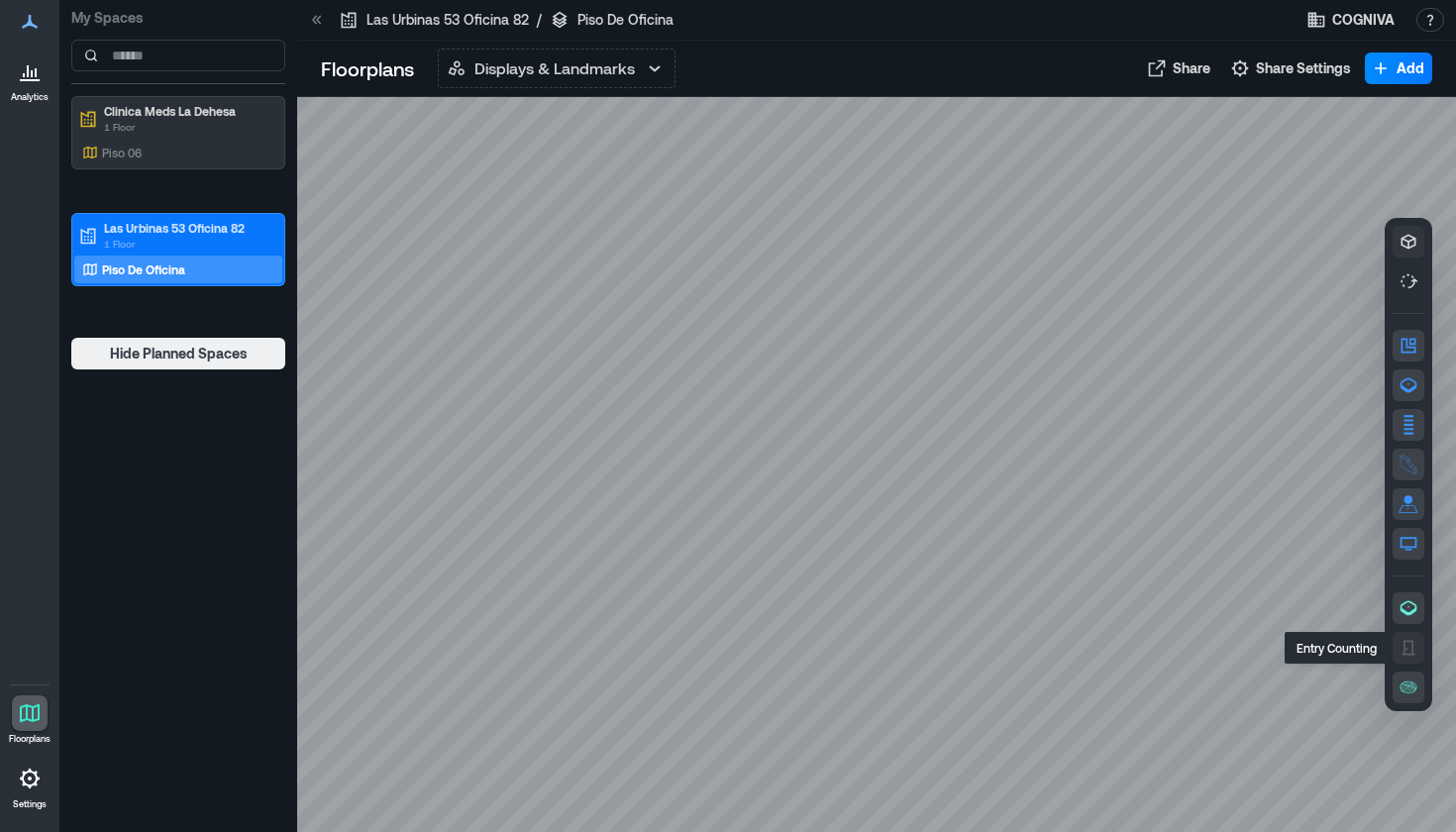 click 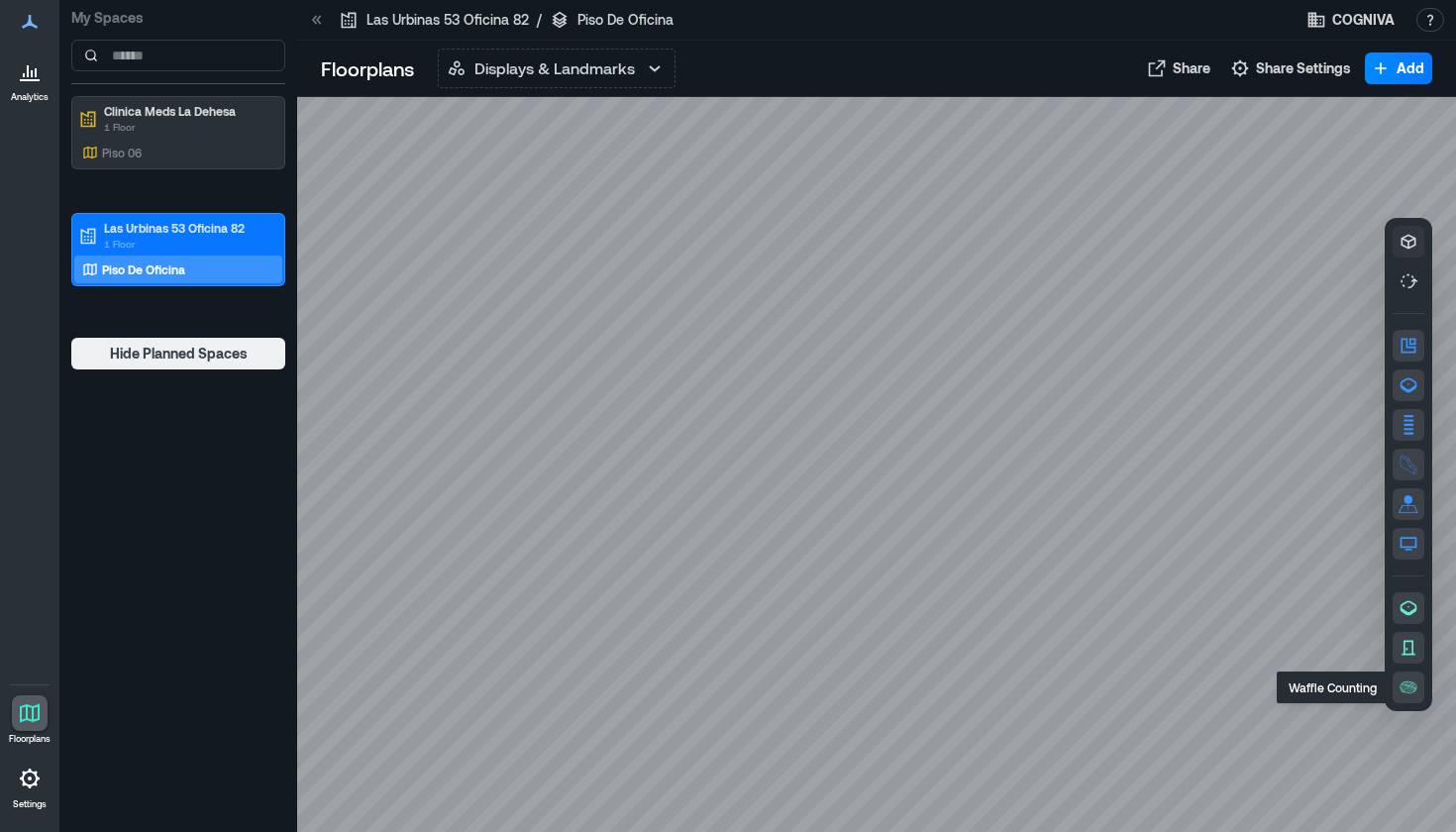 click 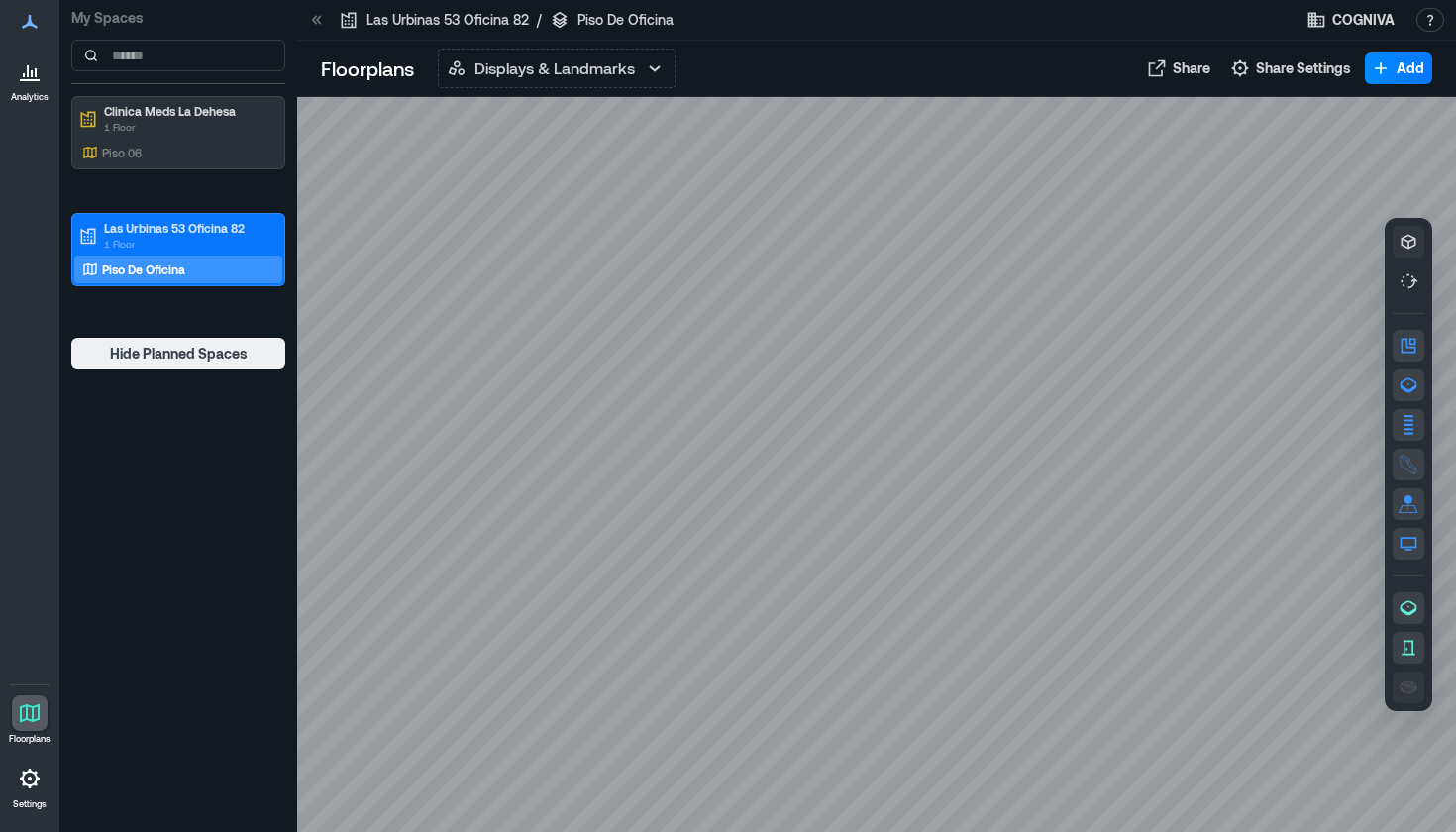 click at bounding box center [1408, 687] 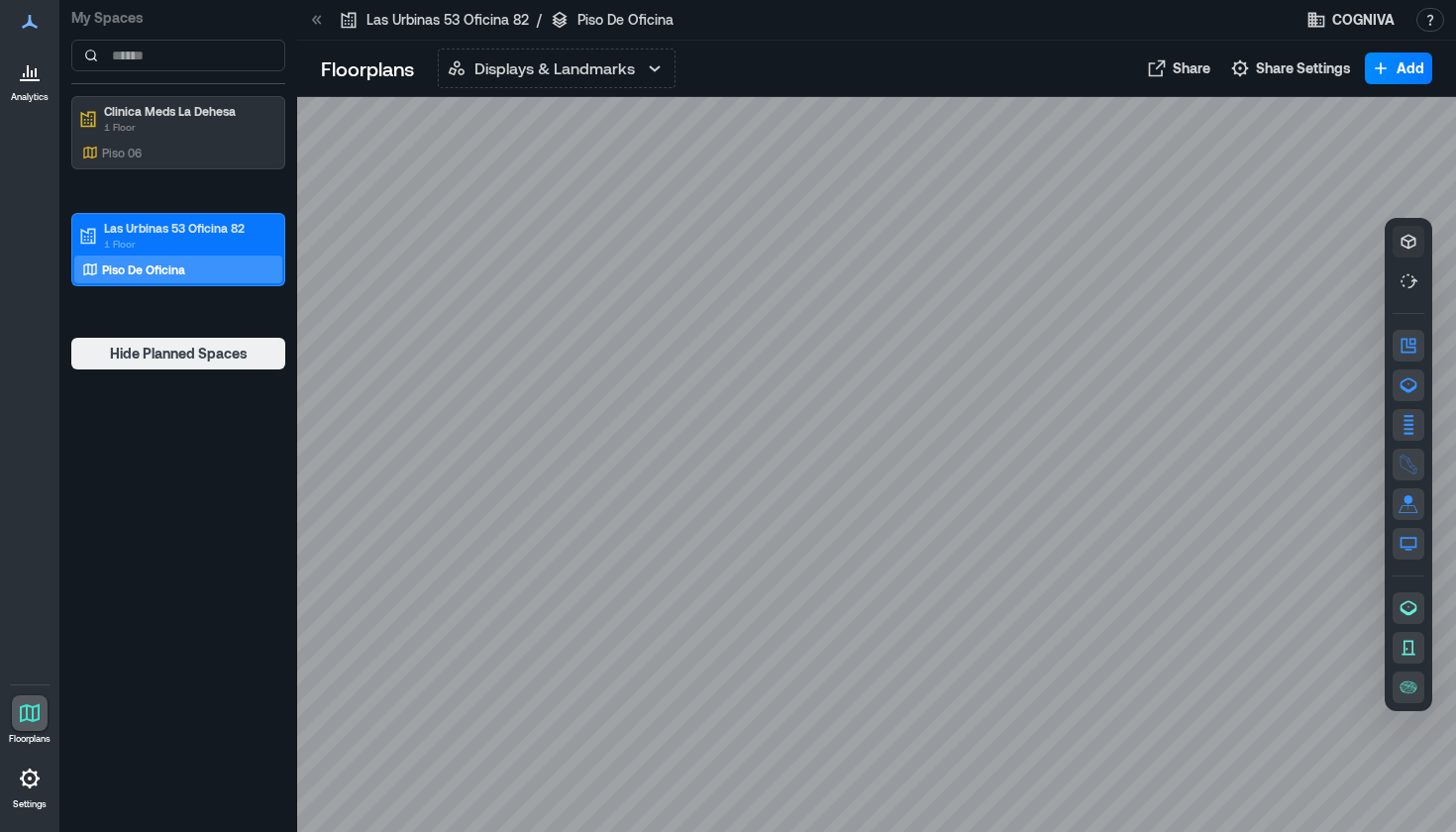 drag, startPoint x: 1211, startPoint y: 655, endPoint x: 1072, endPoint y: 647, distance: 139.23003 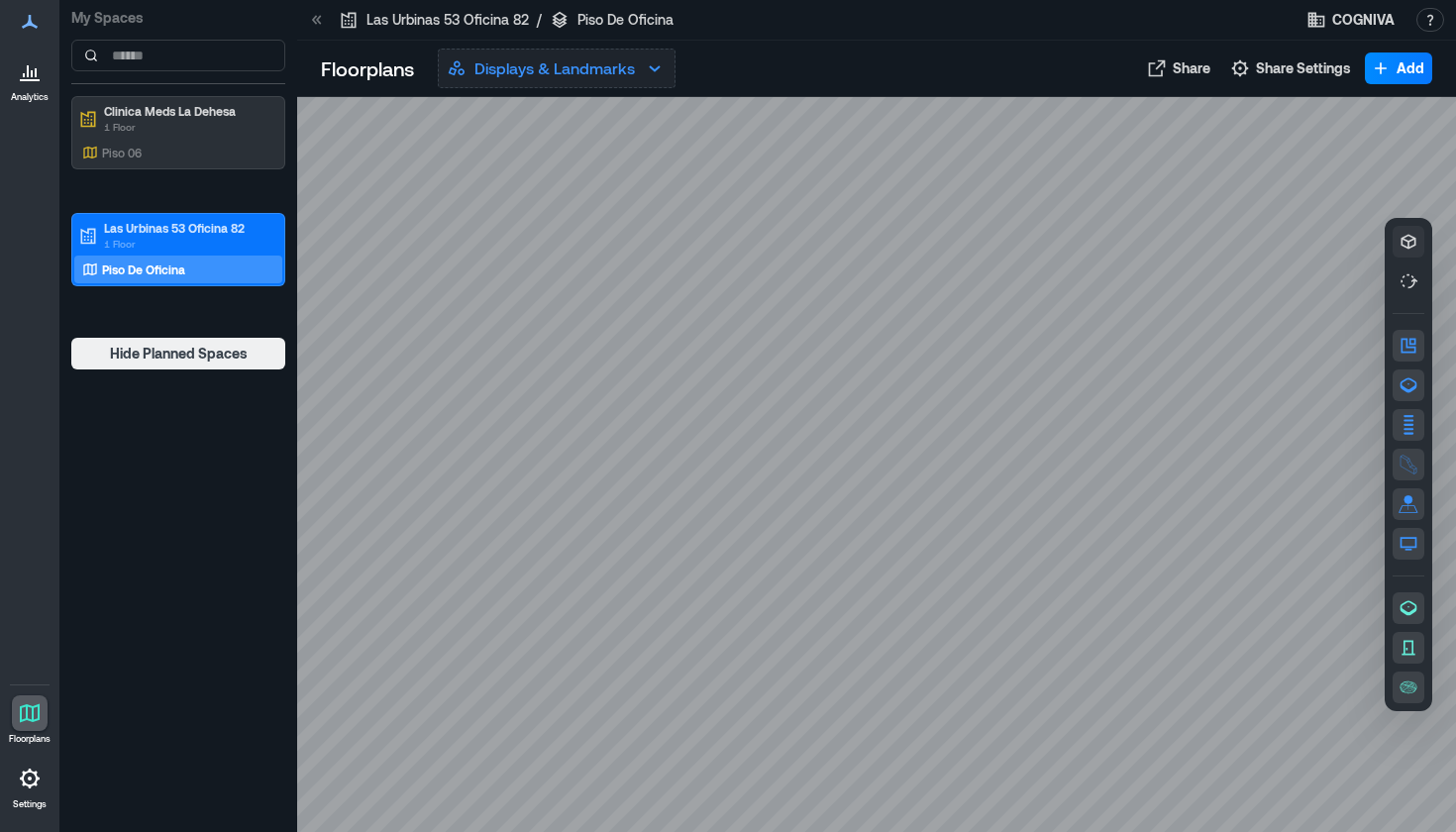 click on "Displays & Landmarks" at bounding box center [555, 68] 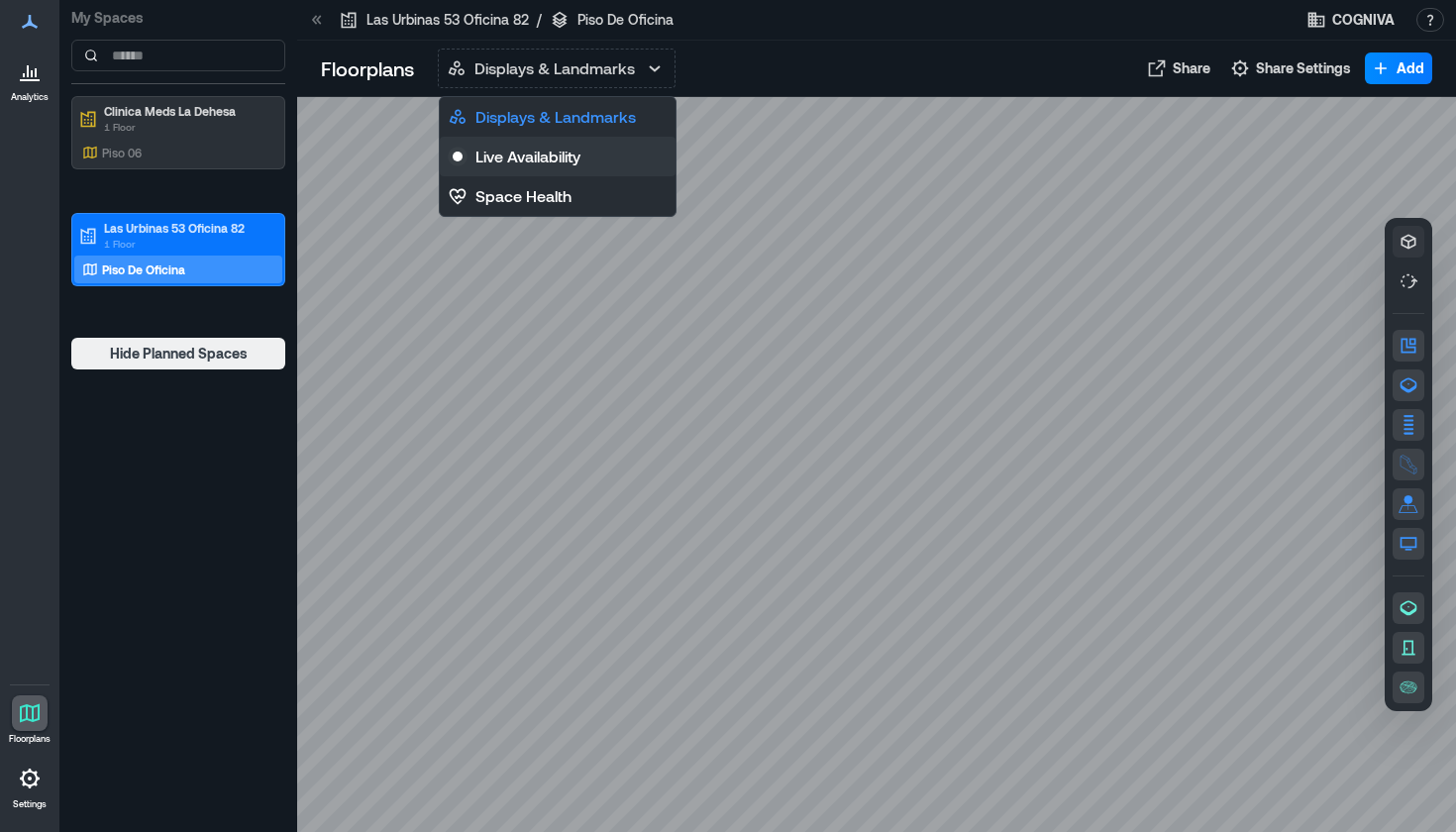 click on "Live Availability" at bounding box center (558, 156) 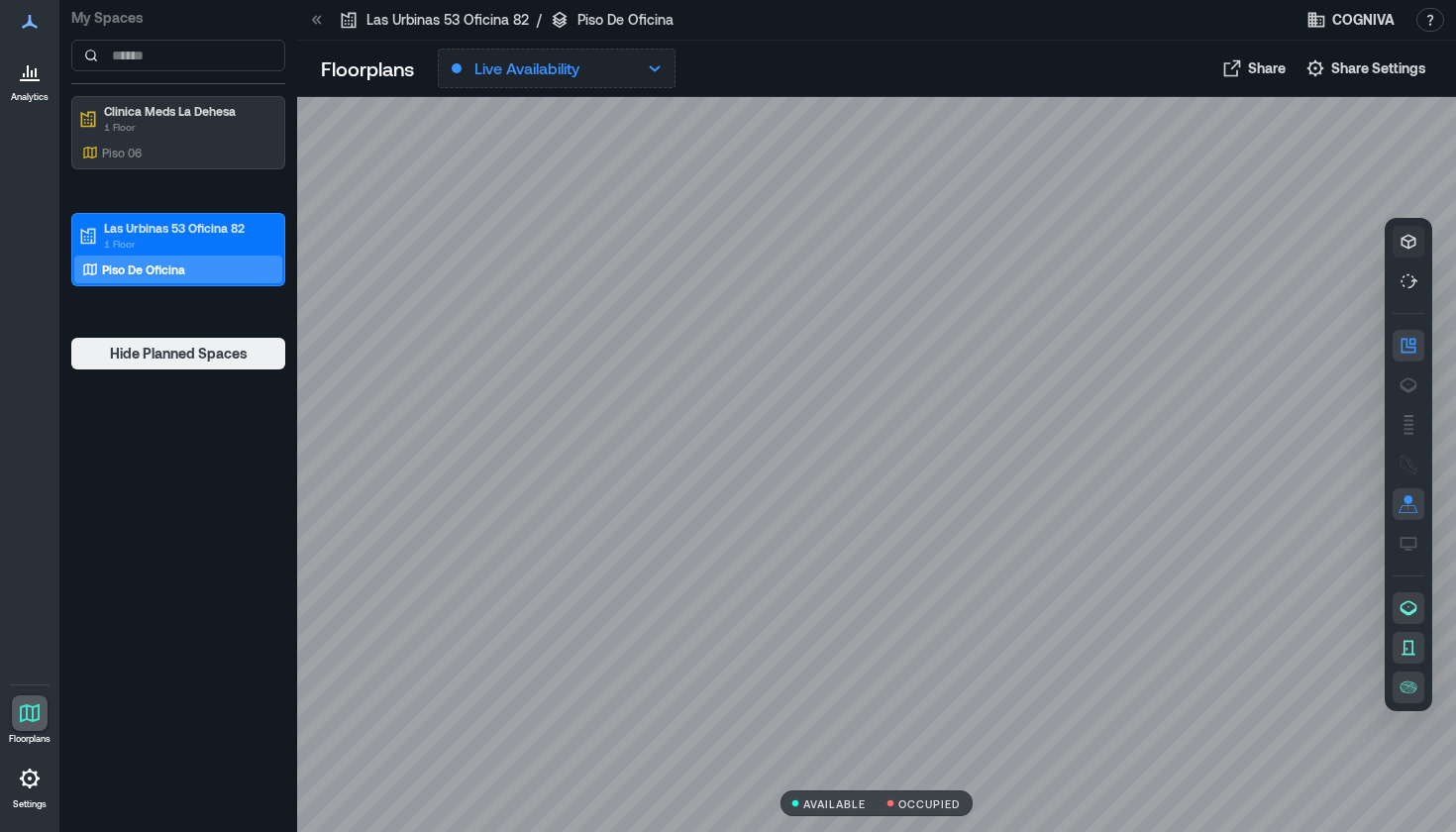 click on "Live Availability" at bounding box center (527, 68) 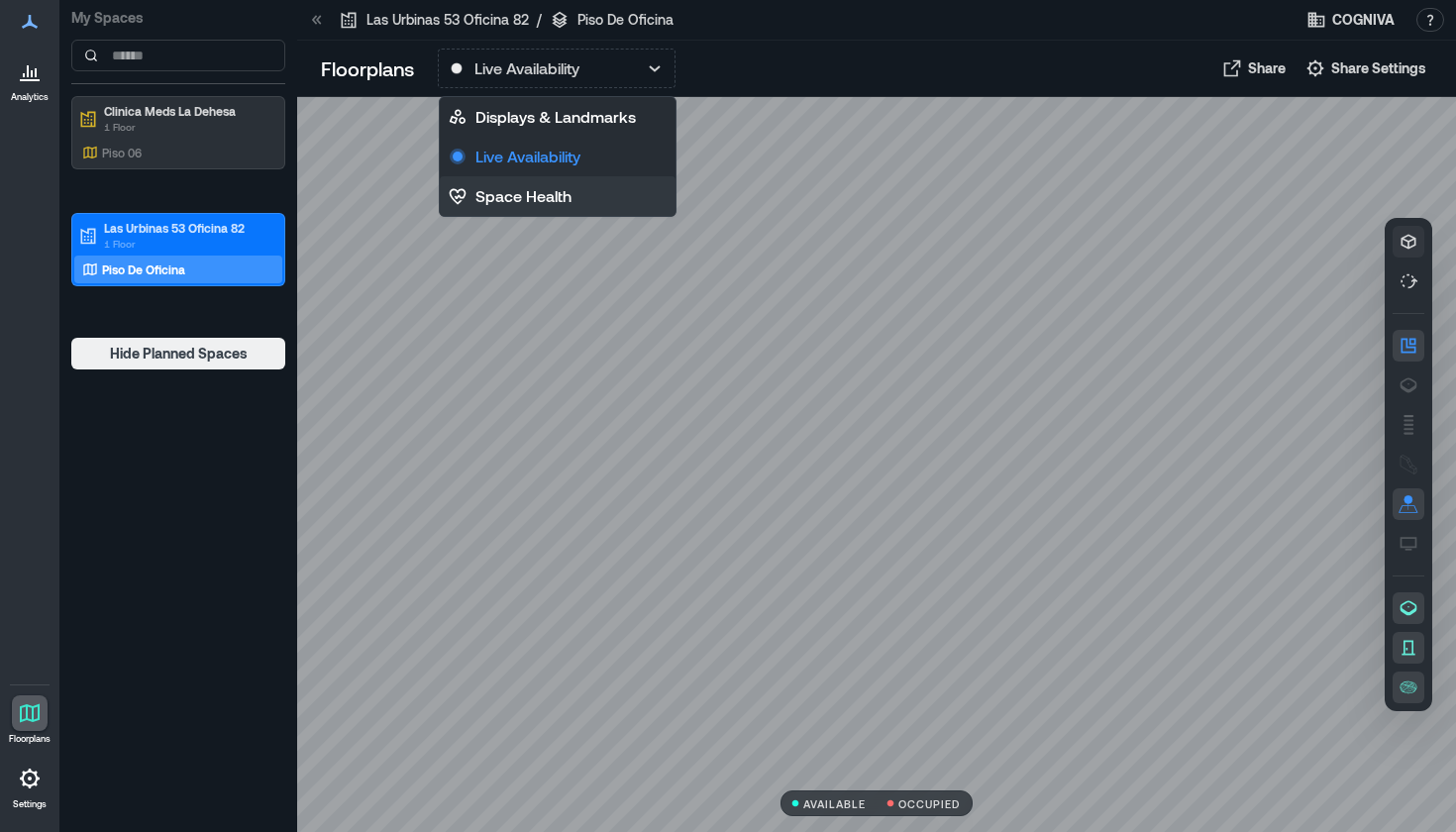 click on "Space Health" at bounding box center [523, 196] 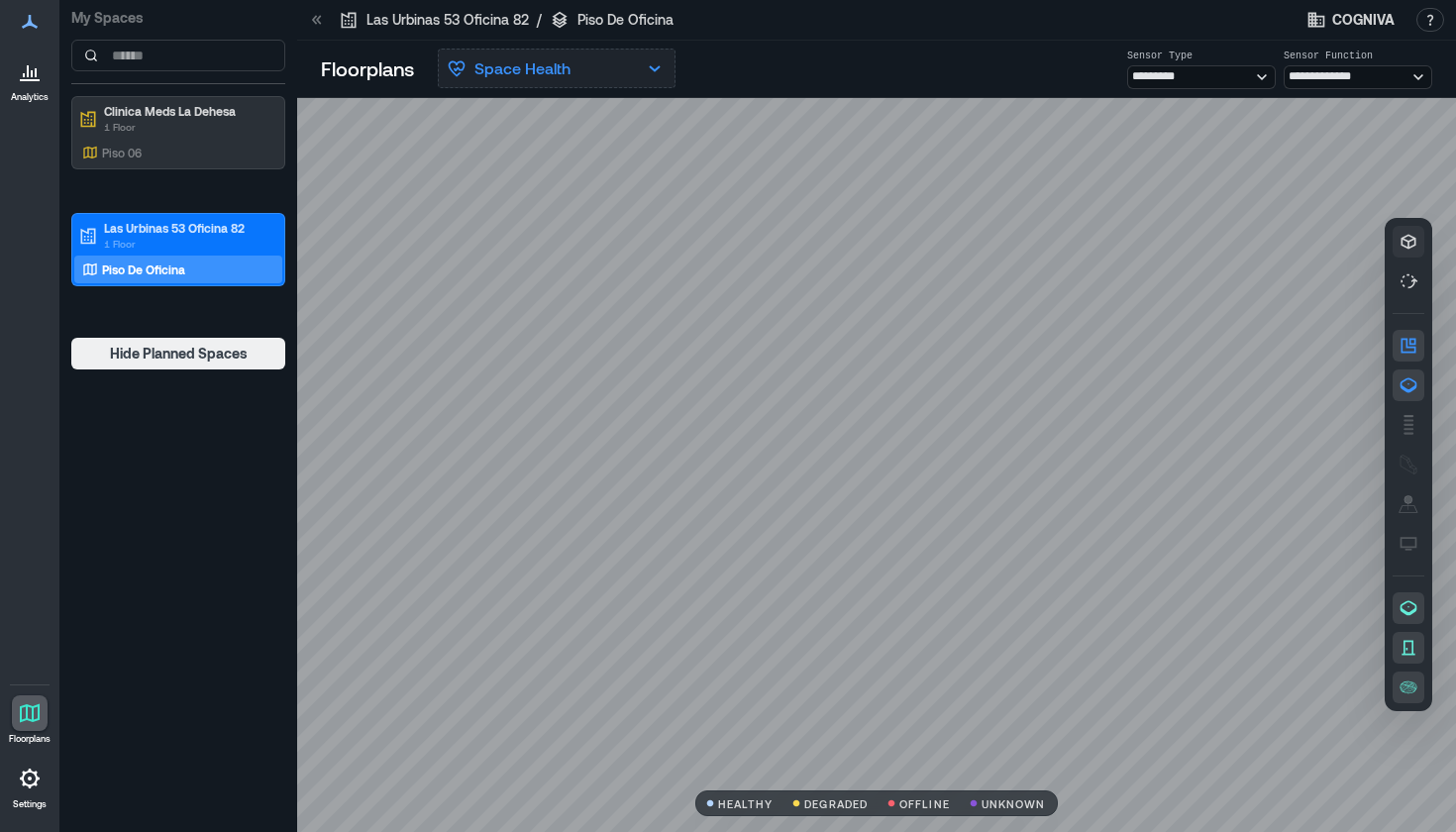 click on "Space Health" at bounding box center [522, 68] 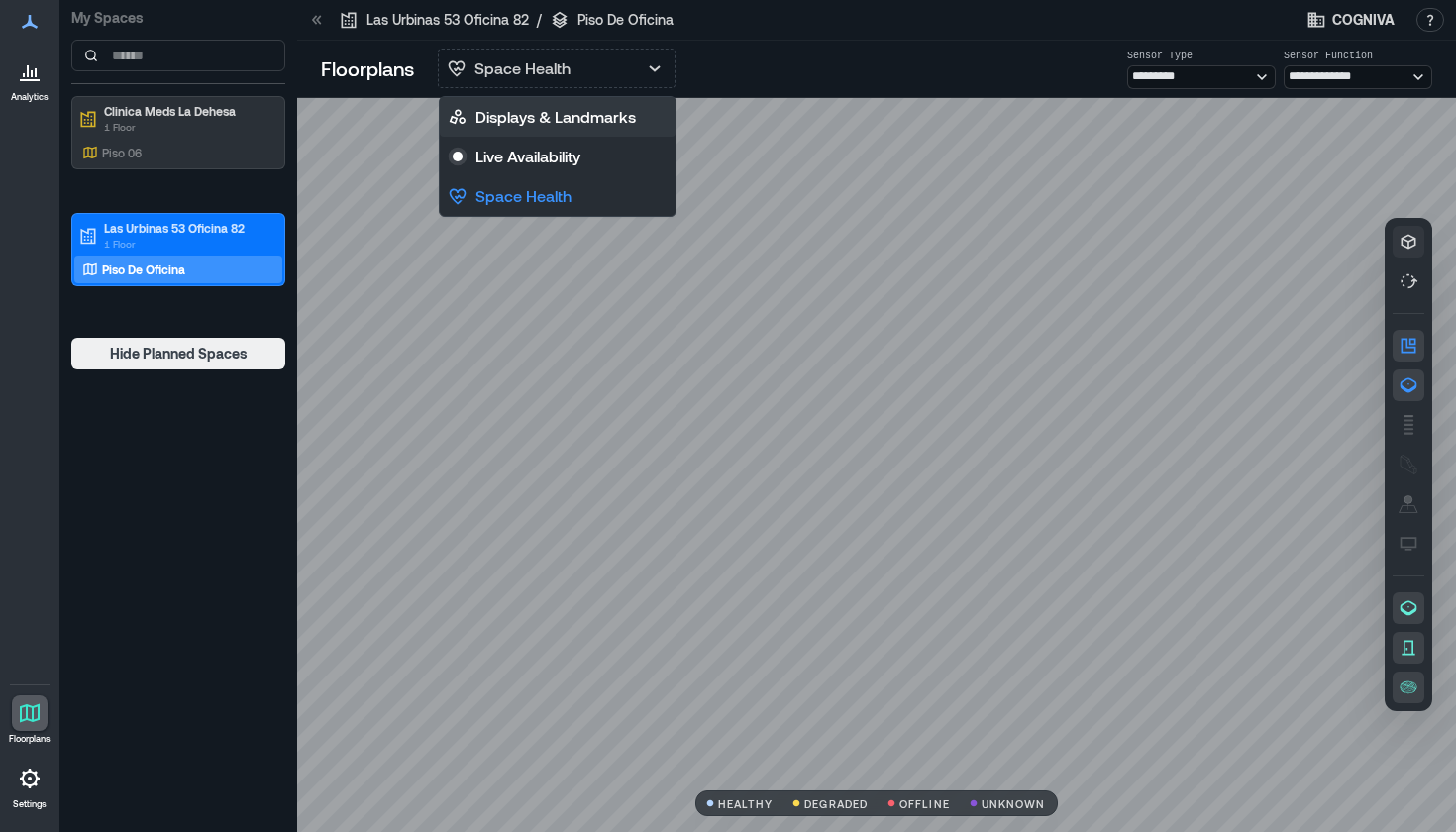 click on "Displays & Landmarks" at bounding box center (556, 117) 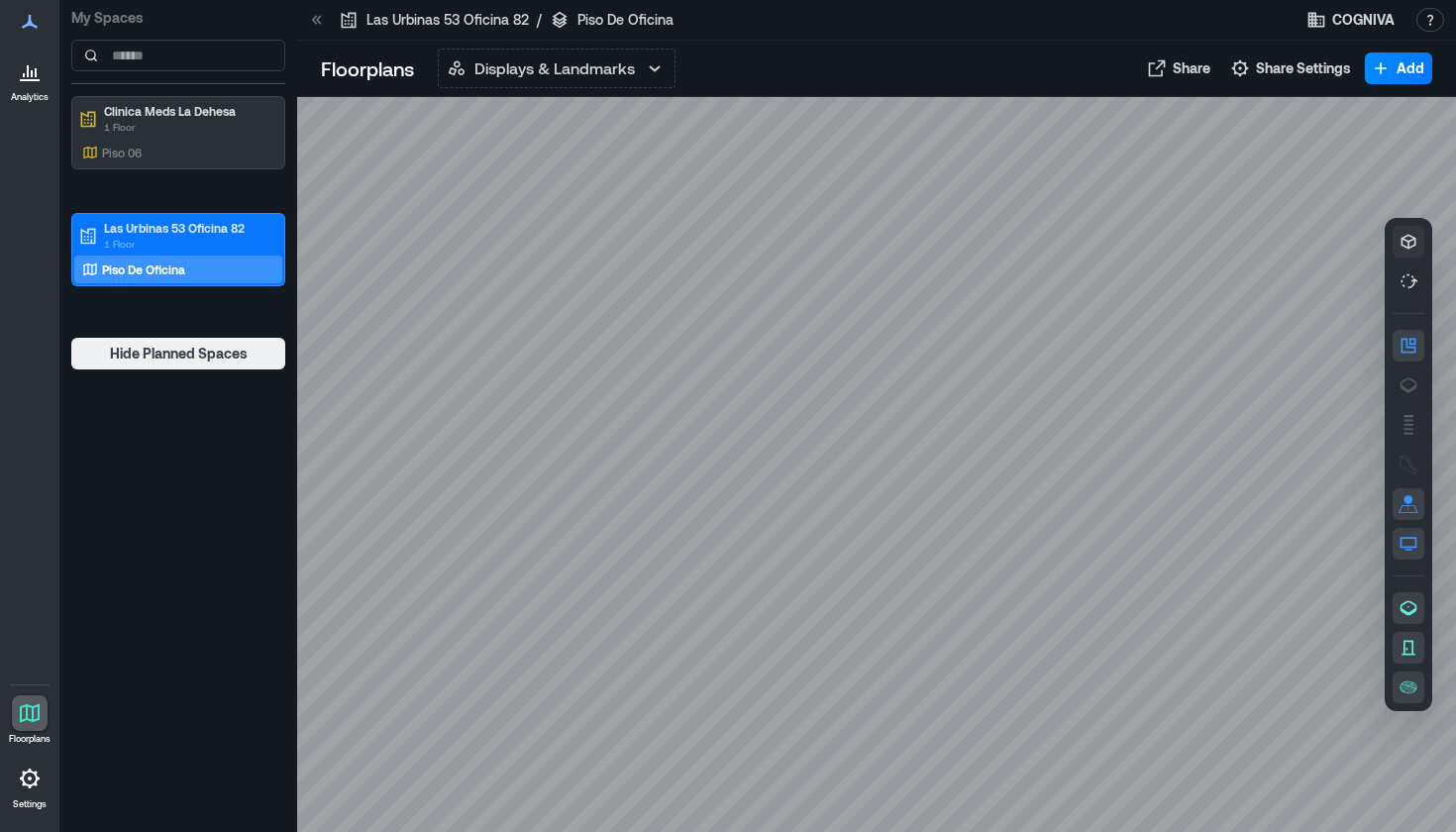 click at bounding box center (877, 465) 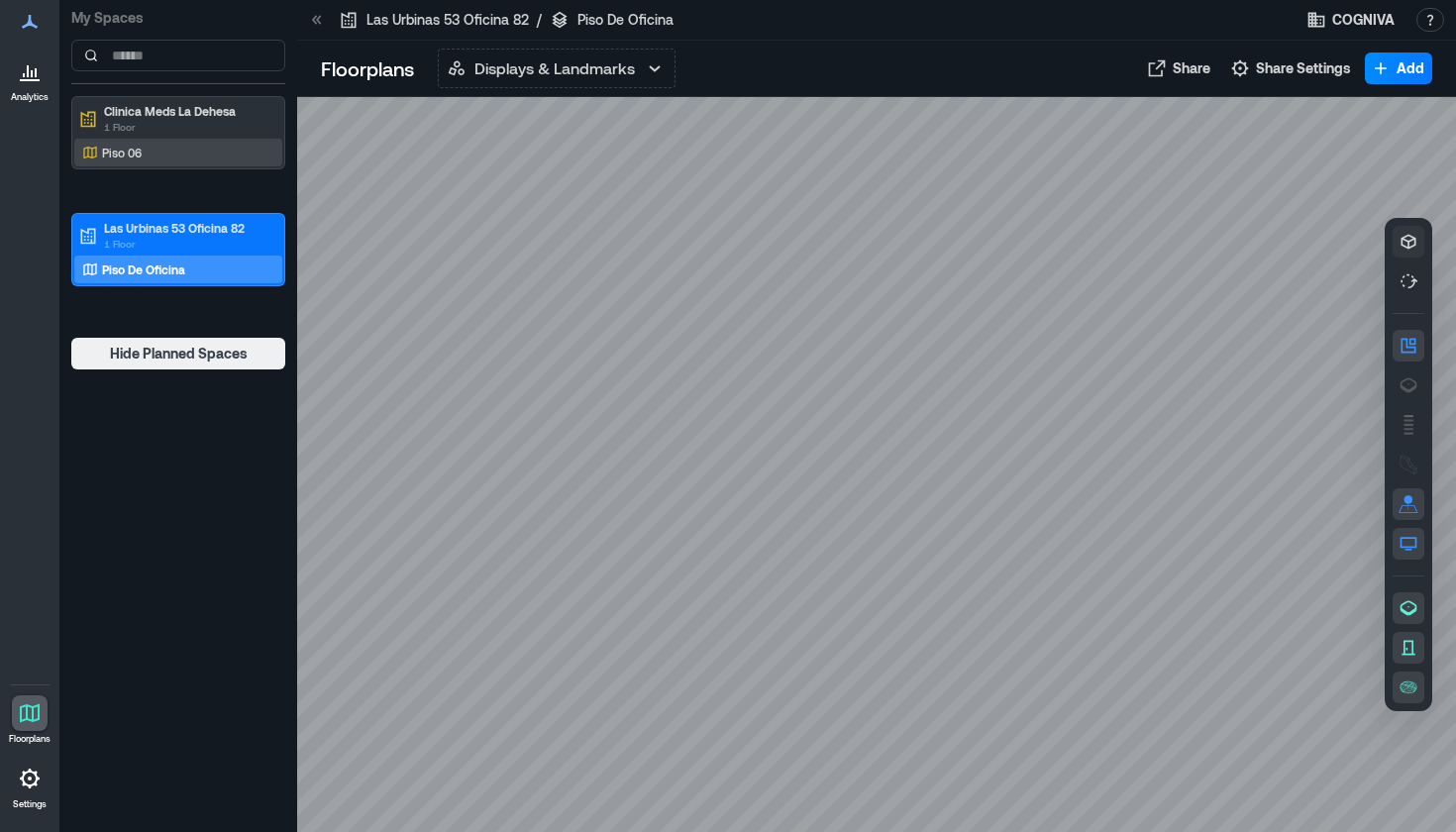 click on "Piso 06" at bounding box center [122, 153] 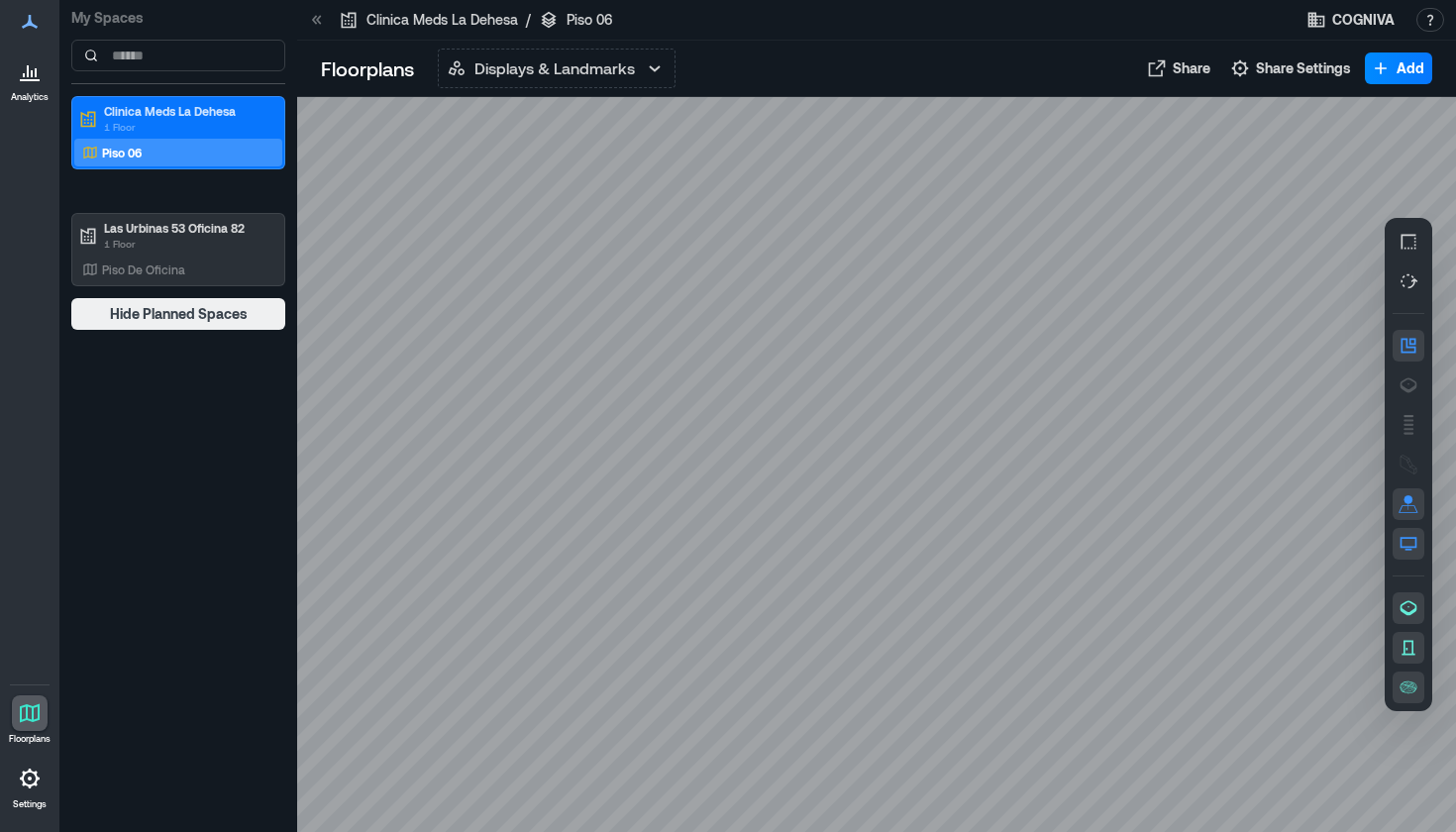 drag, startPoint x: 1123, startPoint y: 659, endPoint x: 599, endPoint y: 391, distance: 588.55756 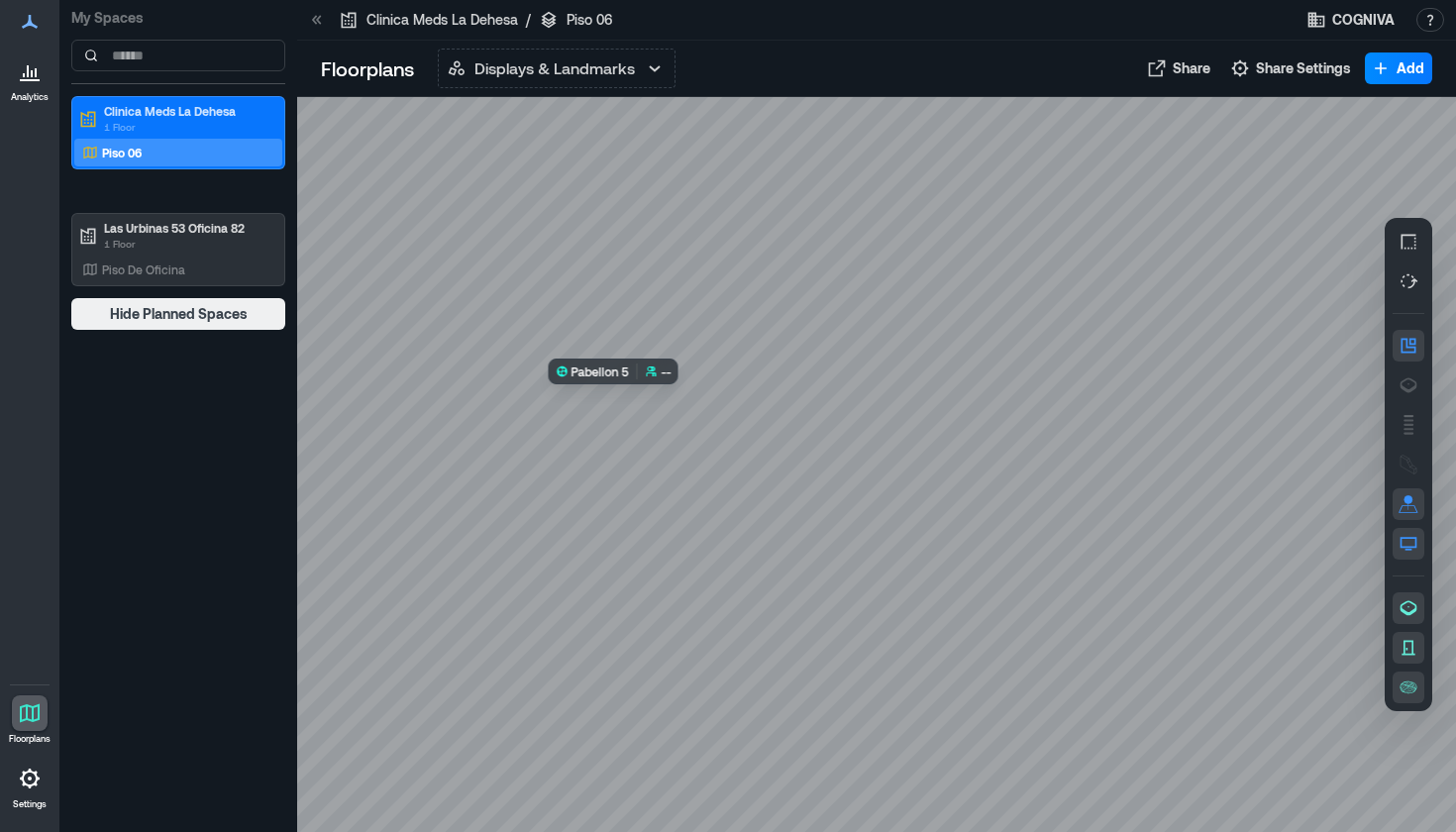 click at bounding box center [877, 465] 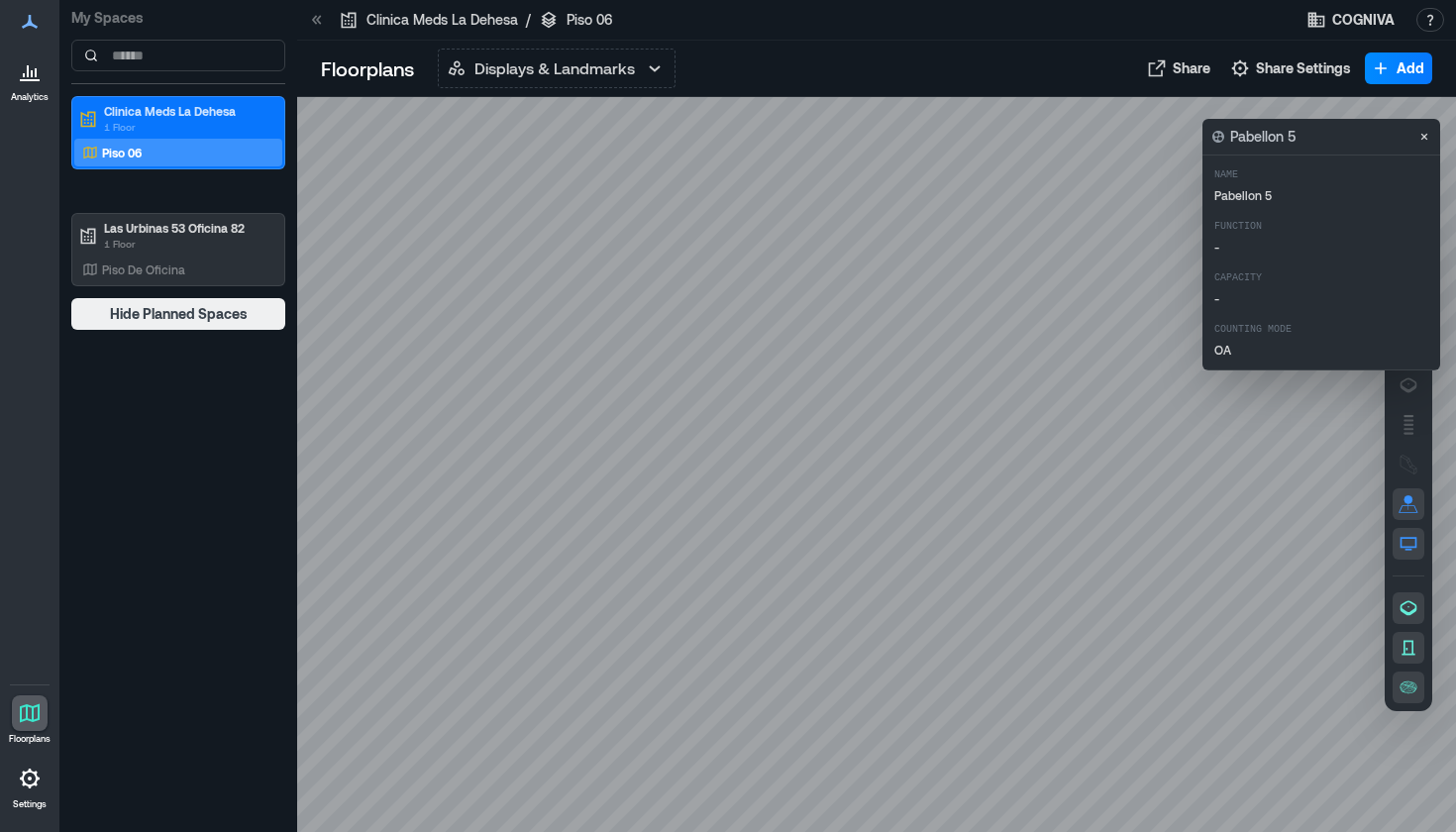 drag, startPoint x: 393, startPoint y: 351, endPoint x: 637, endPoint y: 458, distance: 266.4301 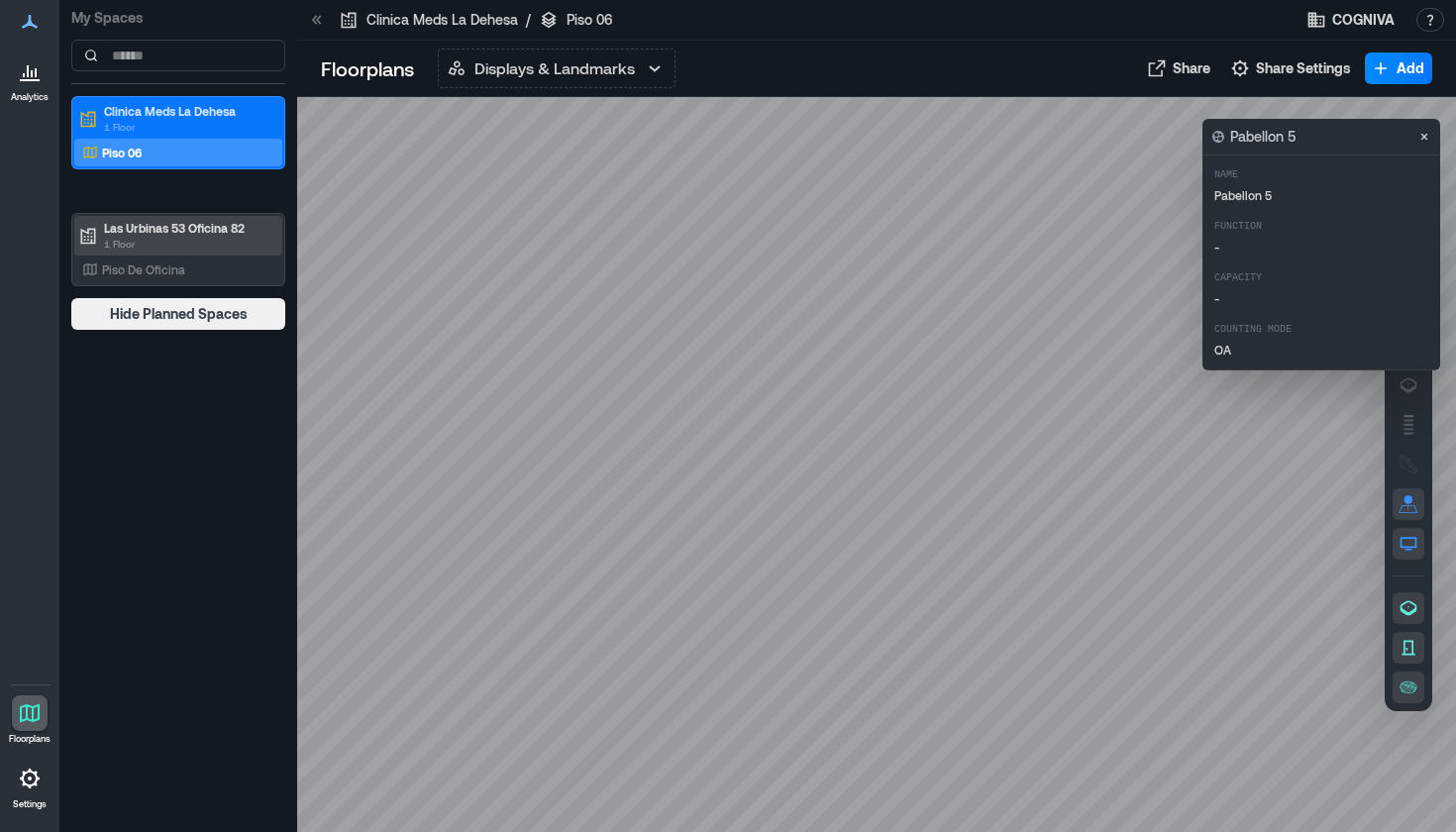 click on "Las Urbinas 53 Oficina 82" at bounding box center [187, 228] 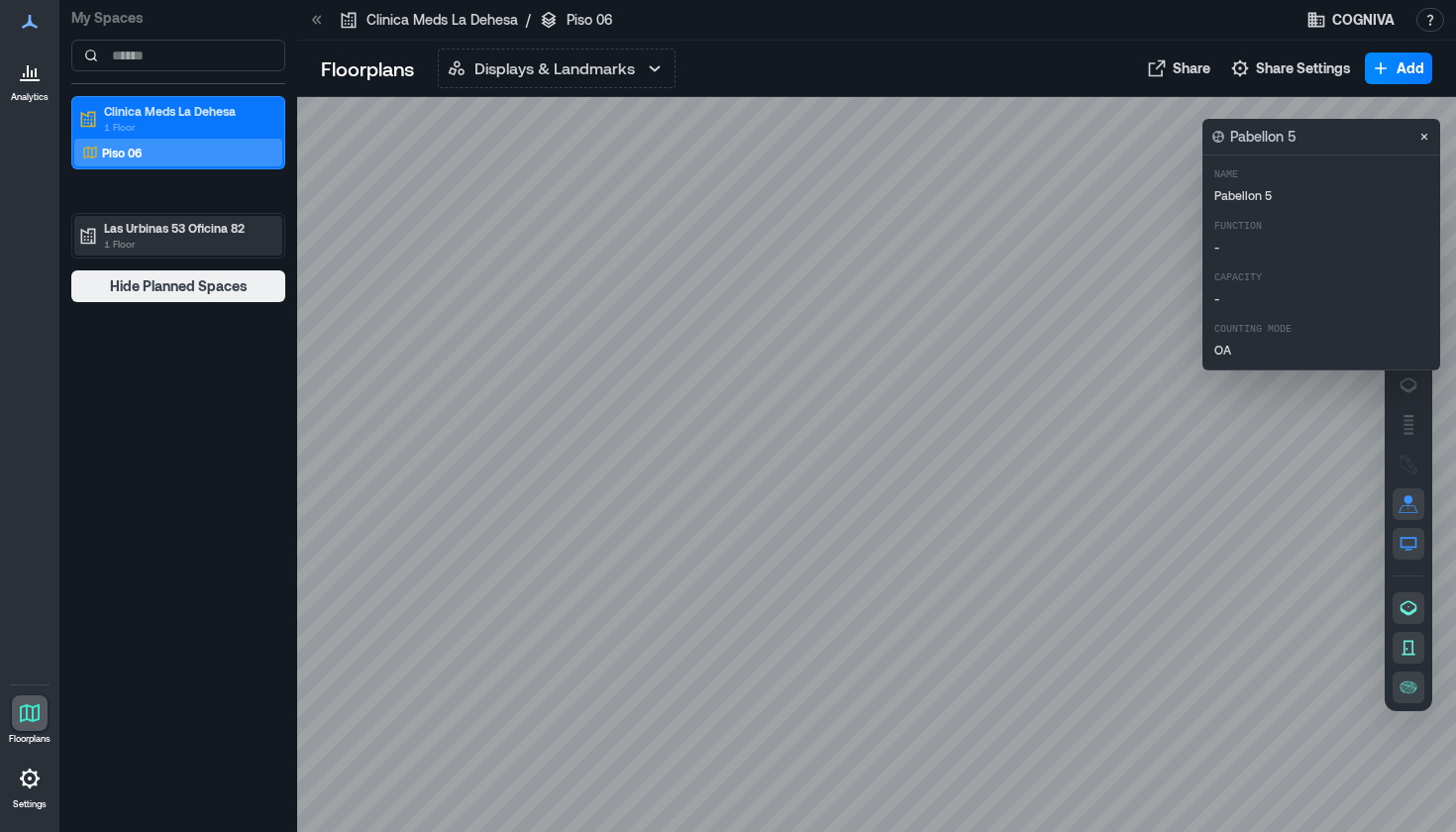 click on "Las Urbinas 53 Oficina 82" at bounding box center [187, 228] 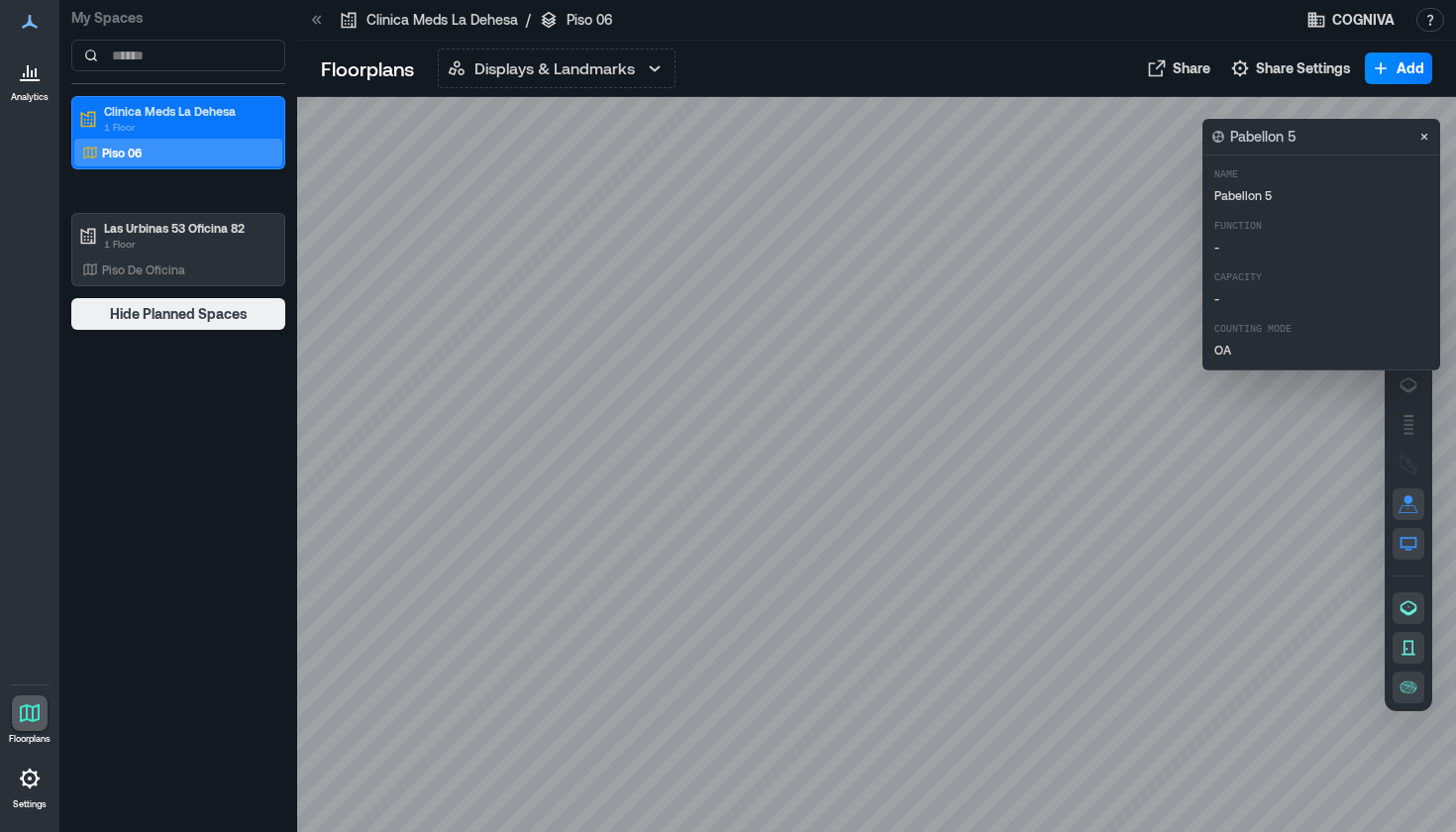 click on "Piso 06" at bounding box center (122, 153) 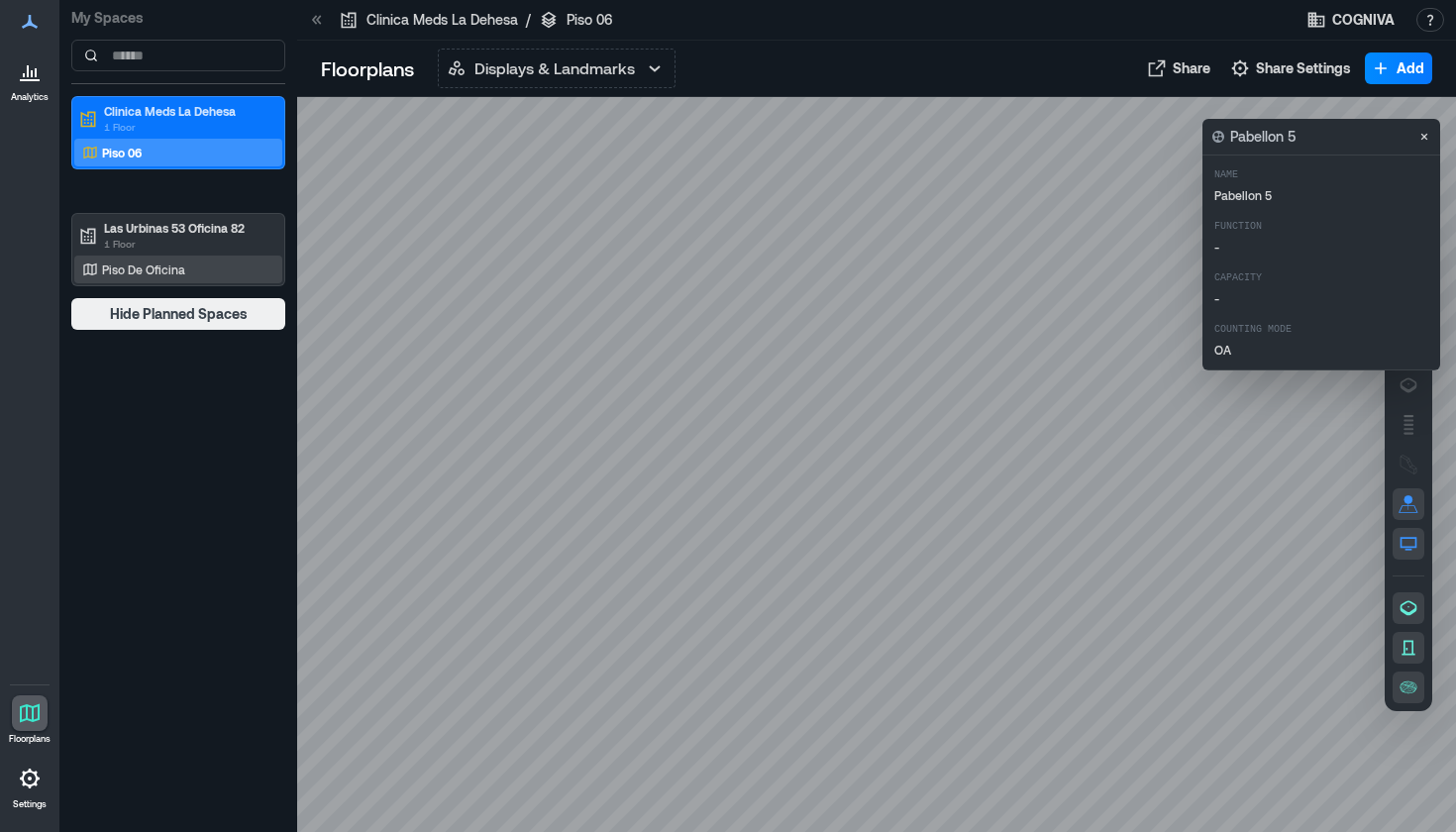 click on "Piso De Oficina" at bounding box center [144, 269] 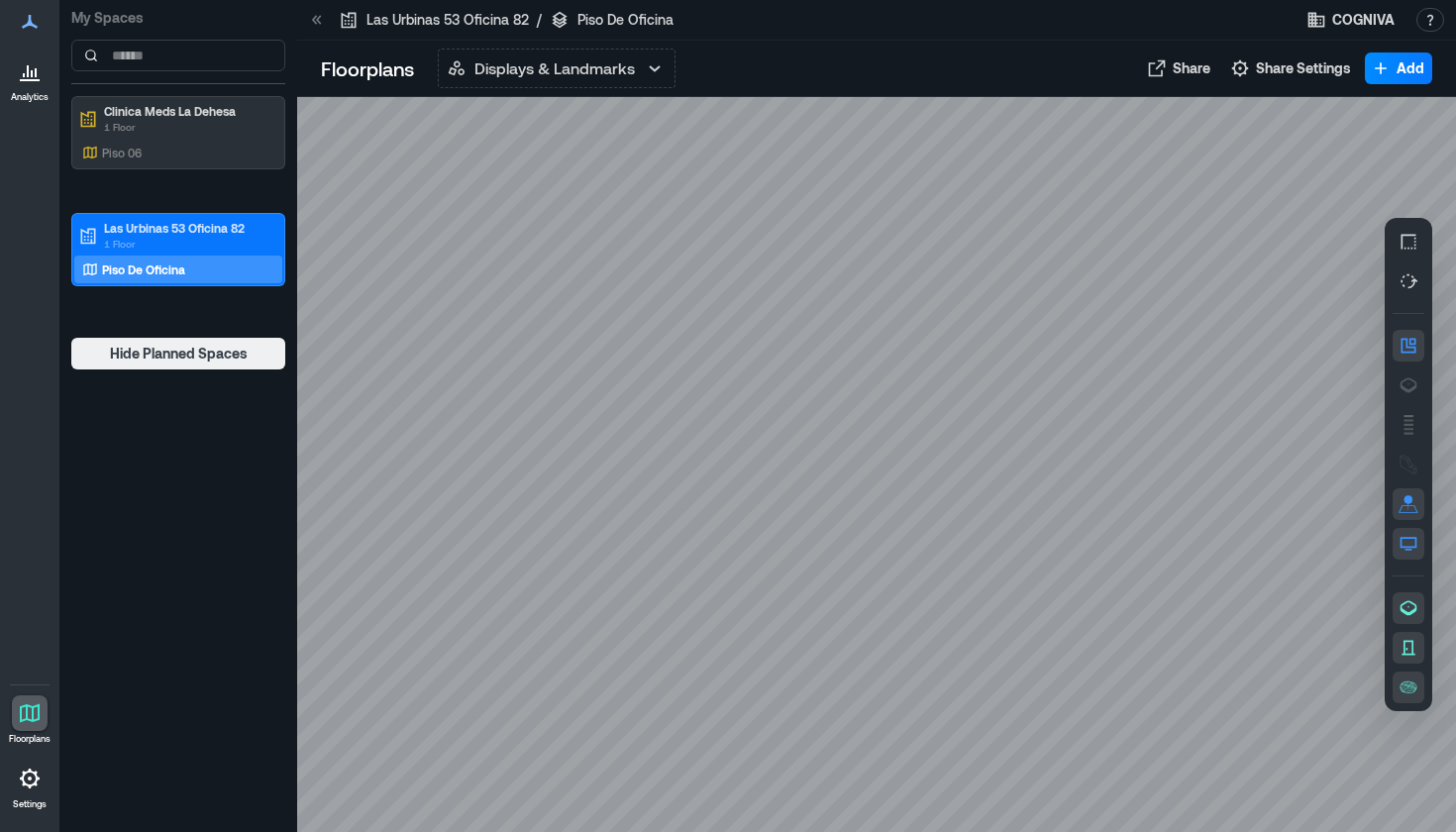 drag, startPoint x: 836, startPoint y: 347, endPoint x: 807, endPoint y: 288, distance: 65.74192 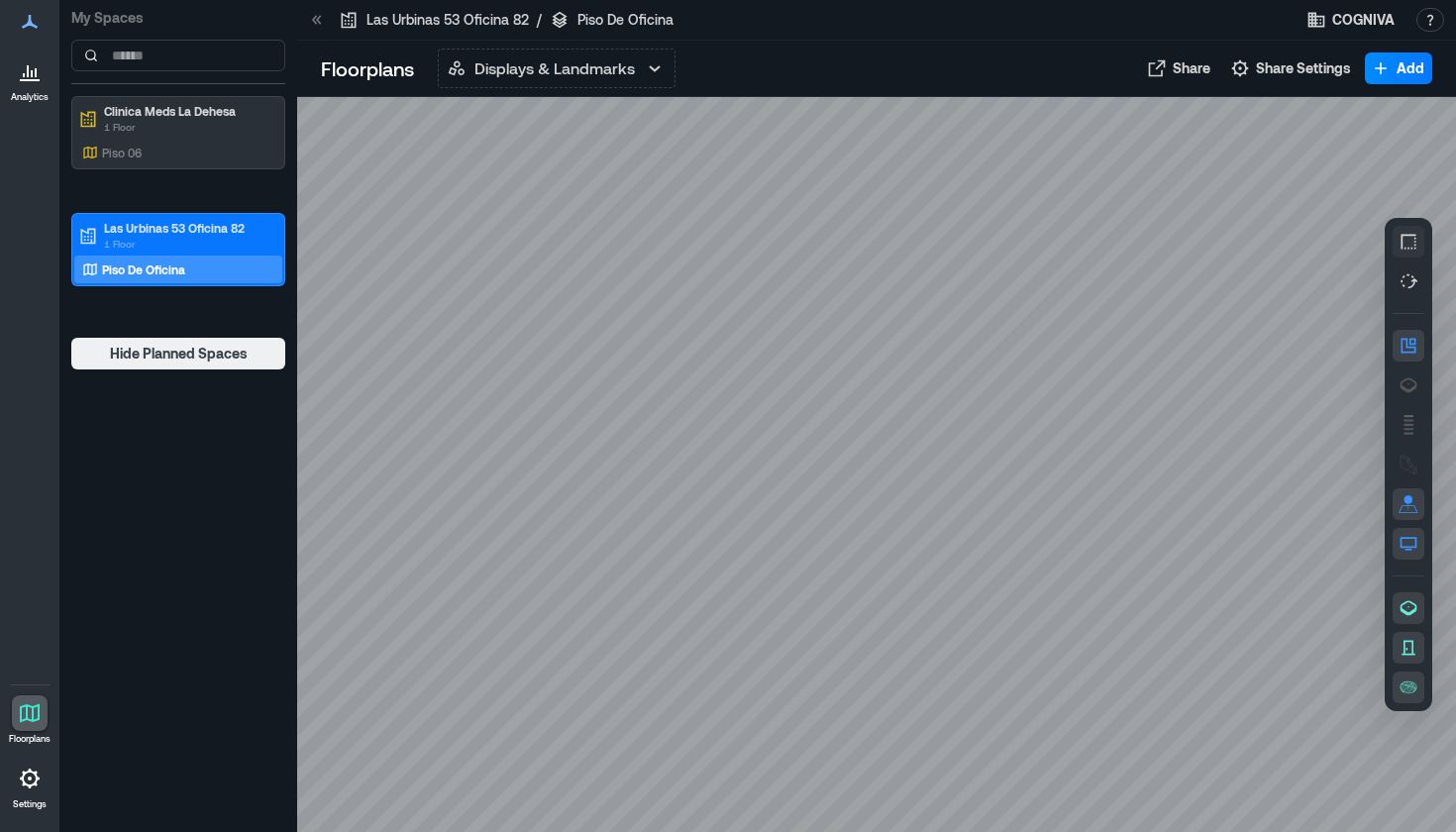 click 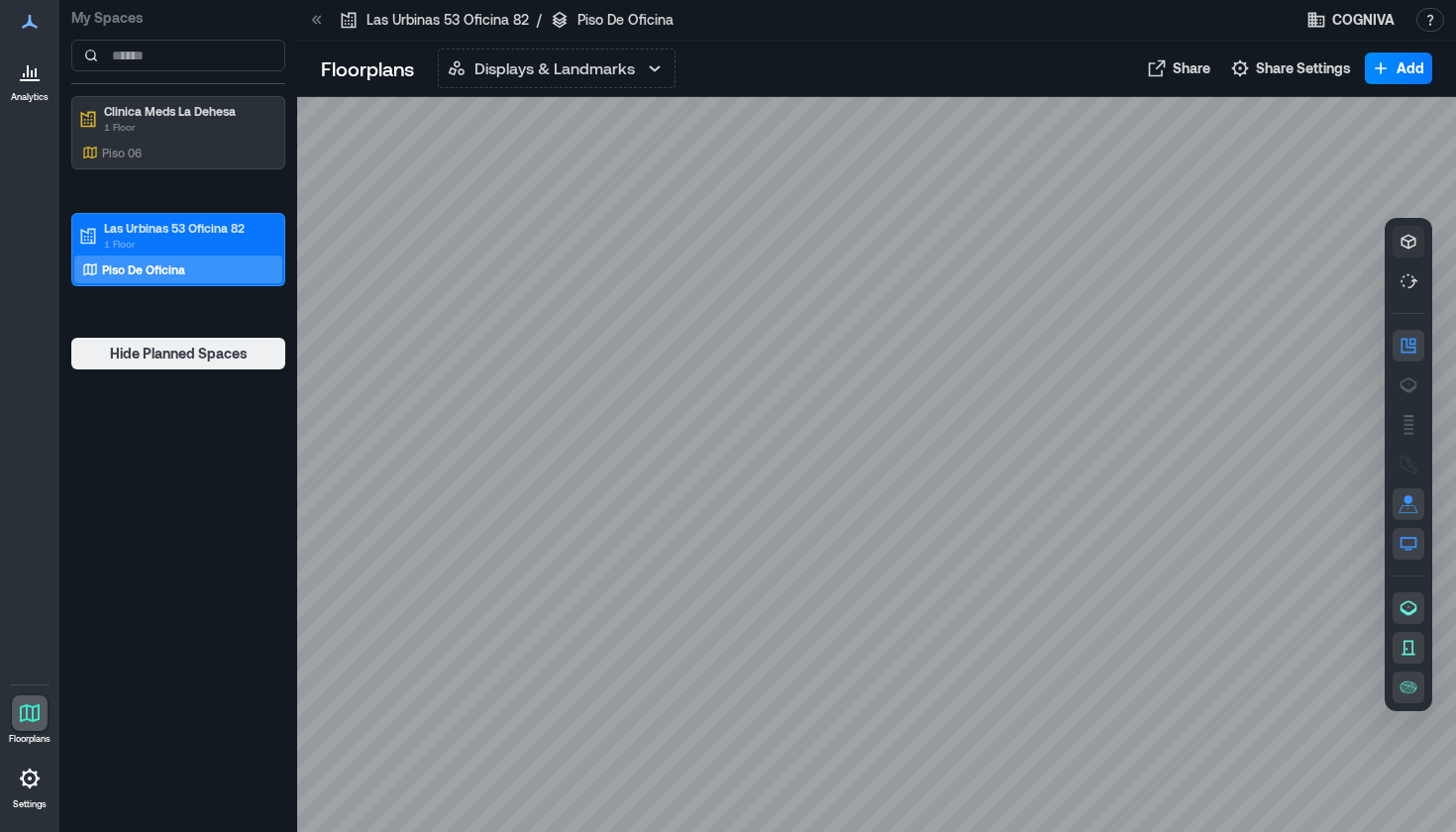click at bounding box center [877, 465] 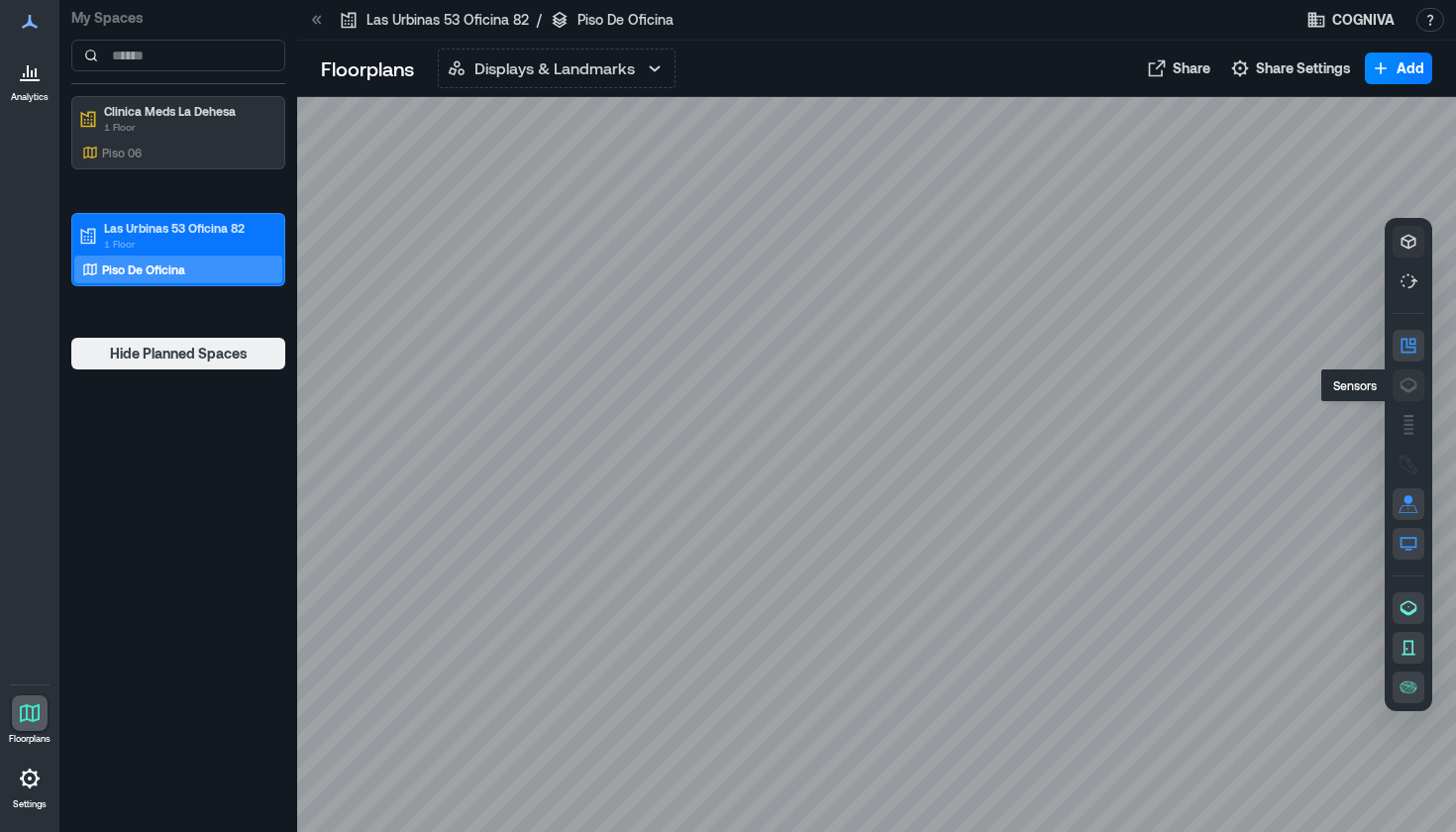 click 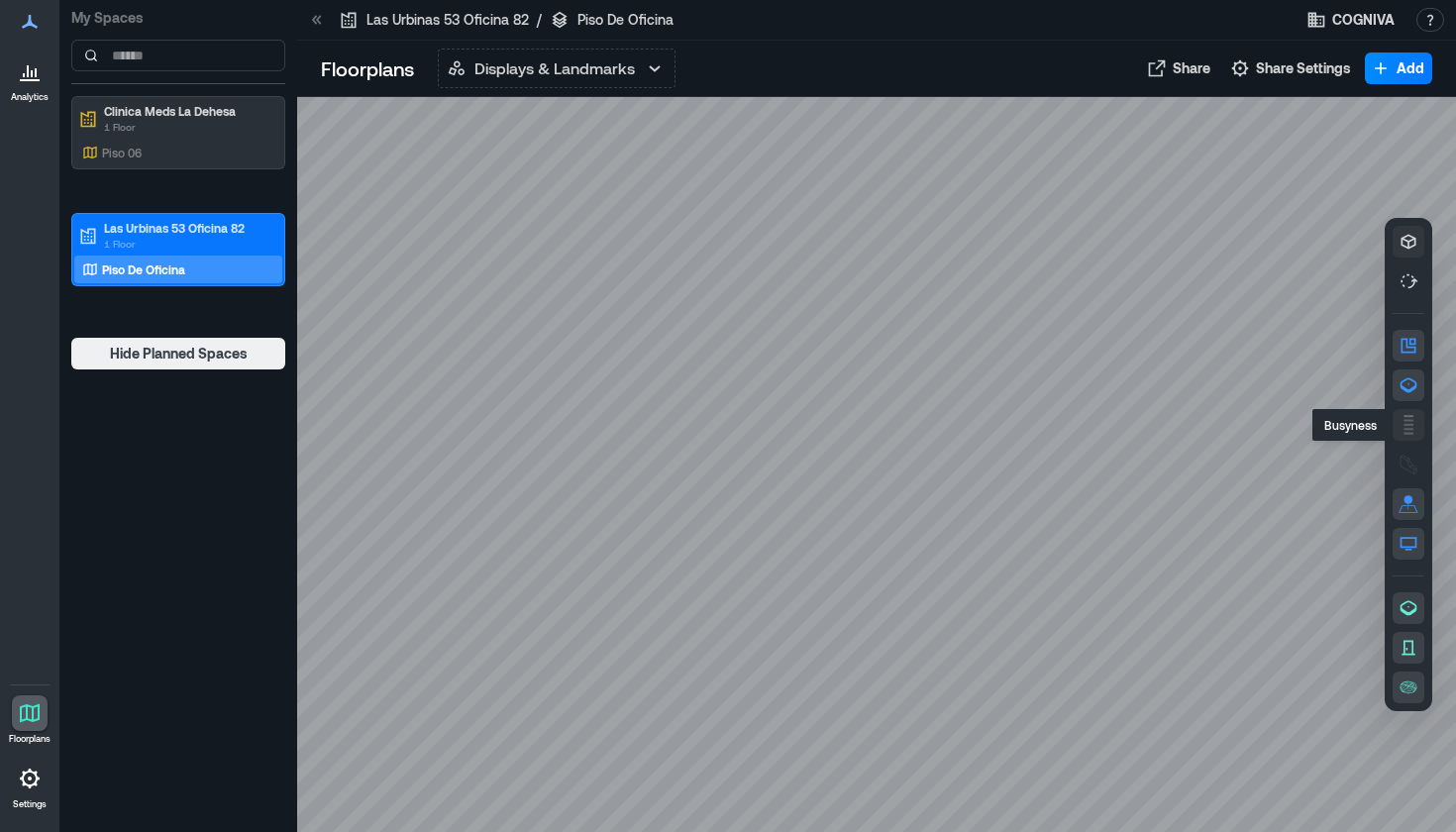click at bounding box center (1408, 425) 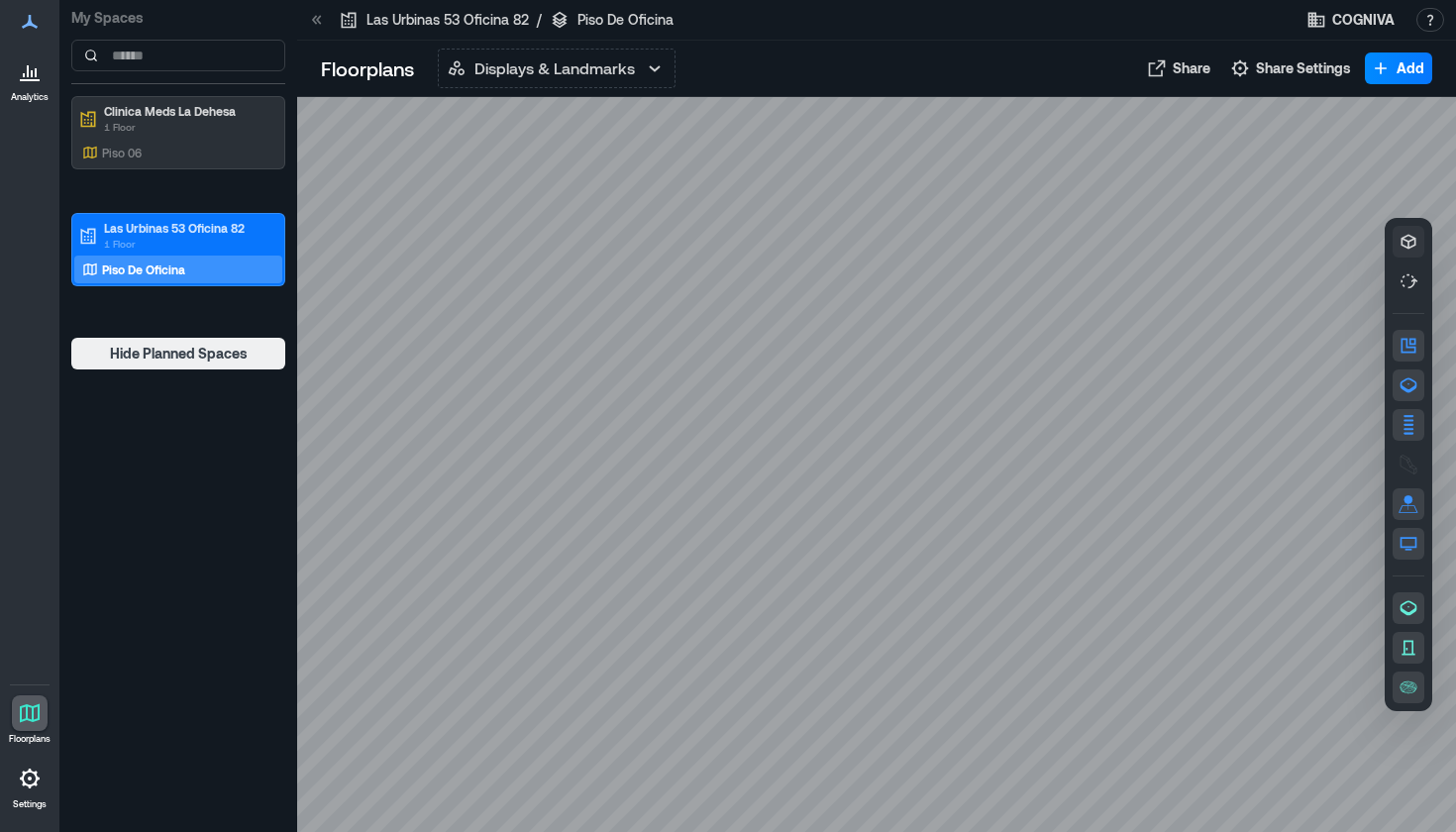 click at bounding box center (30, 779) 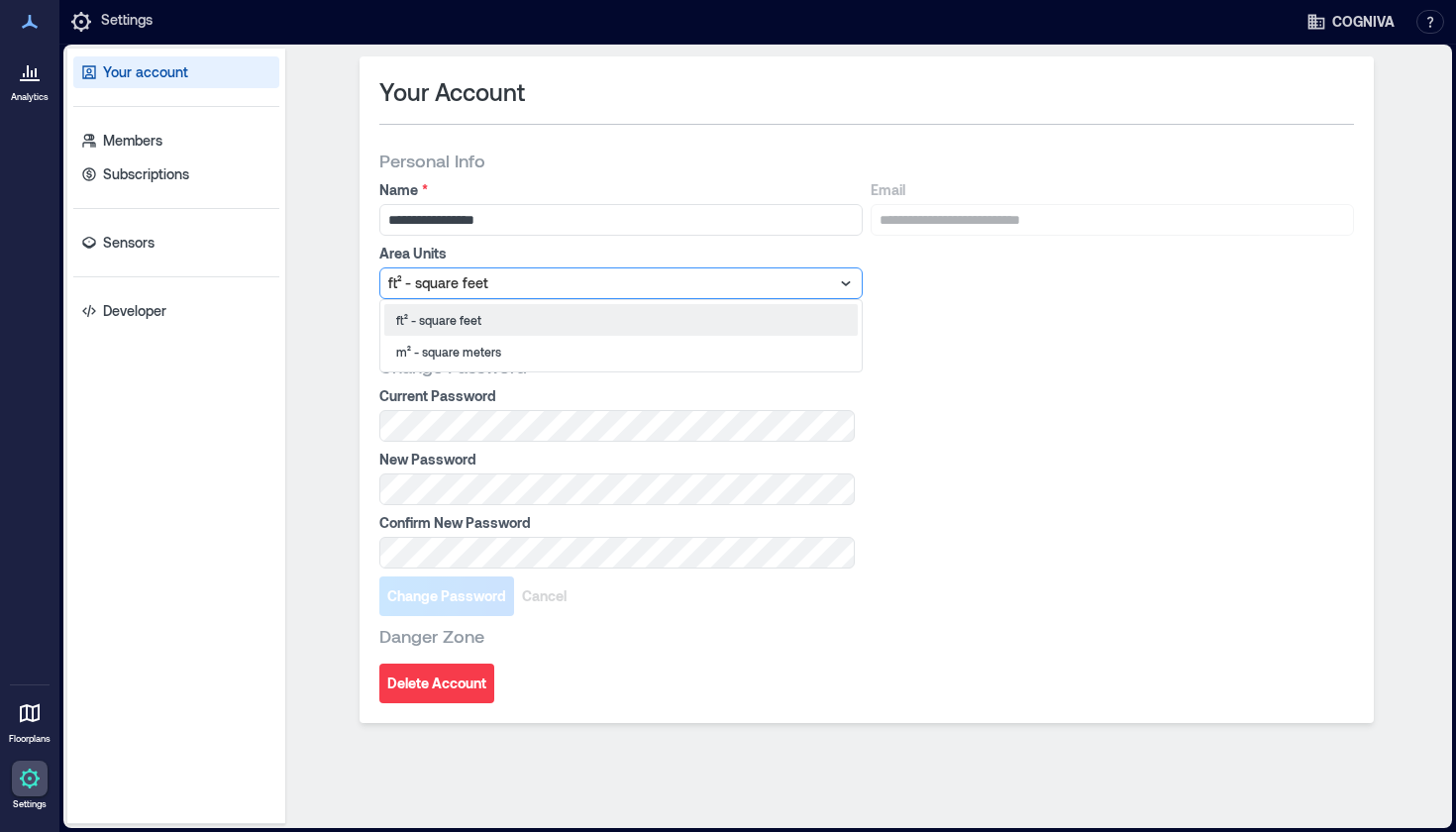 click at bounding box center (611, 283) 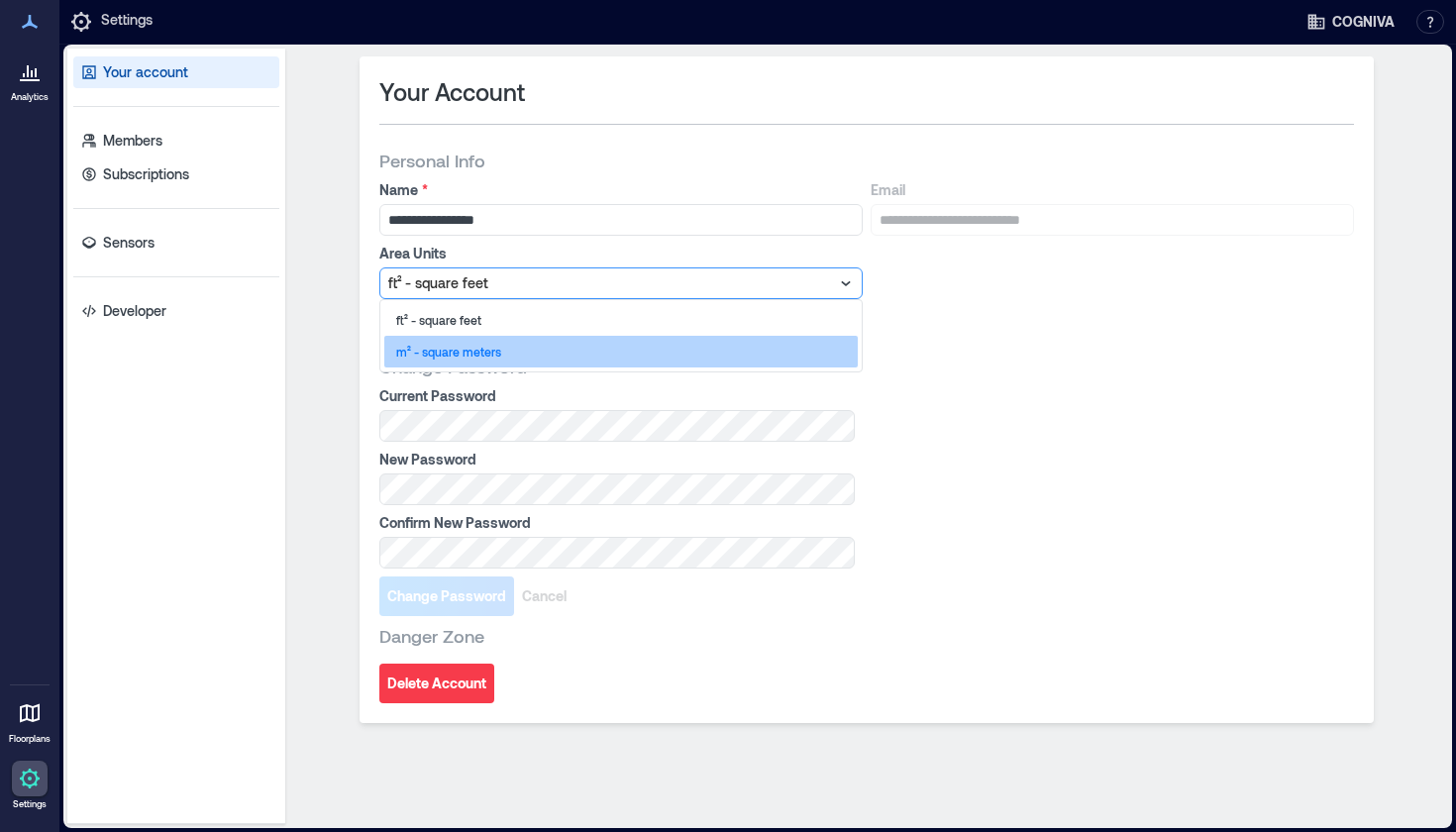 click on "m² - square meters" at bounding box center (621, 352) 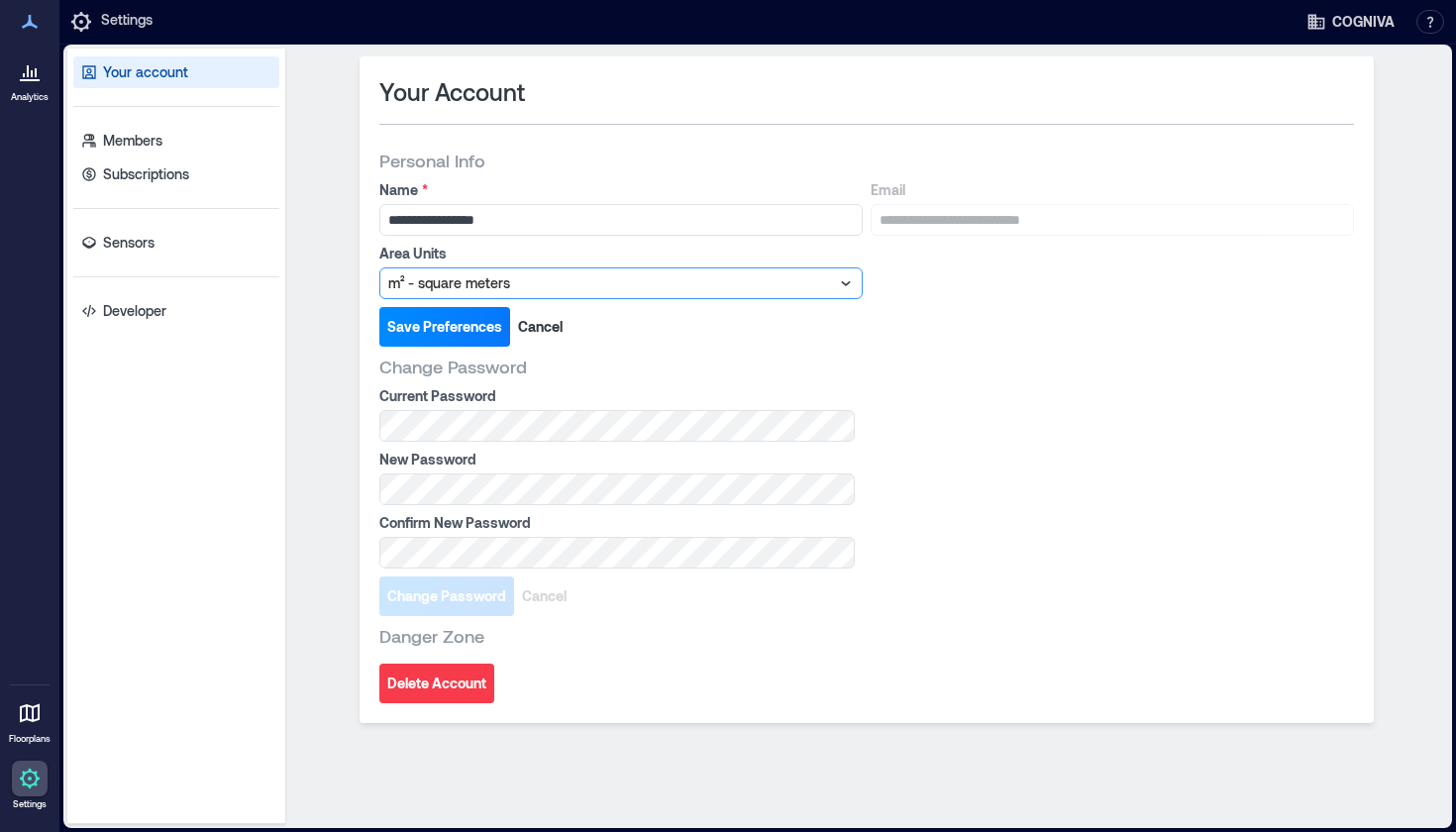 click on "Change Password" at bounding box center [867, 366] 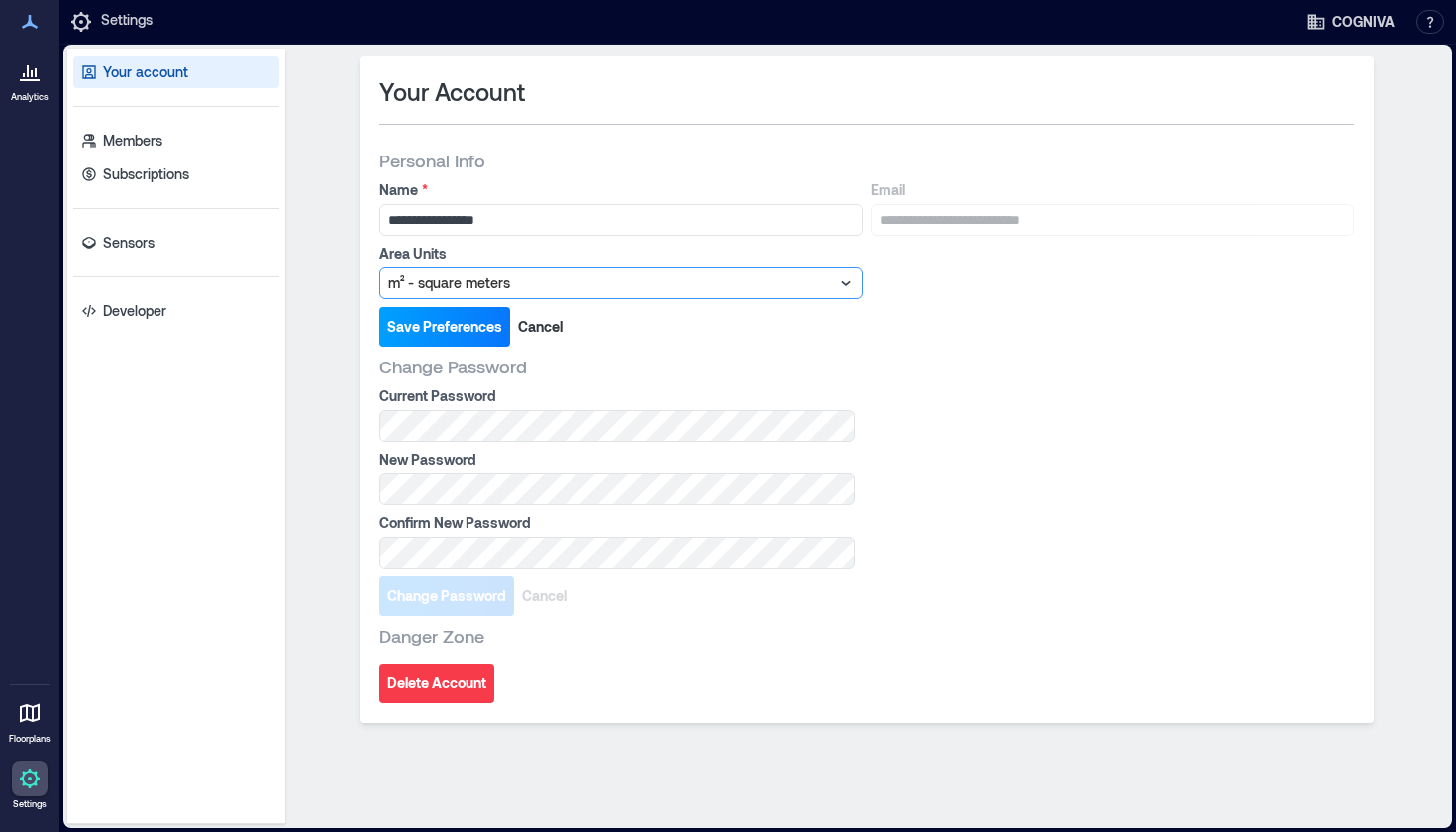 click on "Save Preferences" at bounding box center (445, 327) 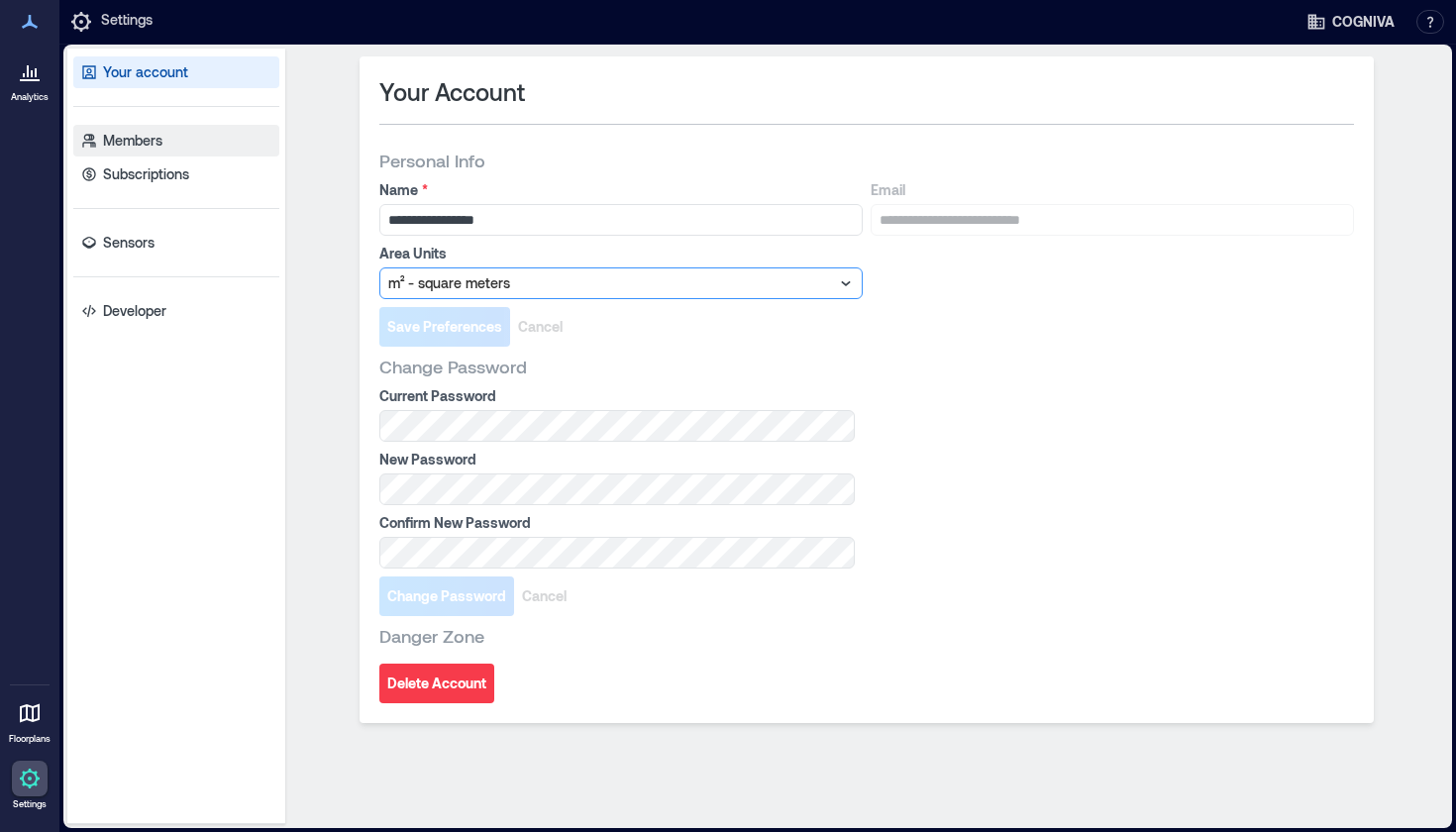 click on "Members" at bounding box center [176, 141] 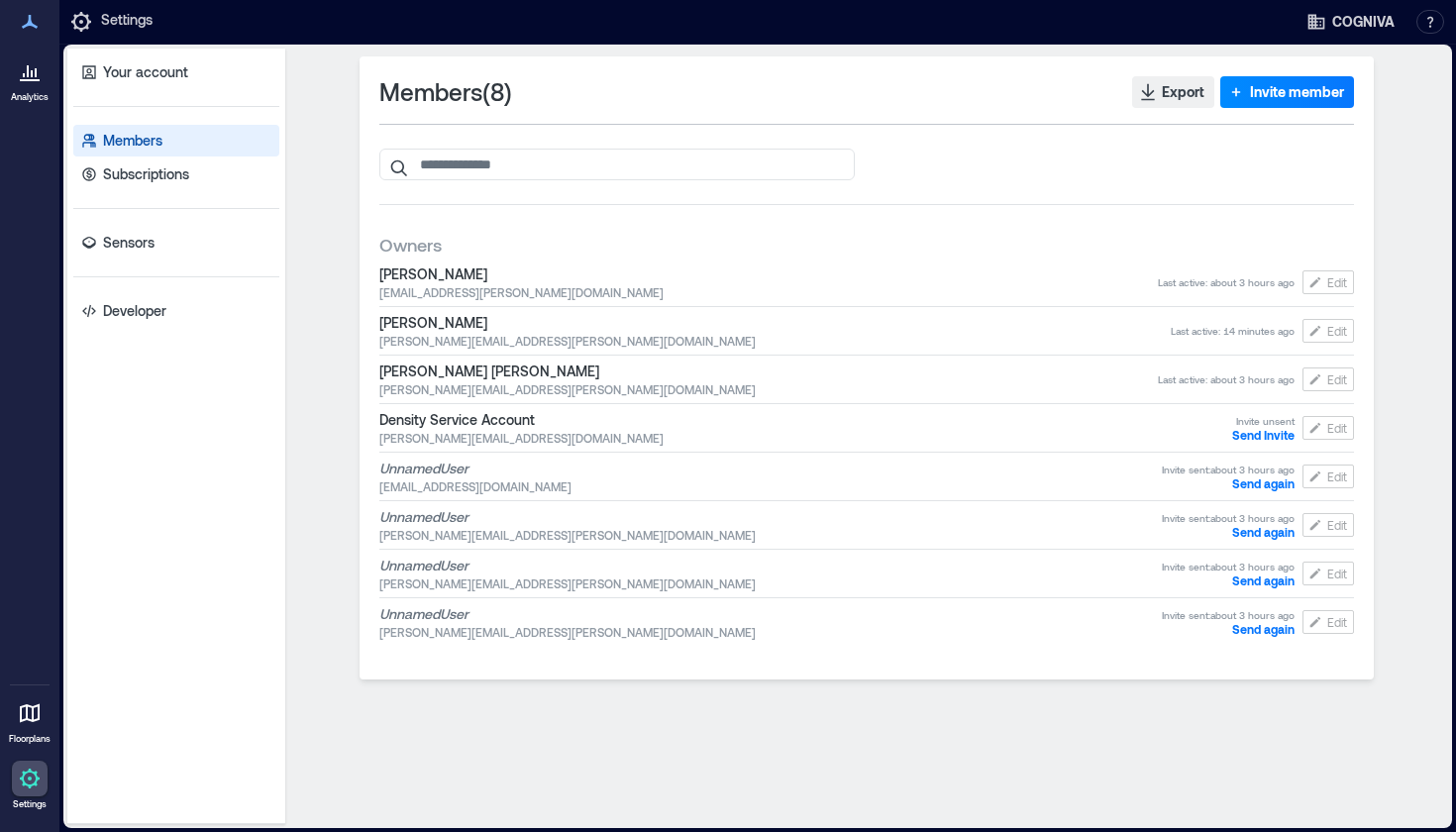scroll, scrollTop: 0, scrollLeft: 0, axis: both 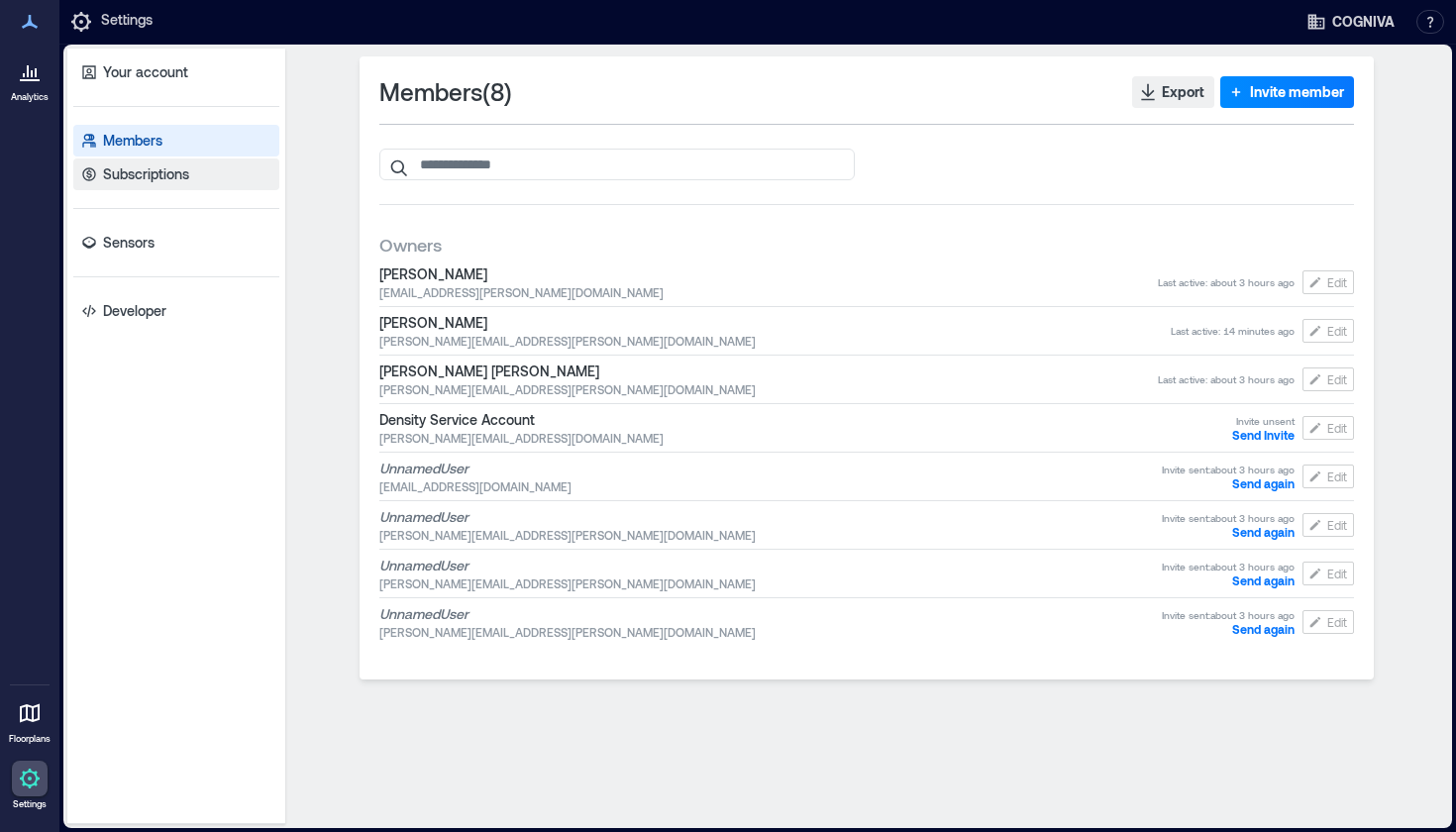 click on "Subscriptions" at bounding box center [146, 174] 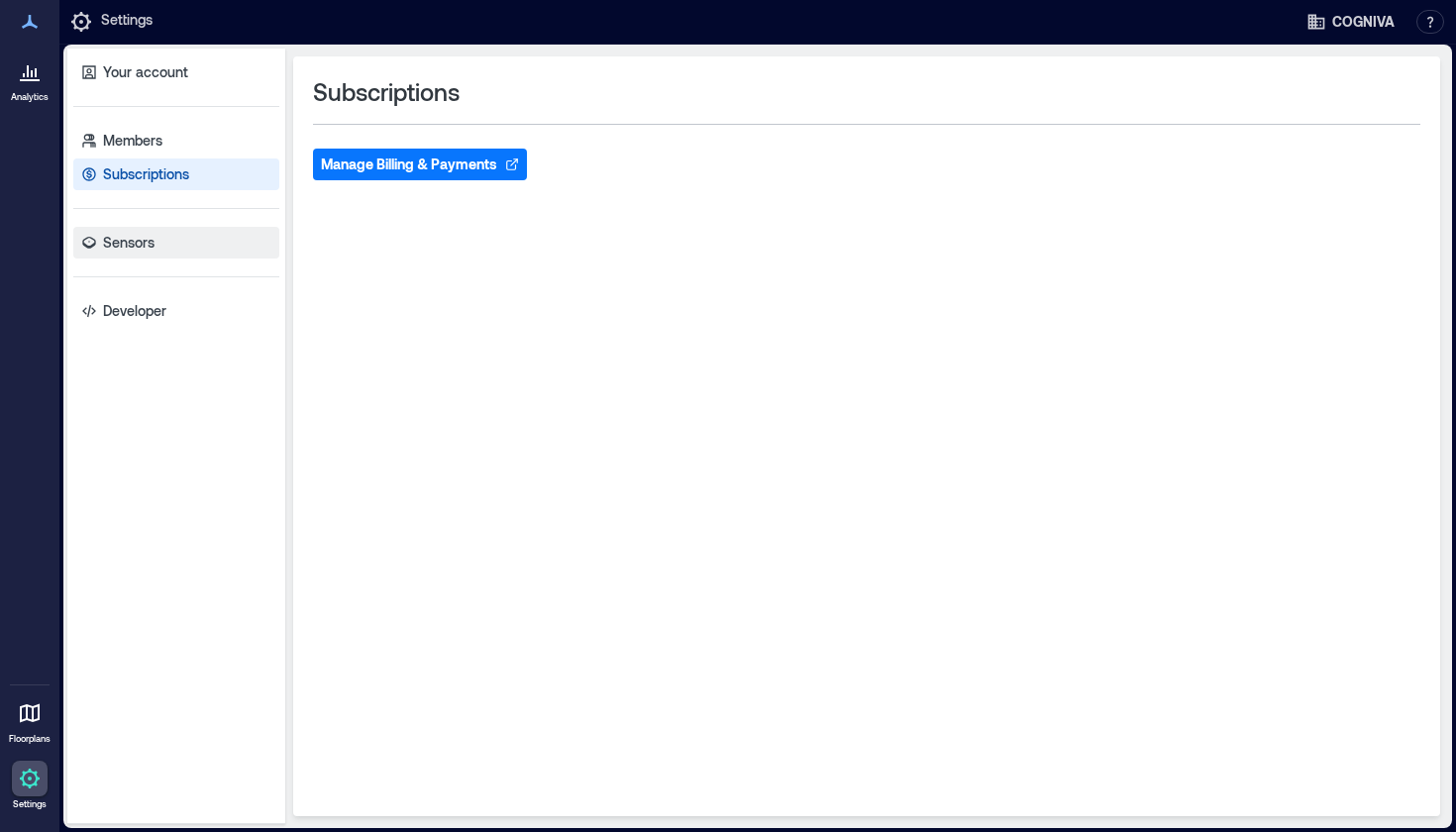 click on "Sensors" at bounding box center (129, 243) 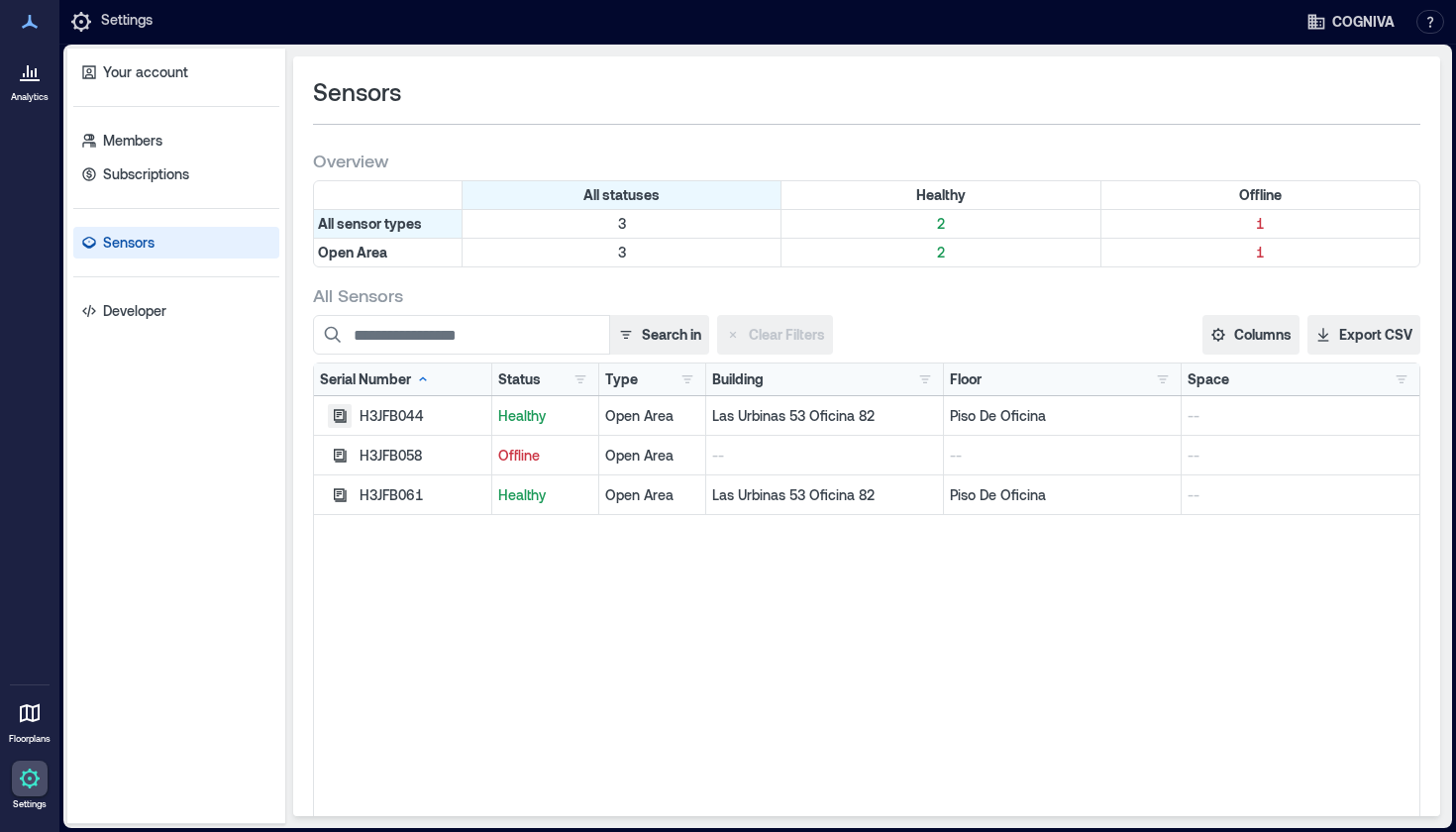 click 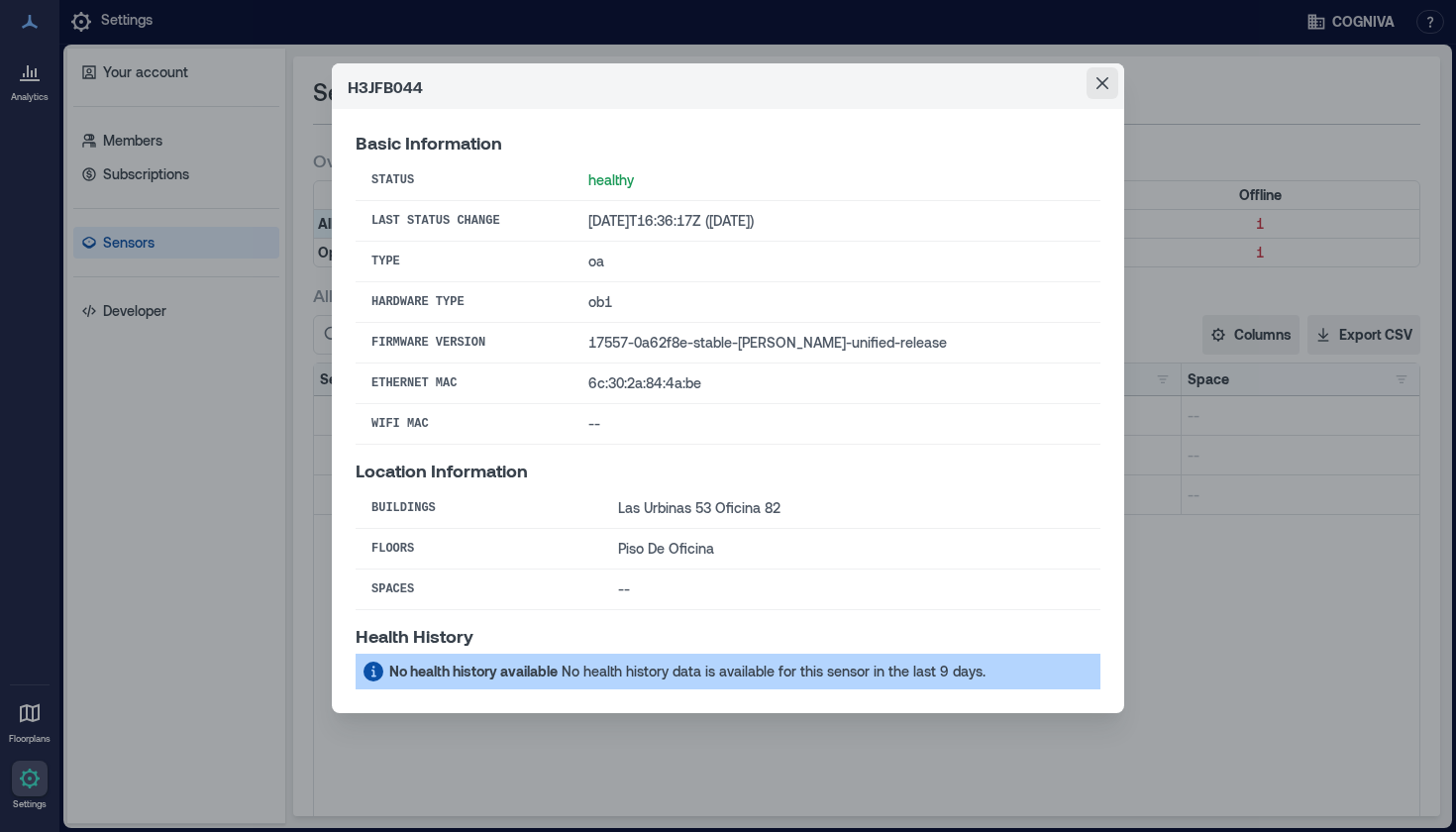 click 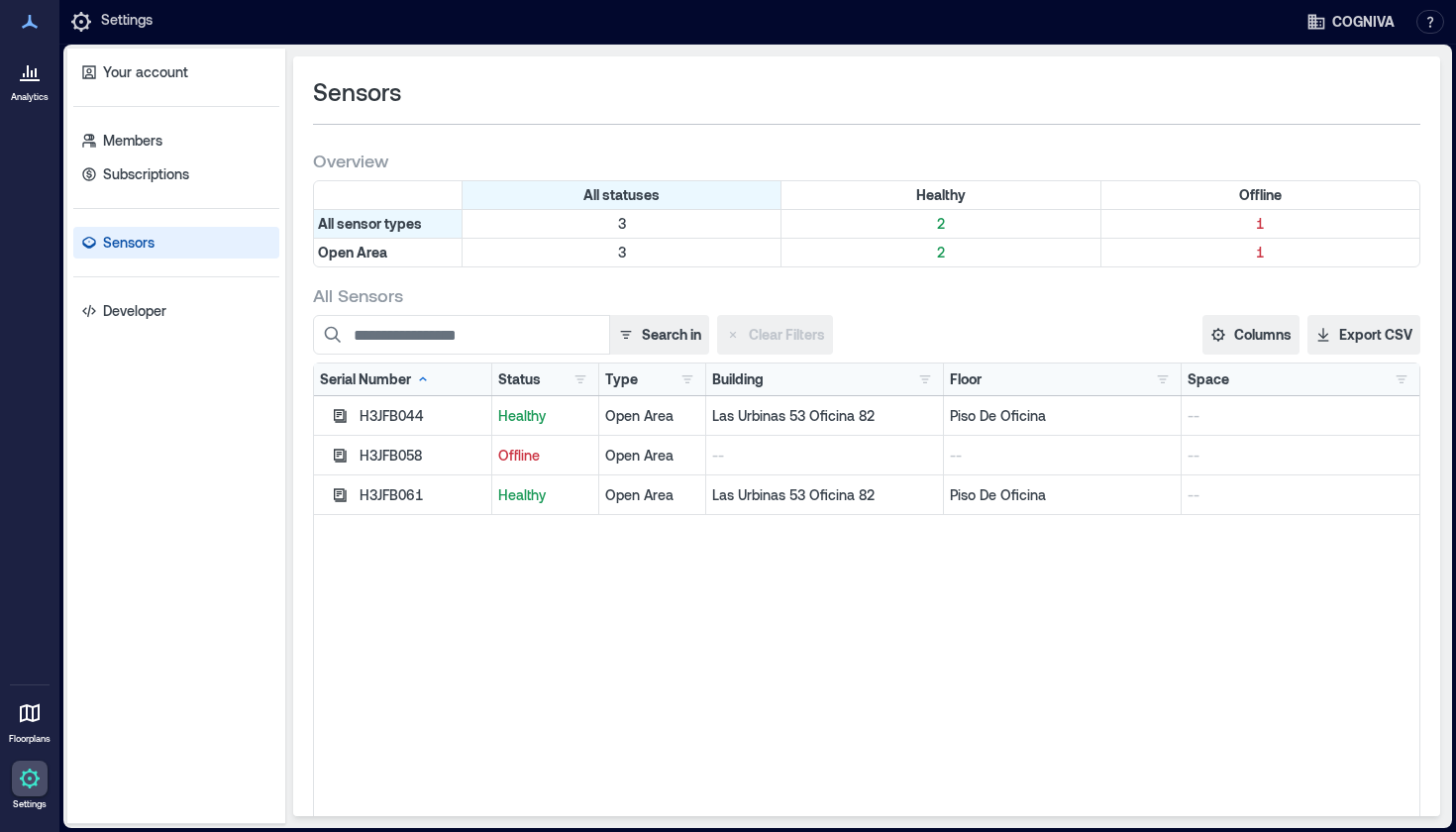 click on "Analytics Floorplans Settings" at bounding box center (30, 416) 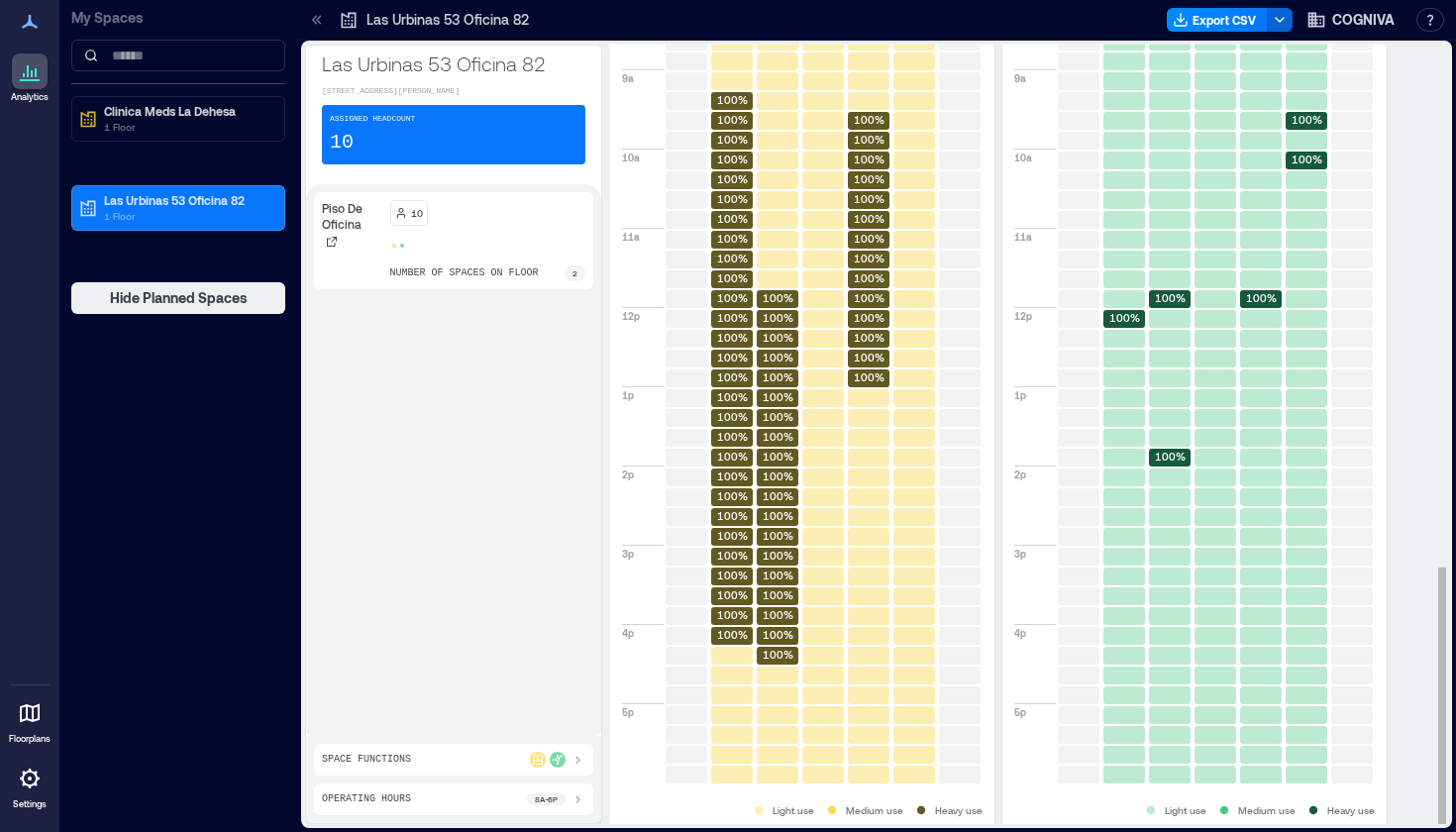 click 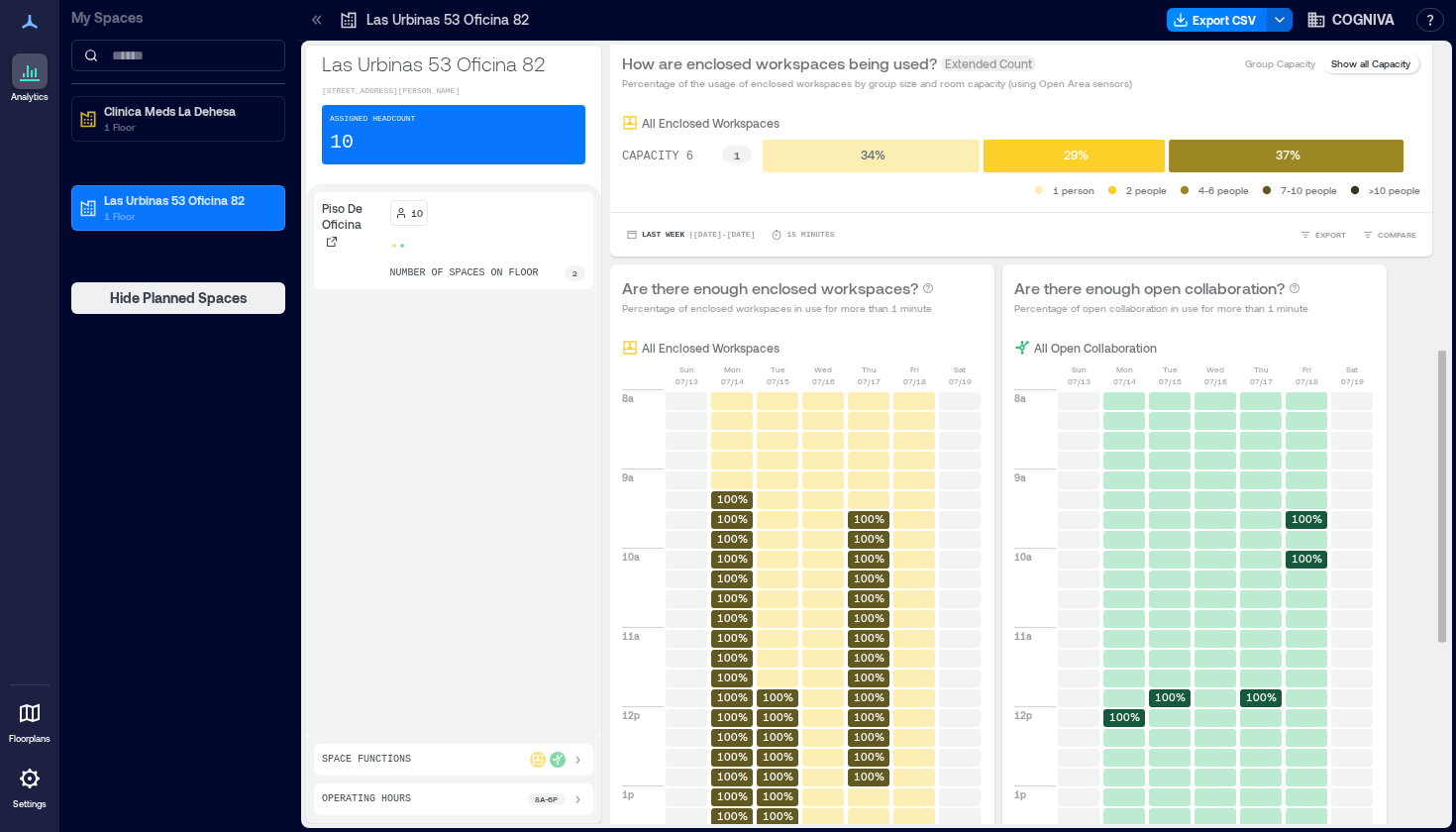 scroll, scrollTop: 813, scrollLeft: 0, axis: vertical 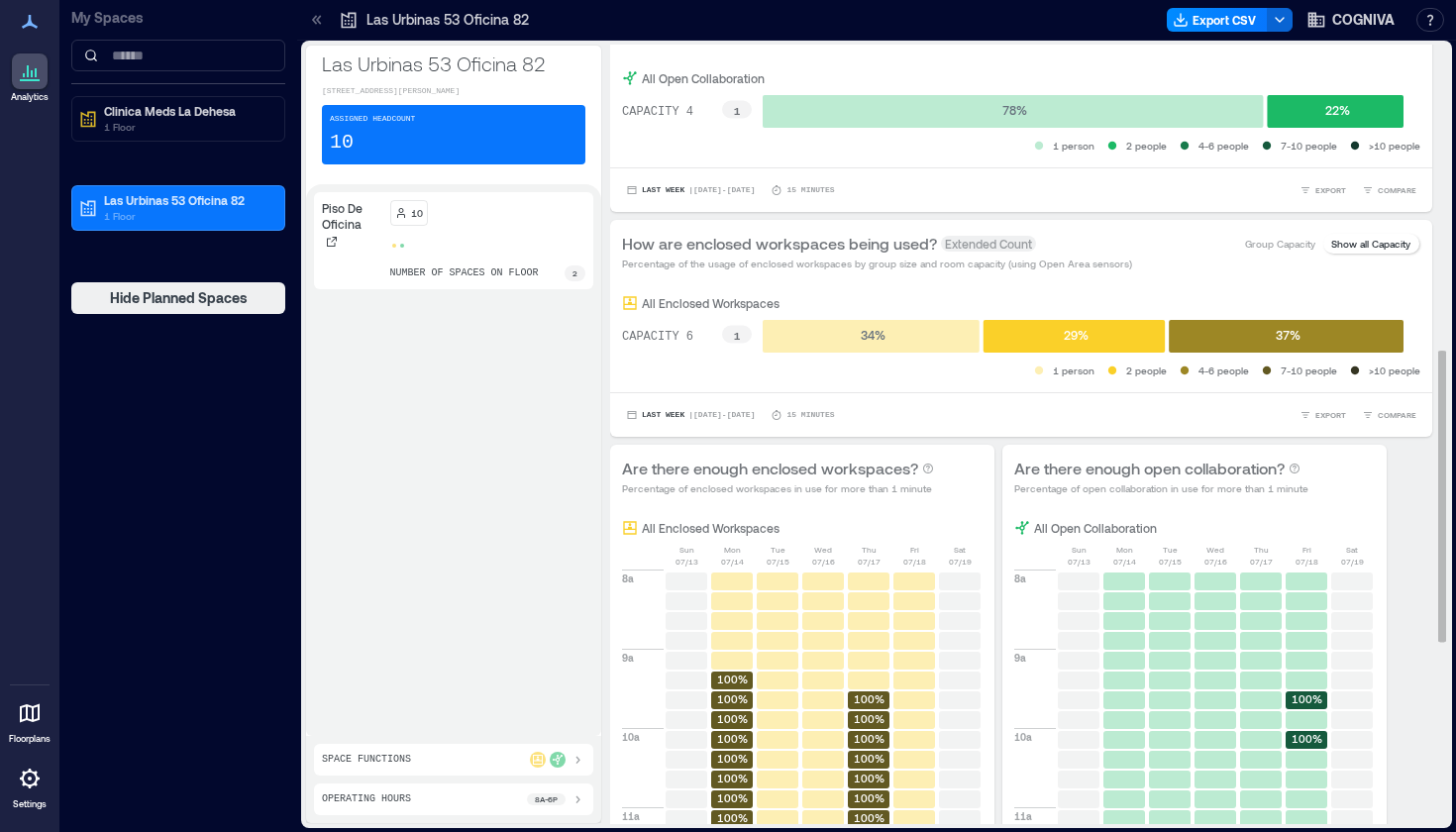click on "Percentage of enclosed workspaces in use for more than 1 minute" at bounding box center (778, 488) 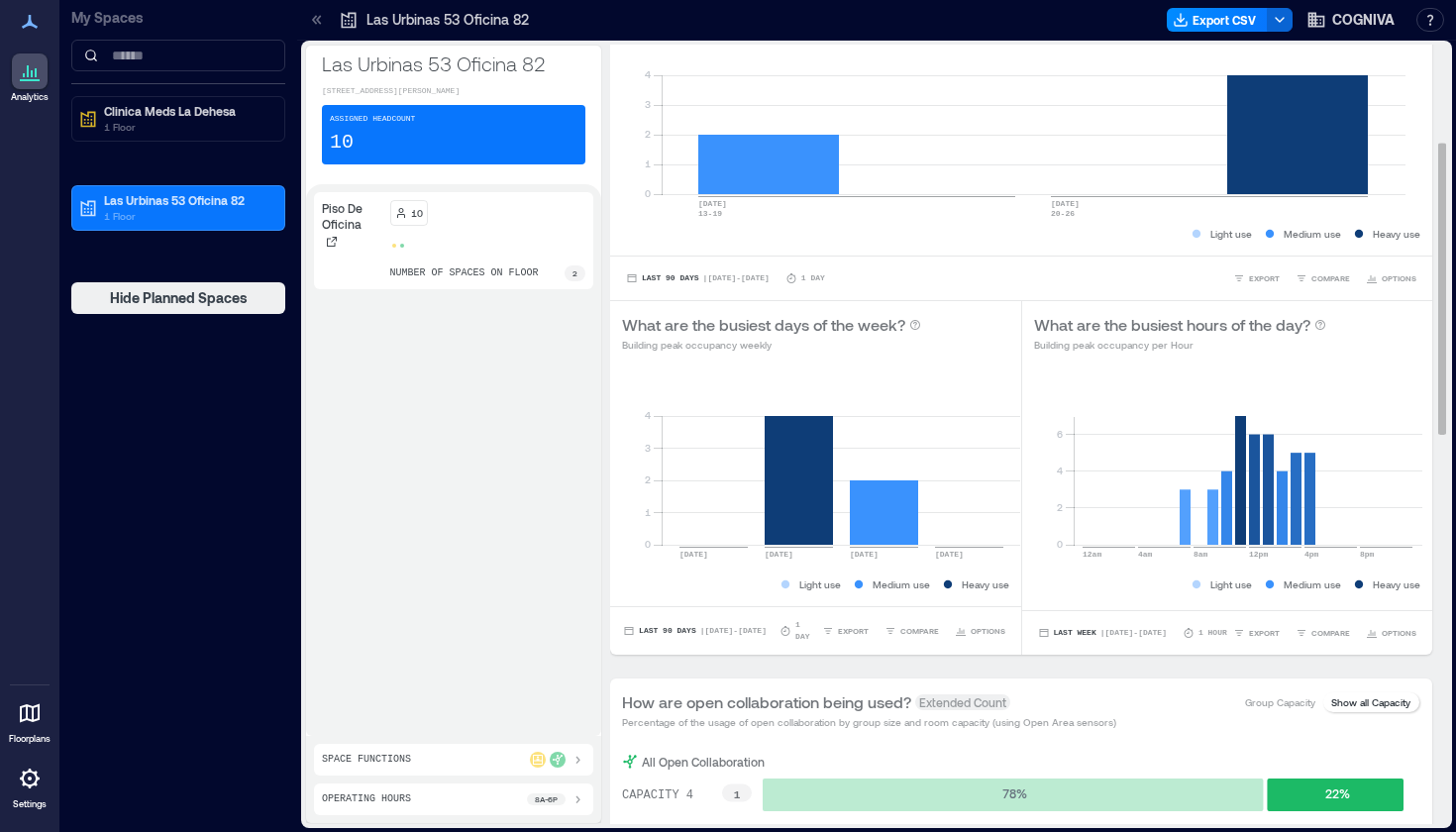 scroll, scrollTop: 53, scrollLeft: 0, axis: vertical 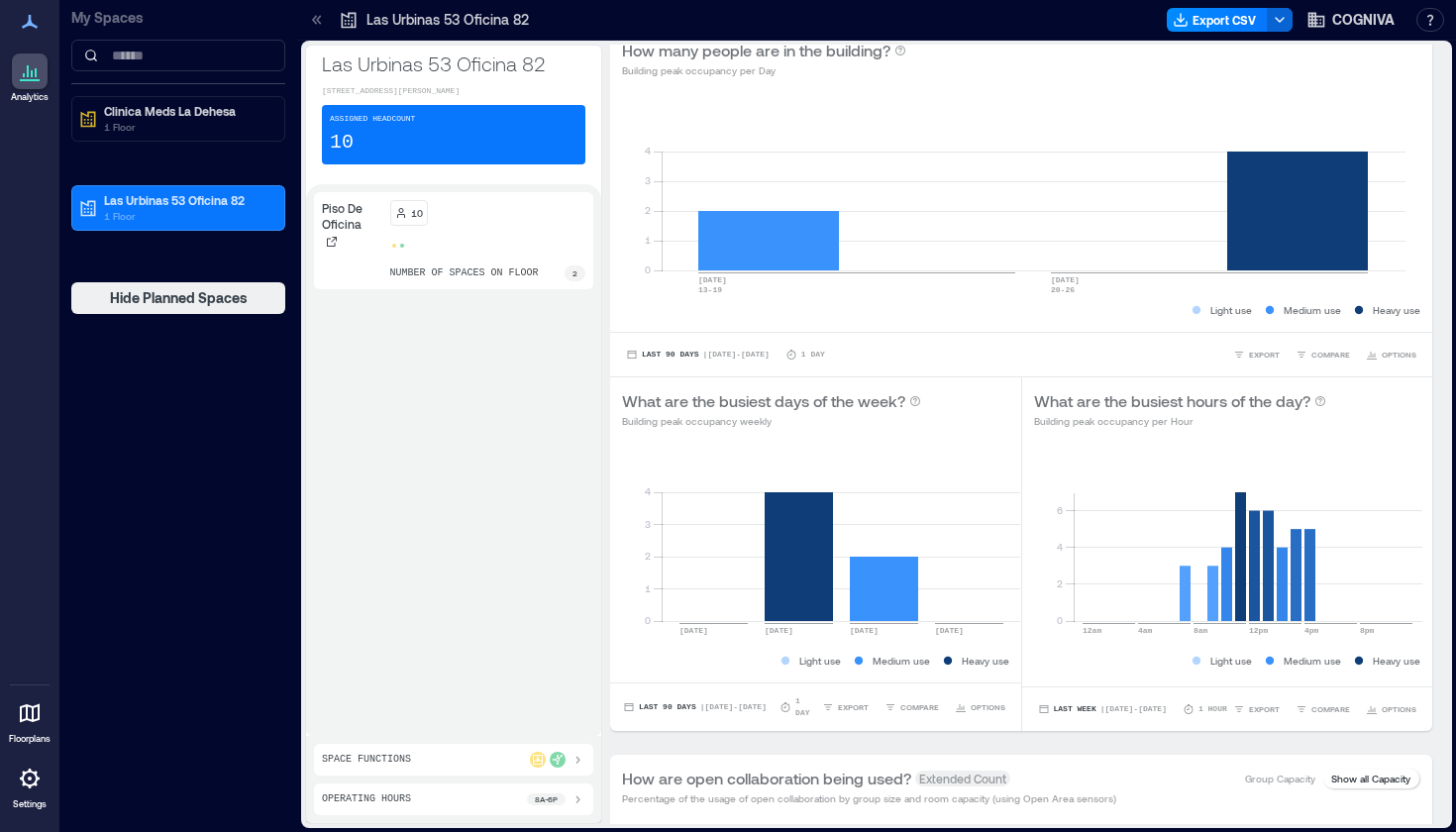 click 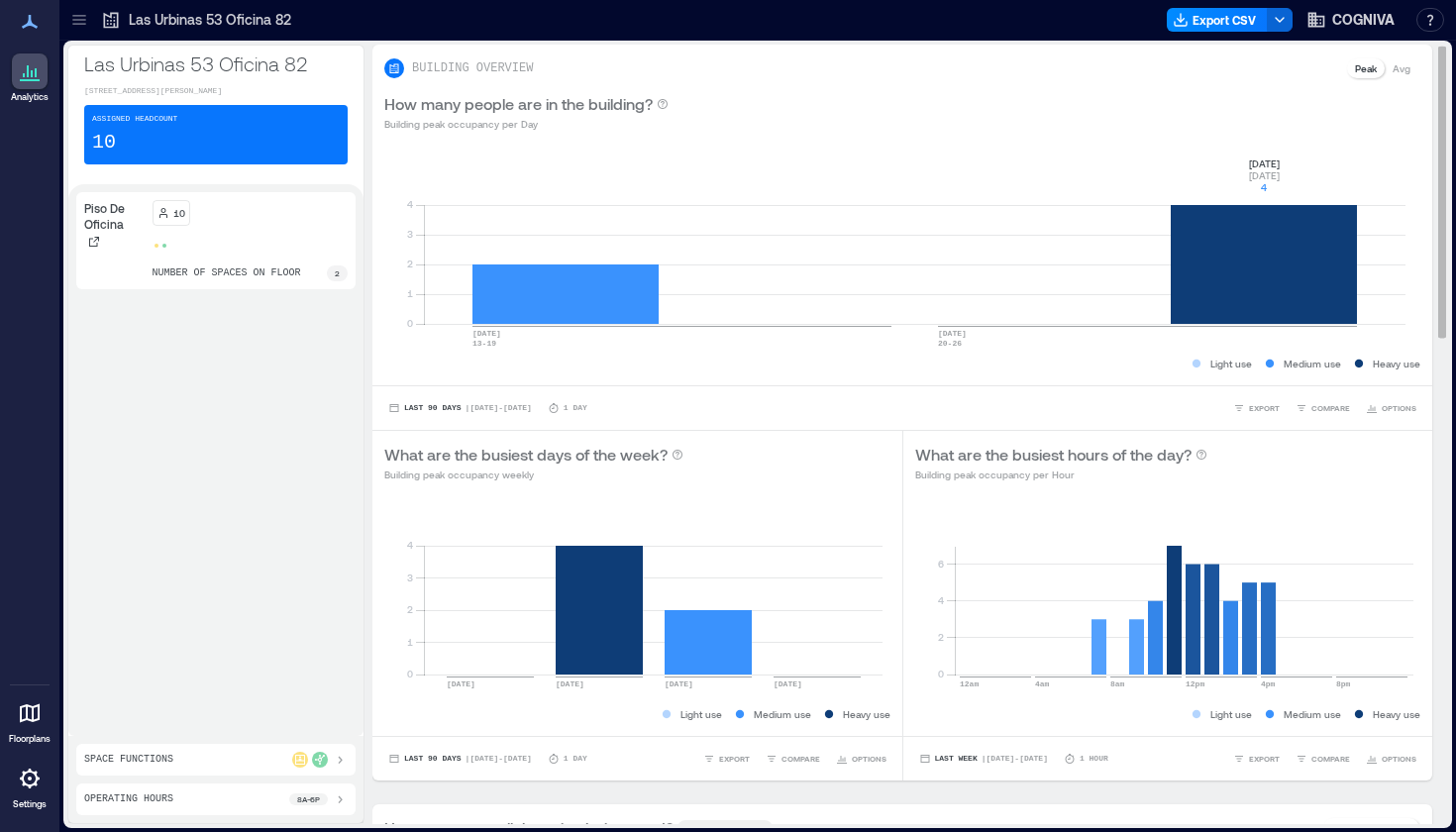 scroll, scrollTop: 0, scrollLeft: 0, axis: both 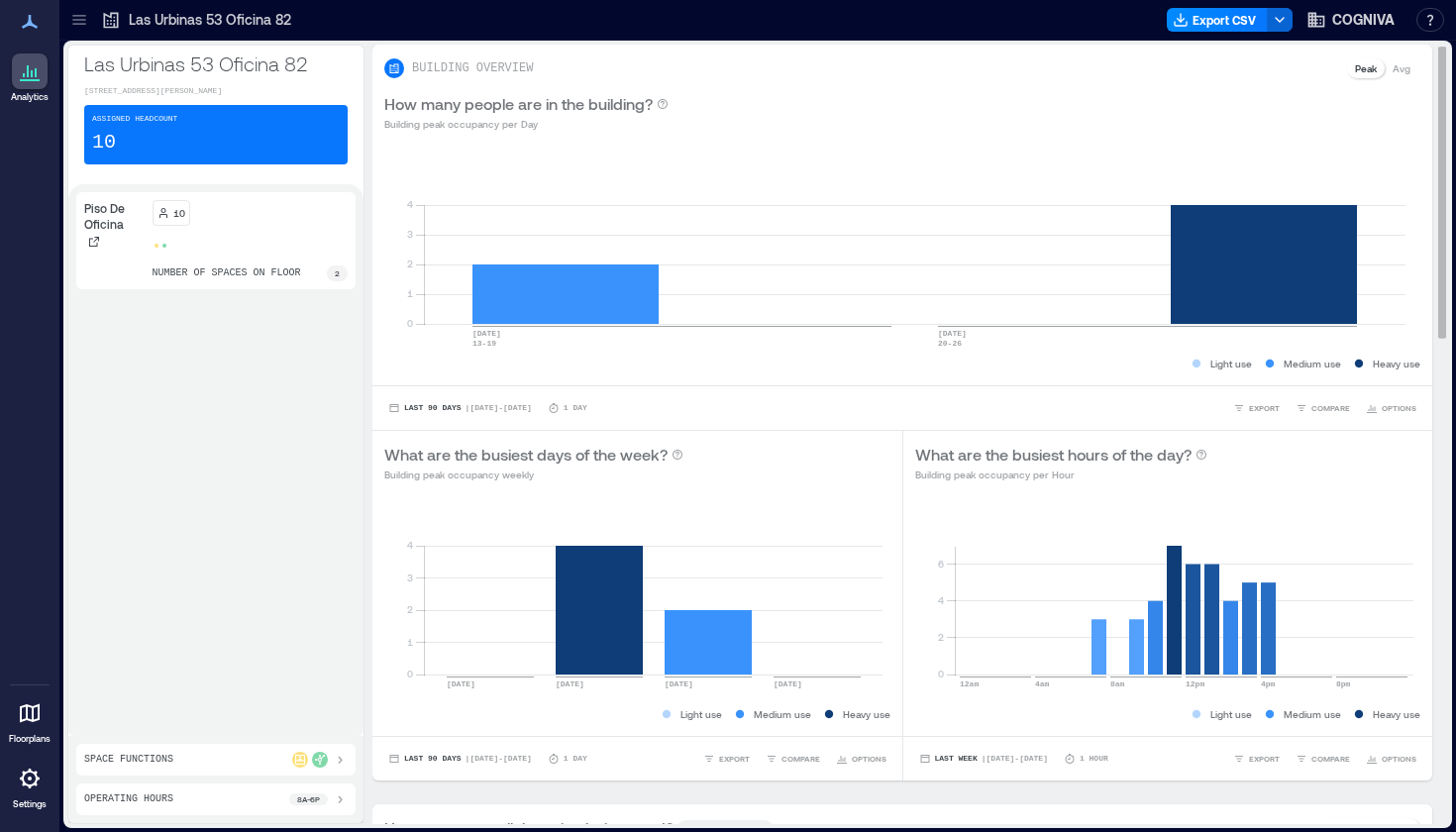 click on "Avg" at bounding box center [1402, 68] 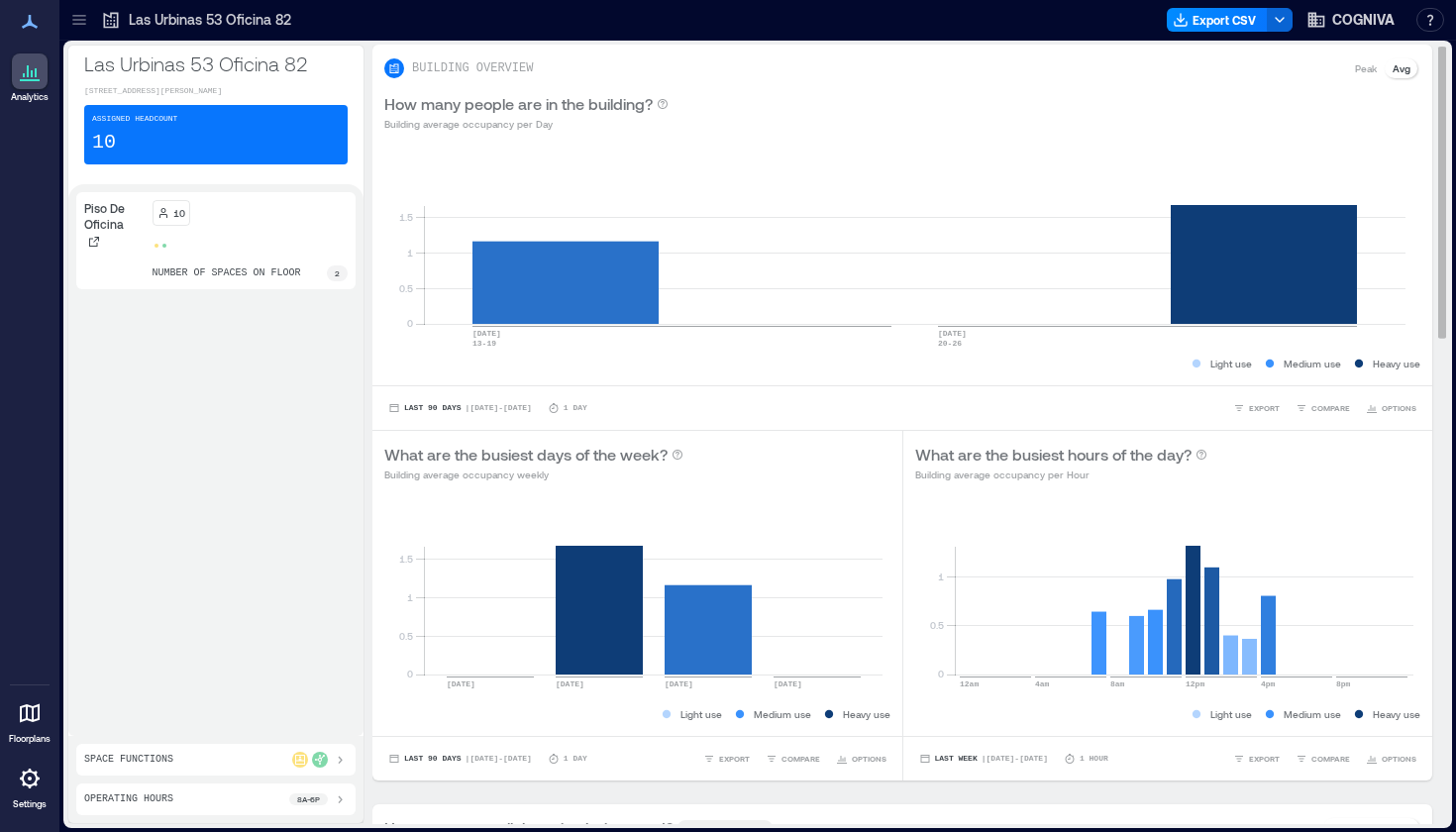 click on "Peak" at bounding box center (1366, 68) 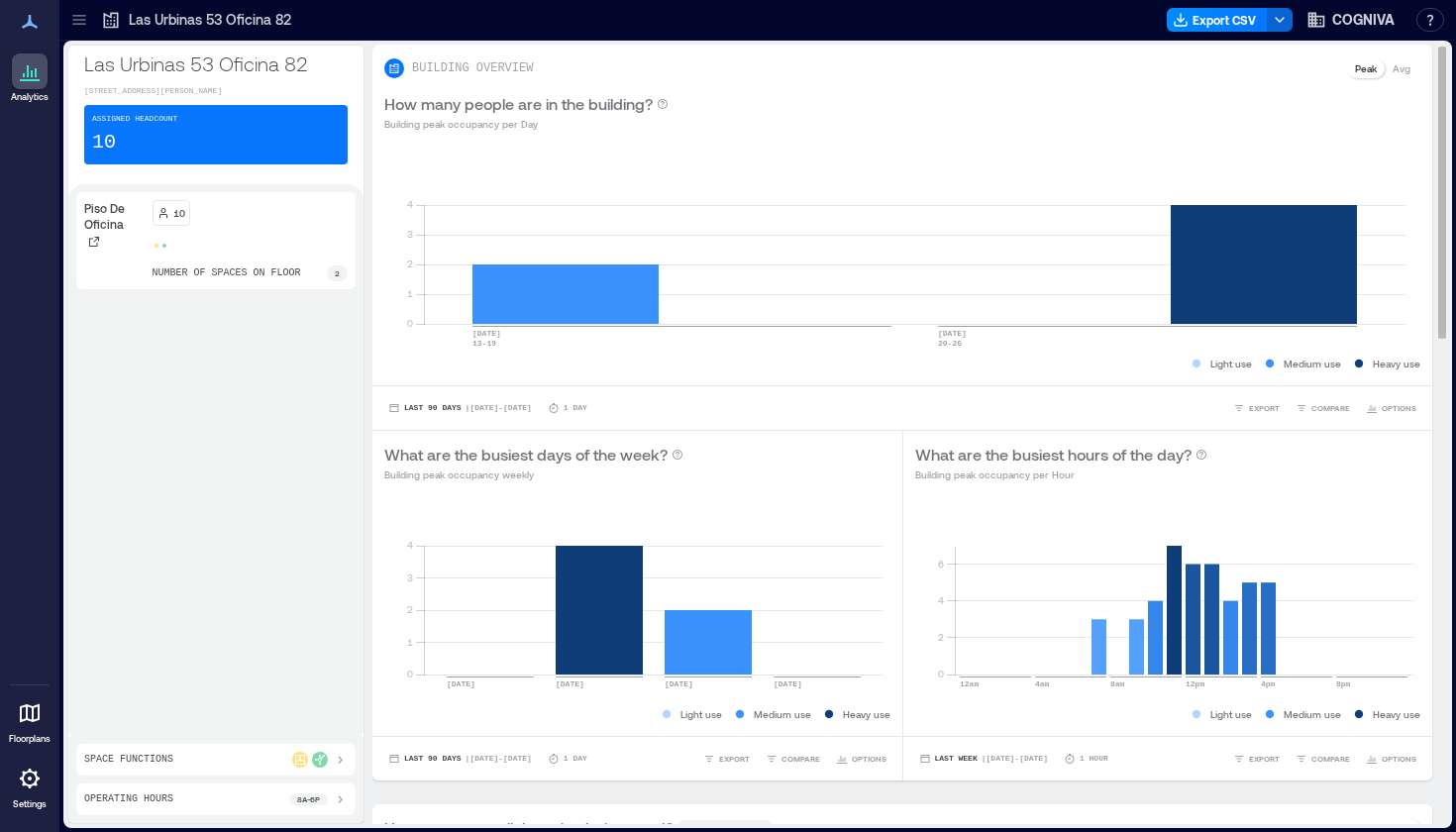 click on "Avg" at bounding box center [1402, 68] 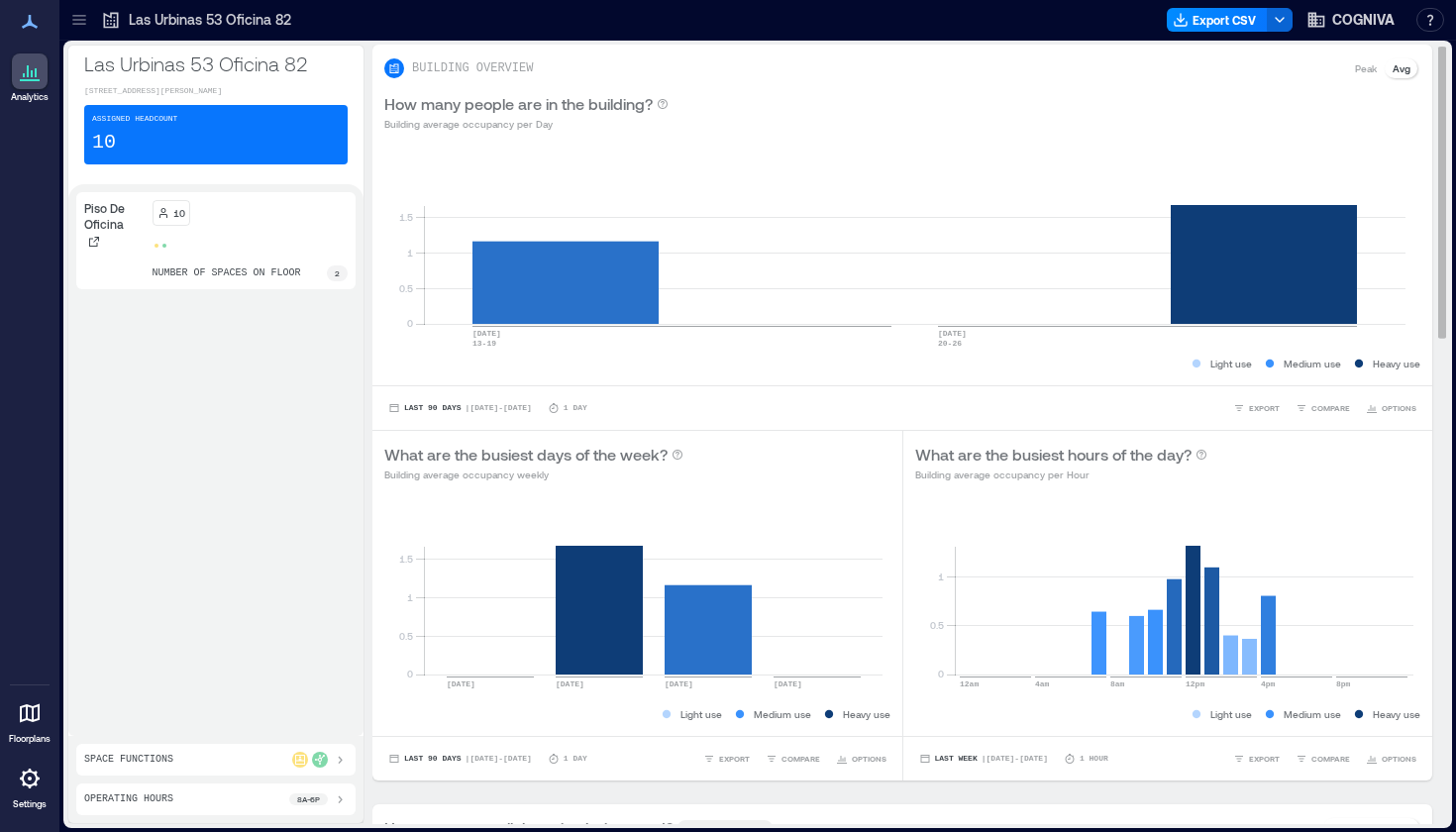 click on "What are the busiest days of the week?" at bounding box center (526, 455) 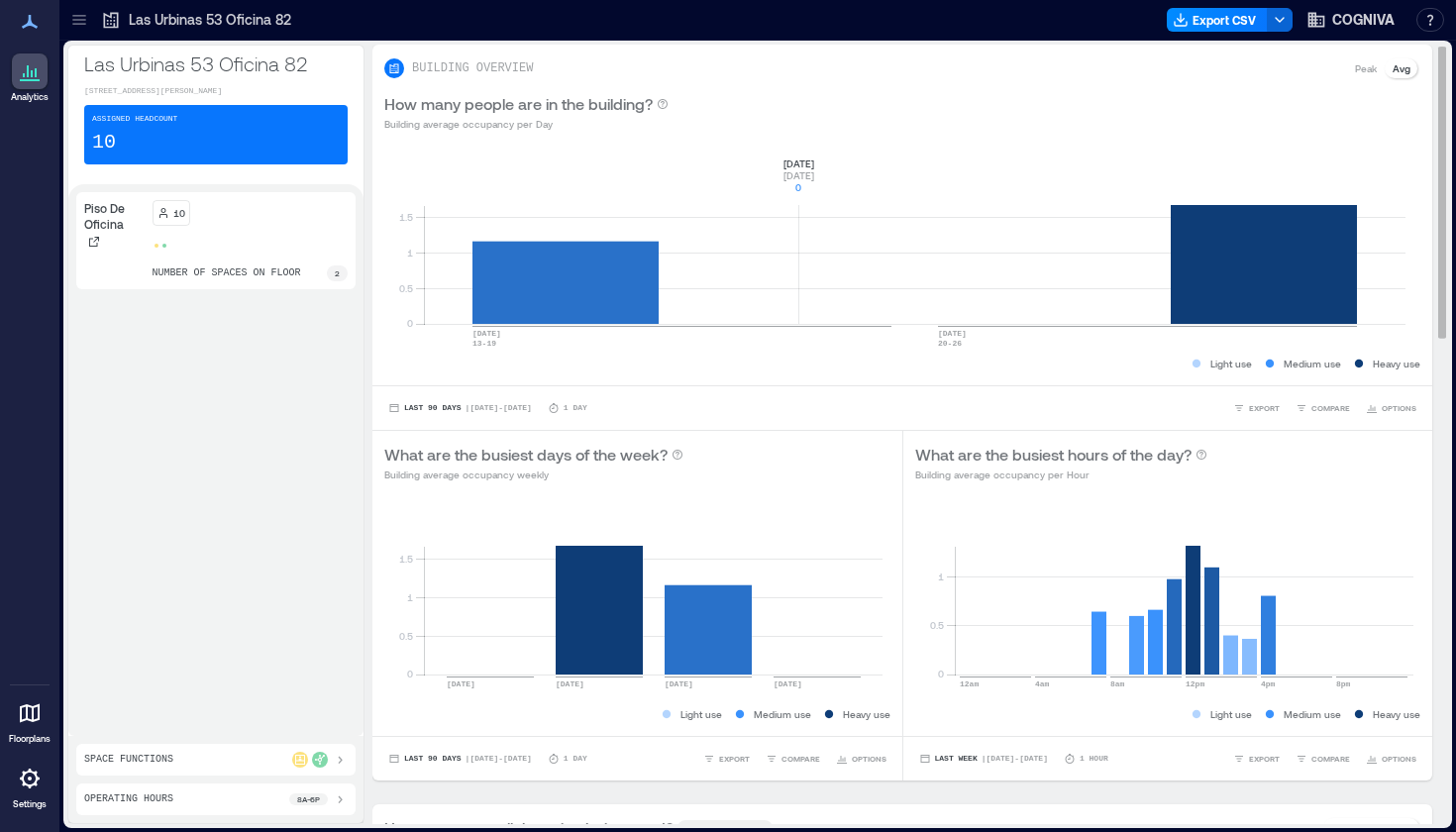 scroll, scrollTop: 0, scrollLeft: 0, axis: both 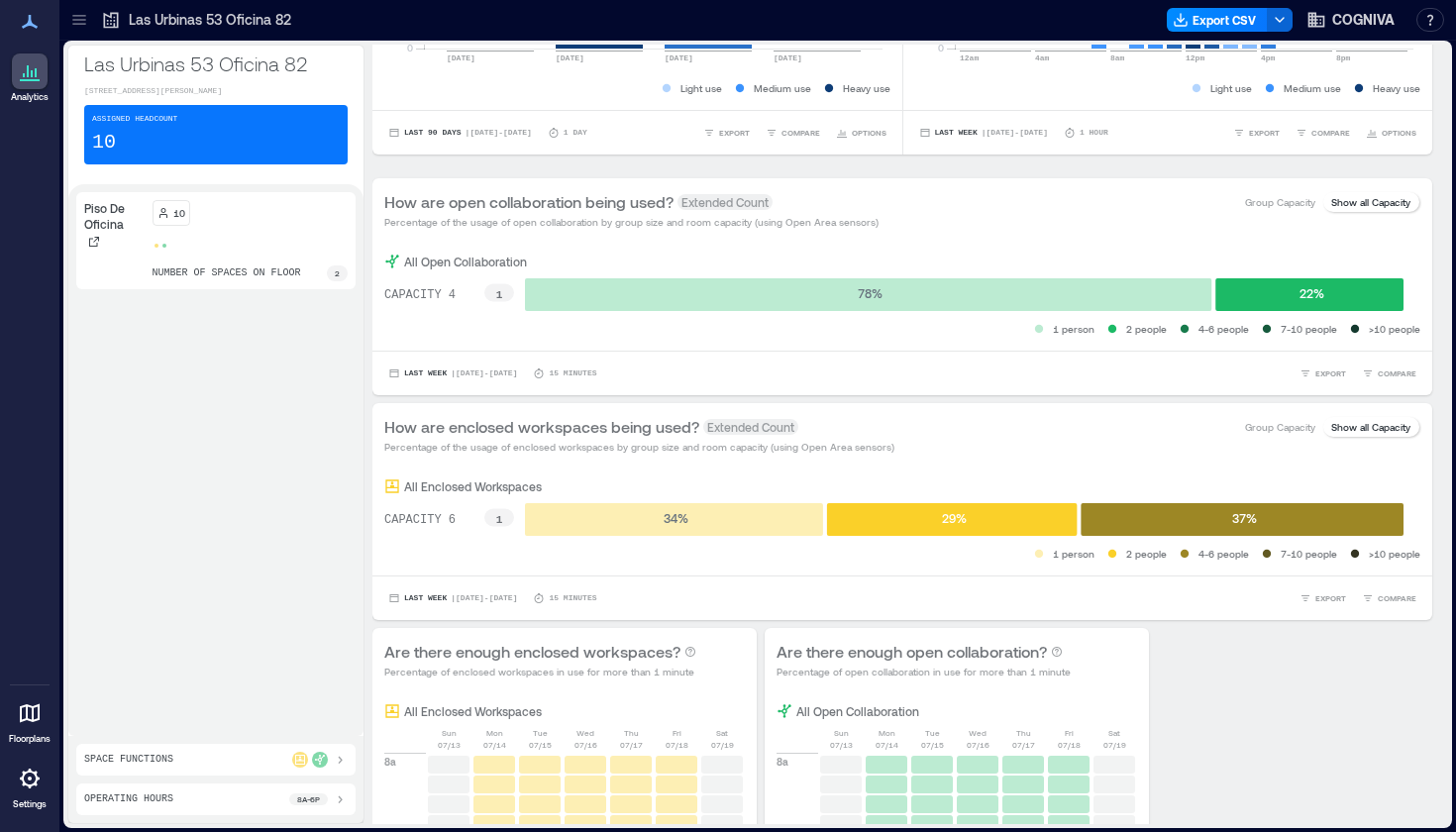 click on "10" at bounding box center (251, 213) 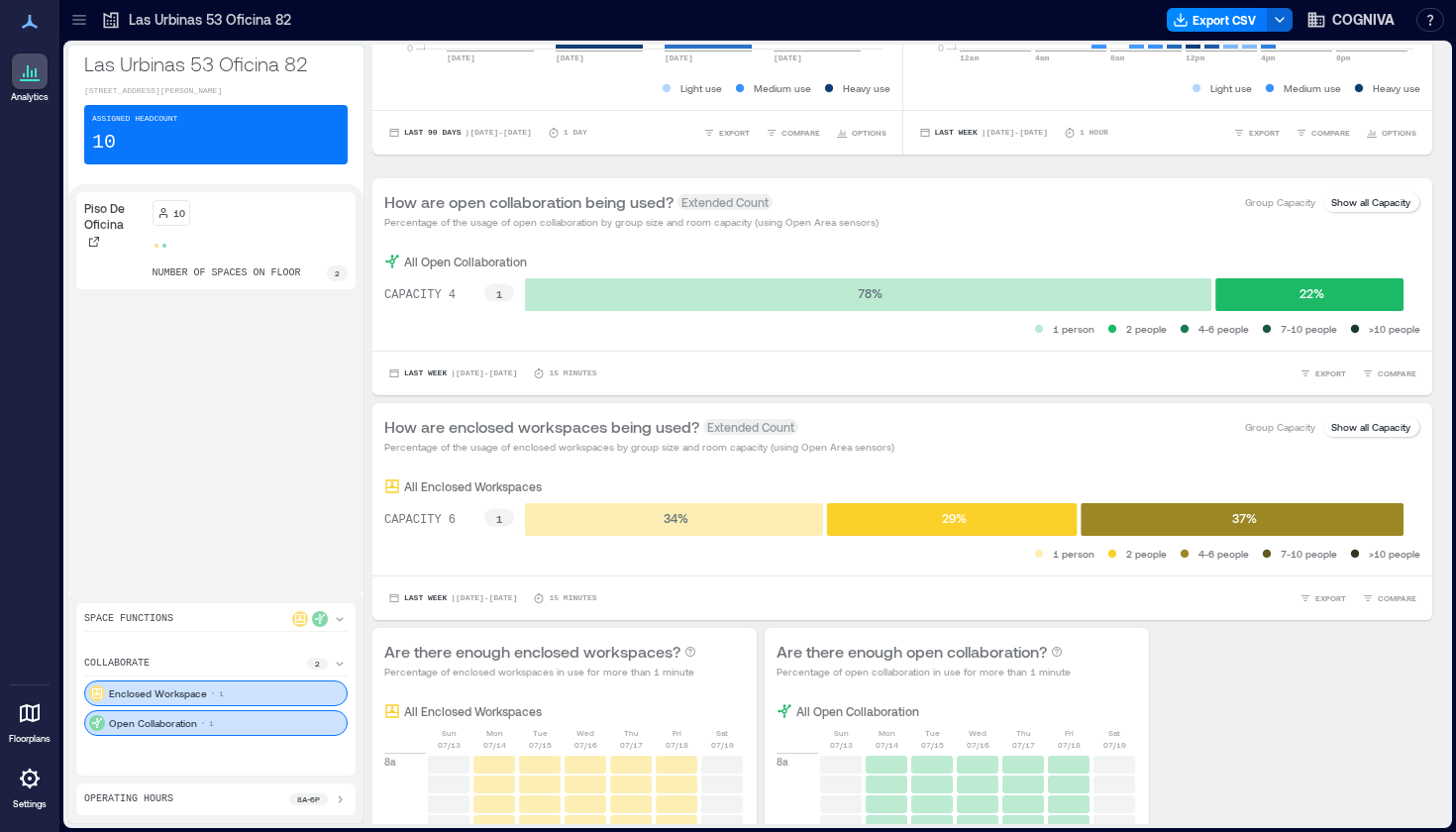 click on "collaborate" at bounding box center (117, 664) 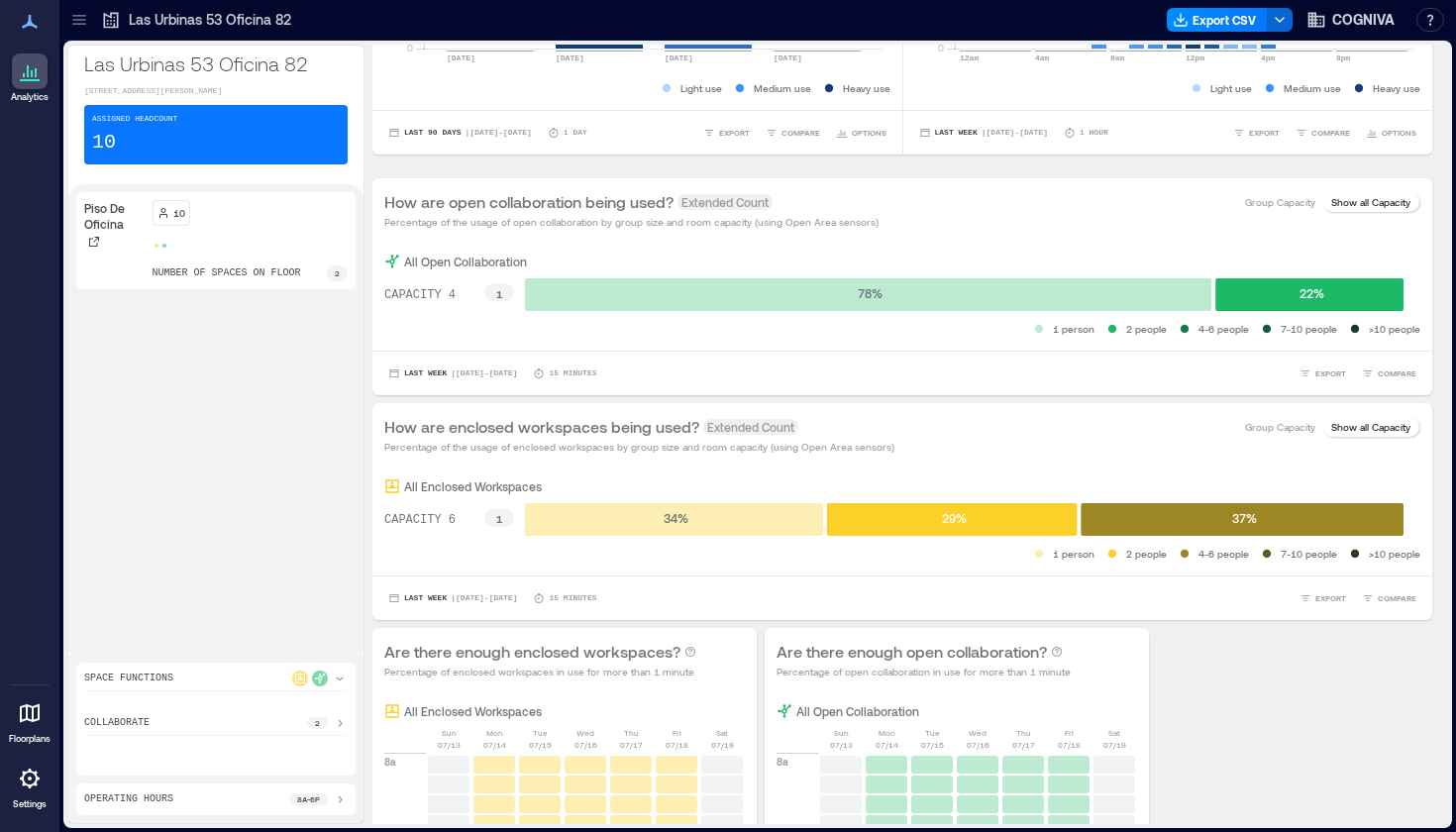 click at bounding box center (30, 713) 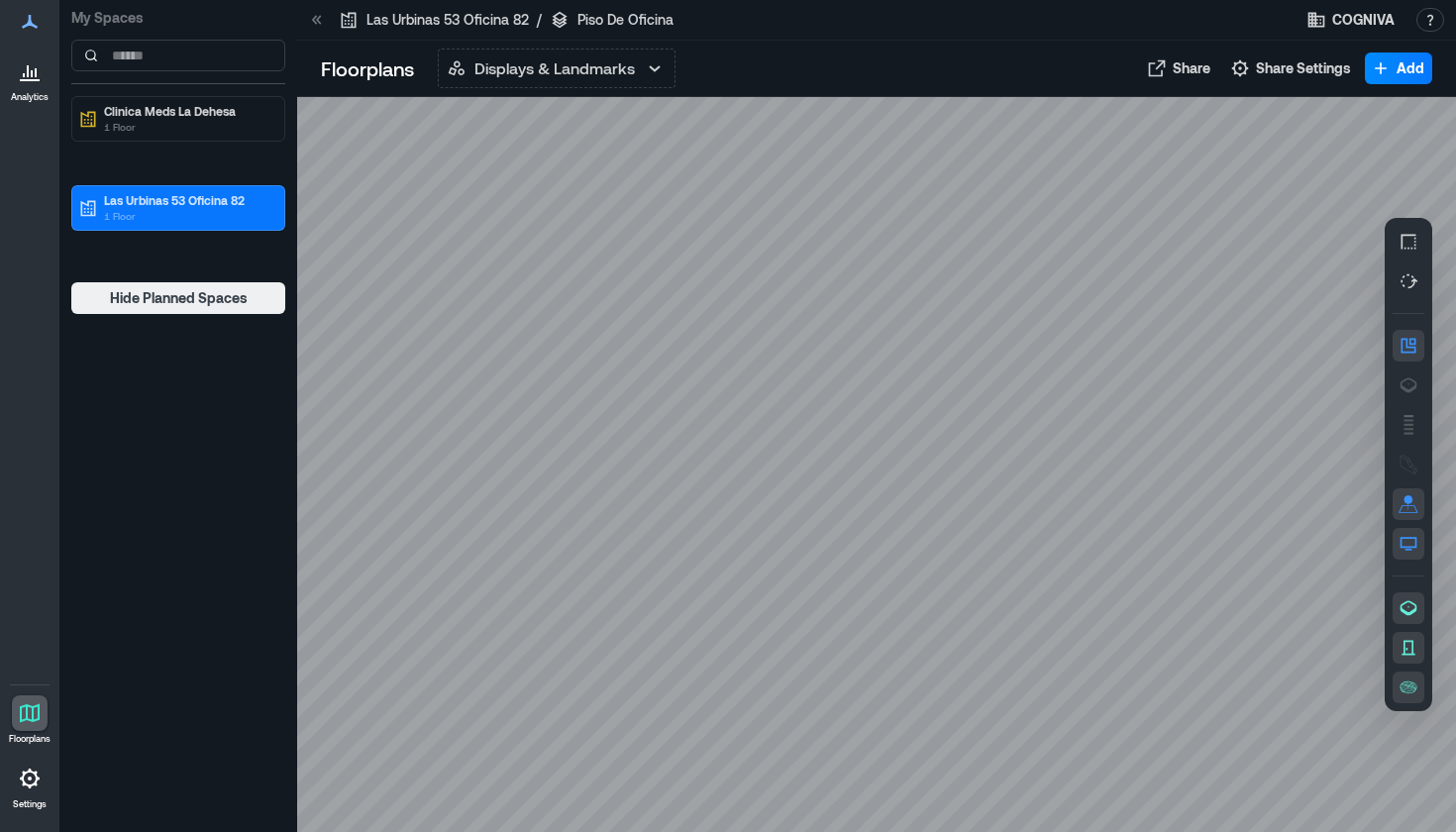 click 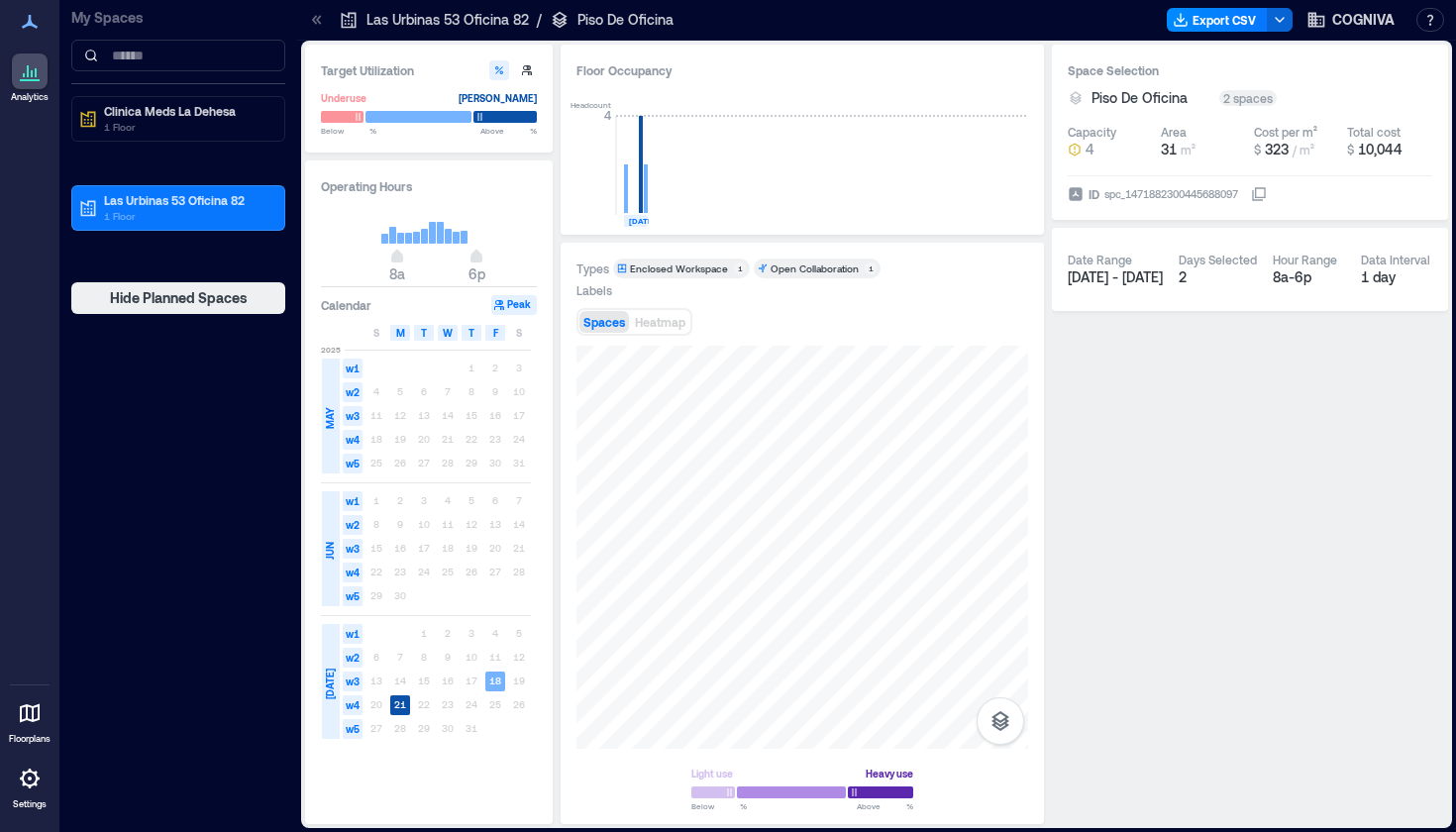 click on "Space Selection Piso De Oficina 2 spaces Capacity   4   Area 31   m² Cost per m² $   323   / m² Total cost $   10,044 ID spc_1471882300445688097 Date Range [DATE] - [DATE] Days Selected 2 Hour Range 8a  -  6p Data Interval 1 day" at bounding box center (1250, 434) 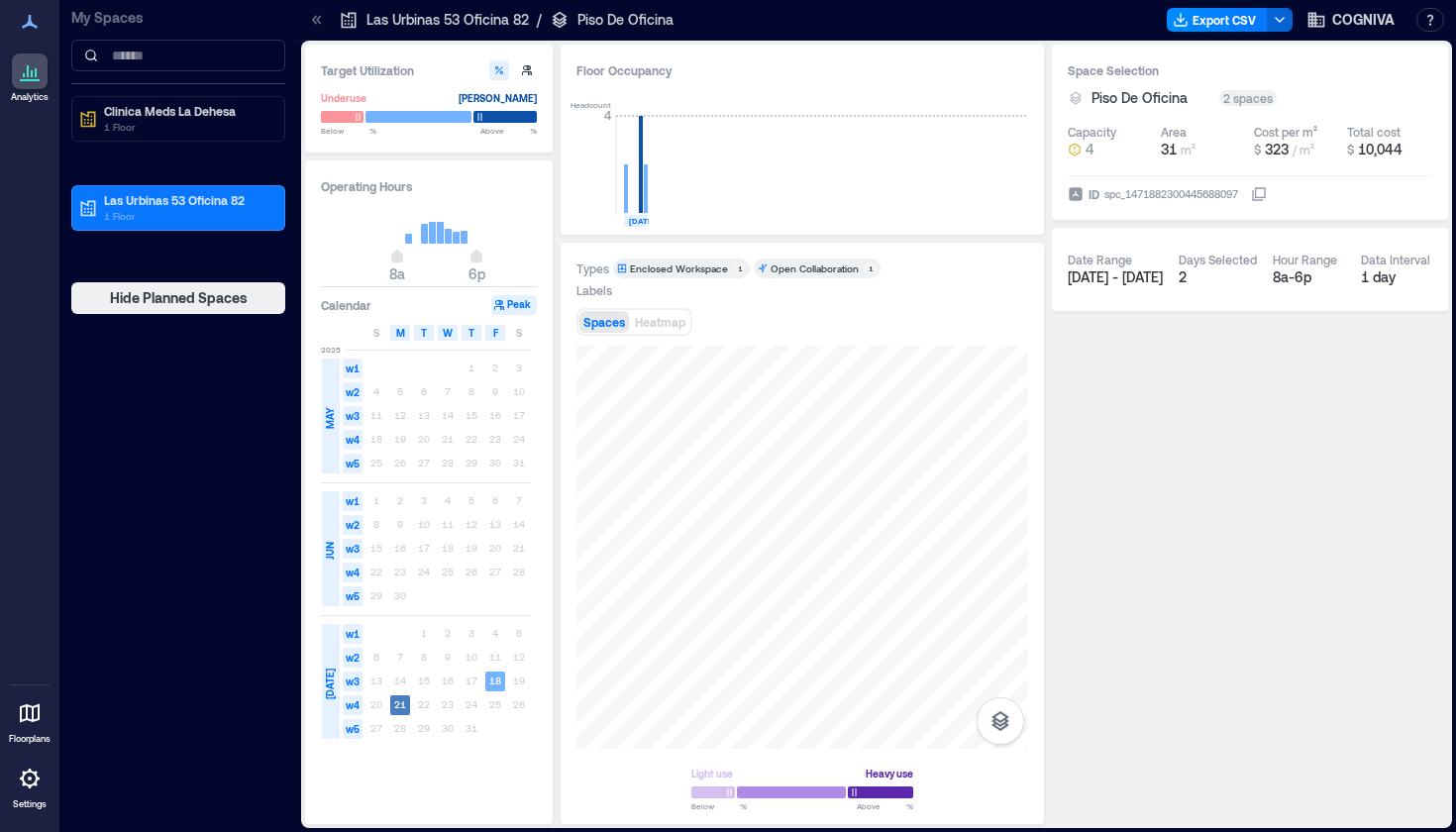 click on "21" 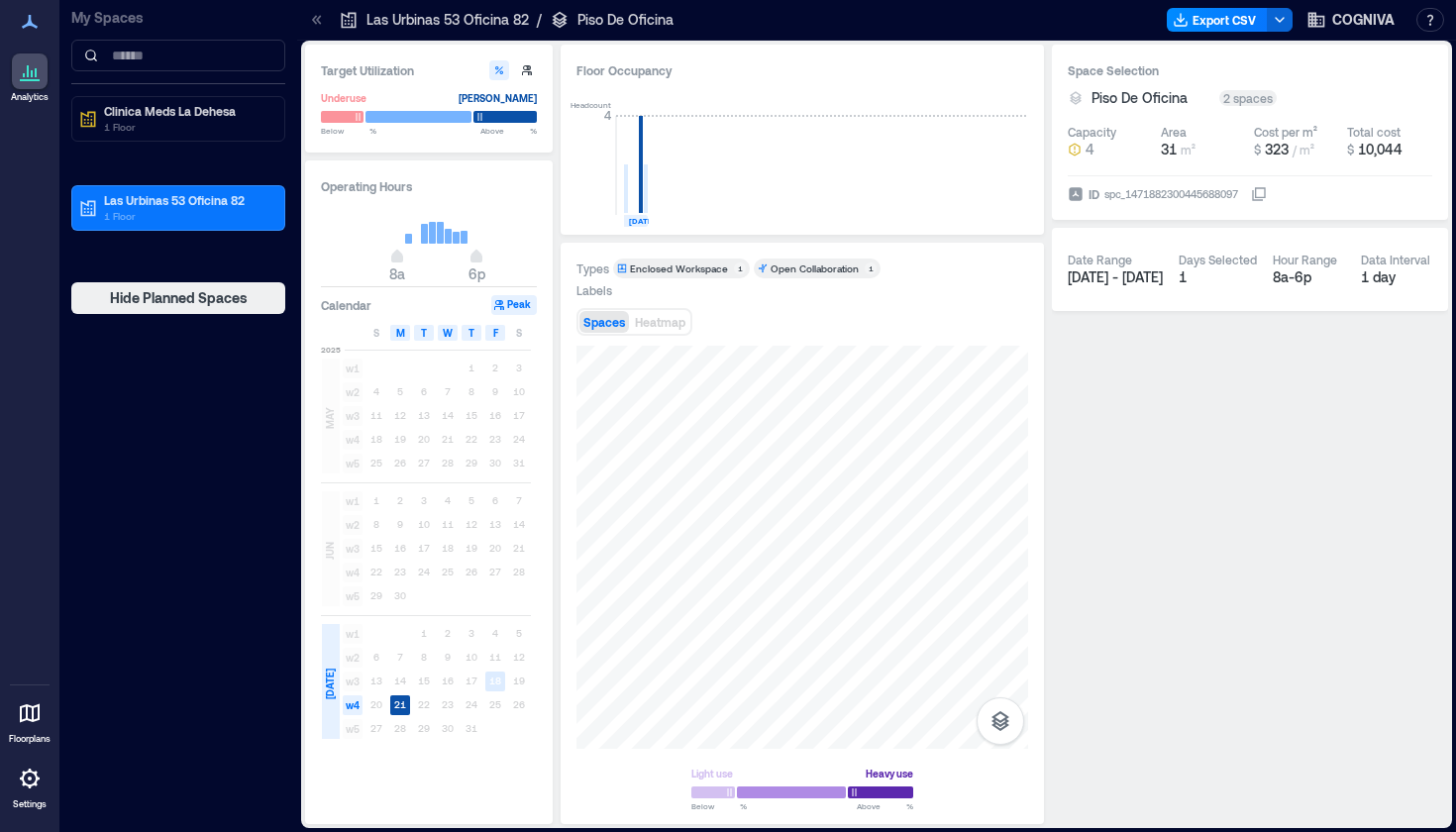 scroll, scrollTop: 0, scrollLeft: 0, axis: both 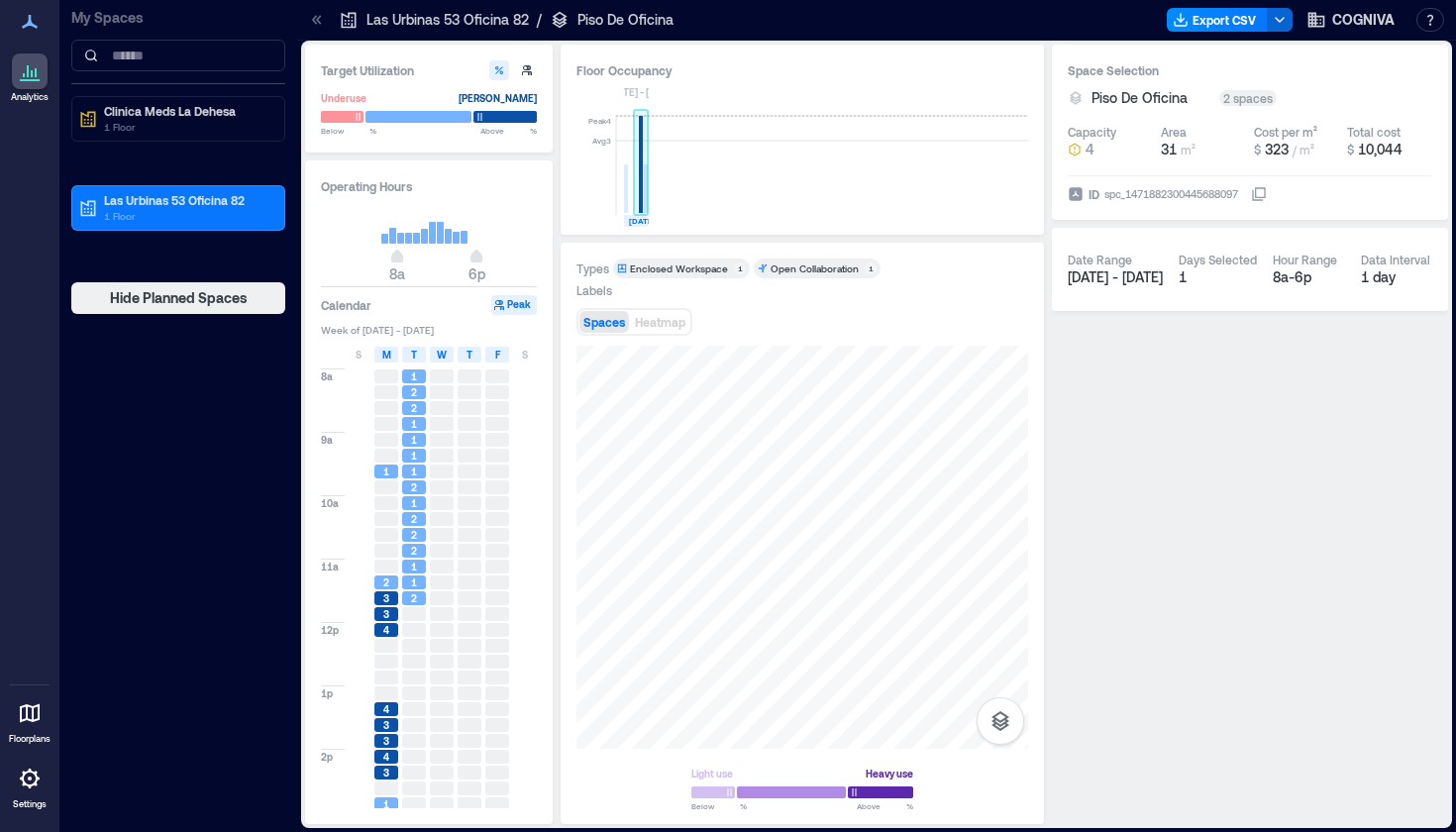 click 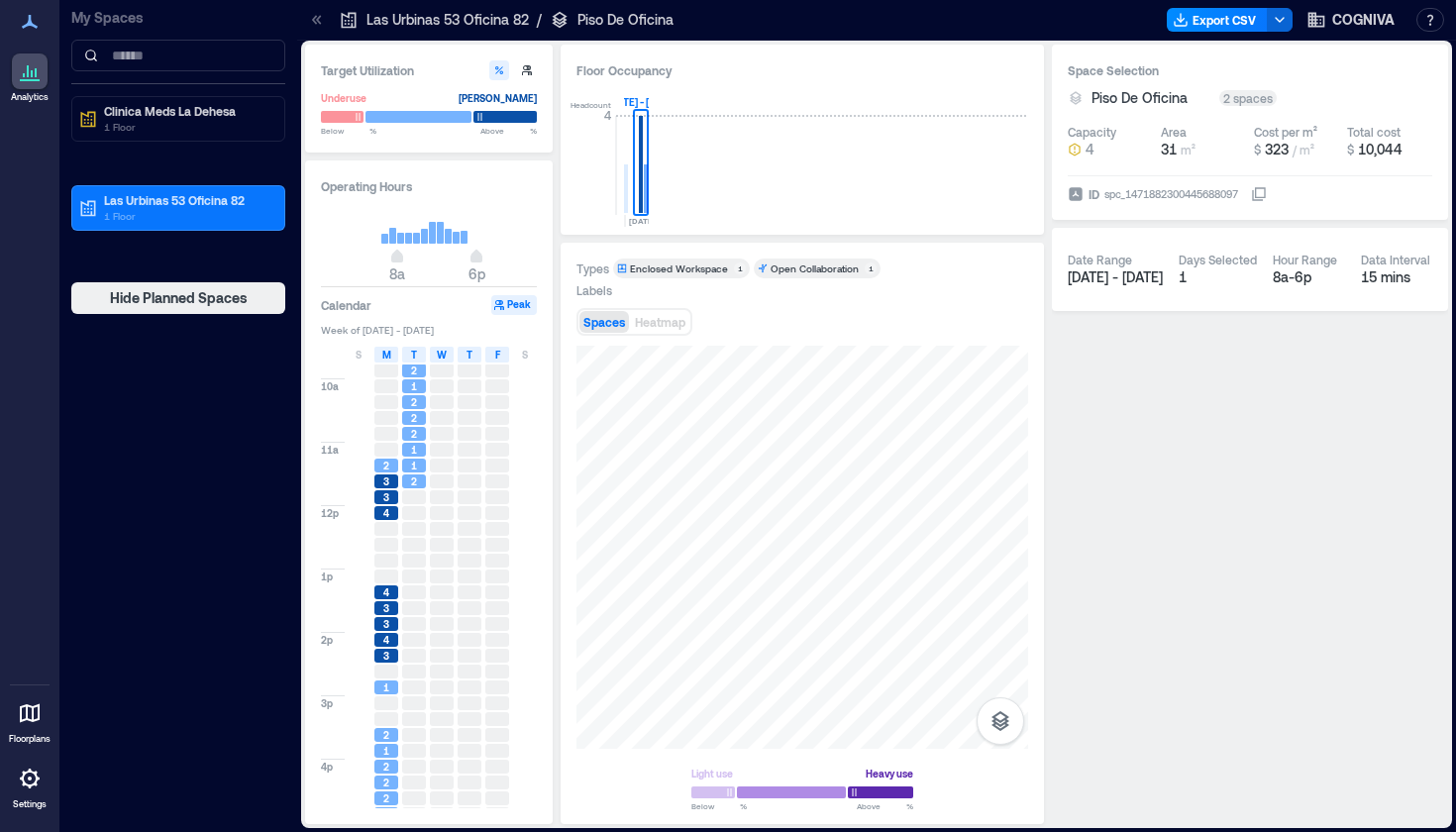 scroll, scrollTop: 119, scrollLeft: 0, axis: vertical 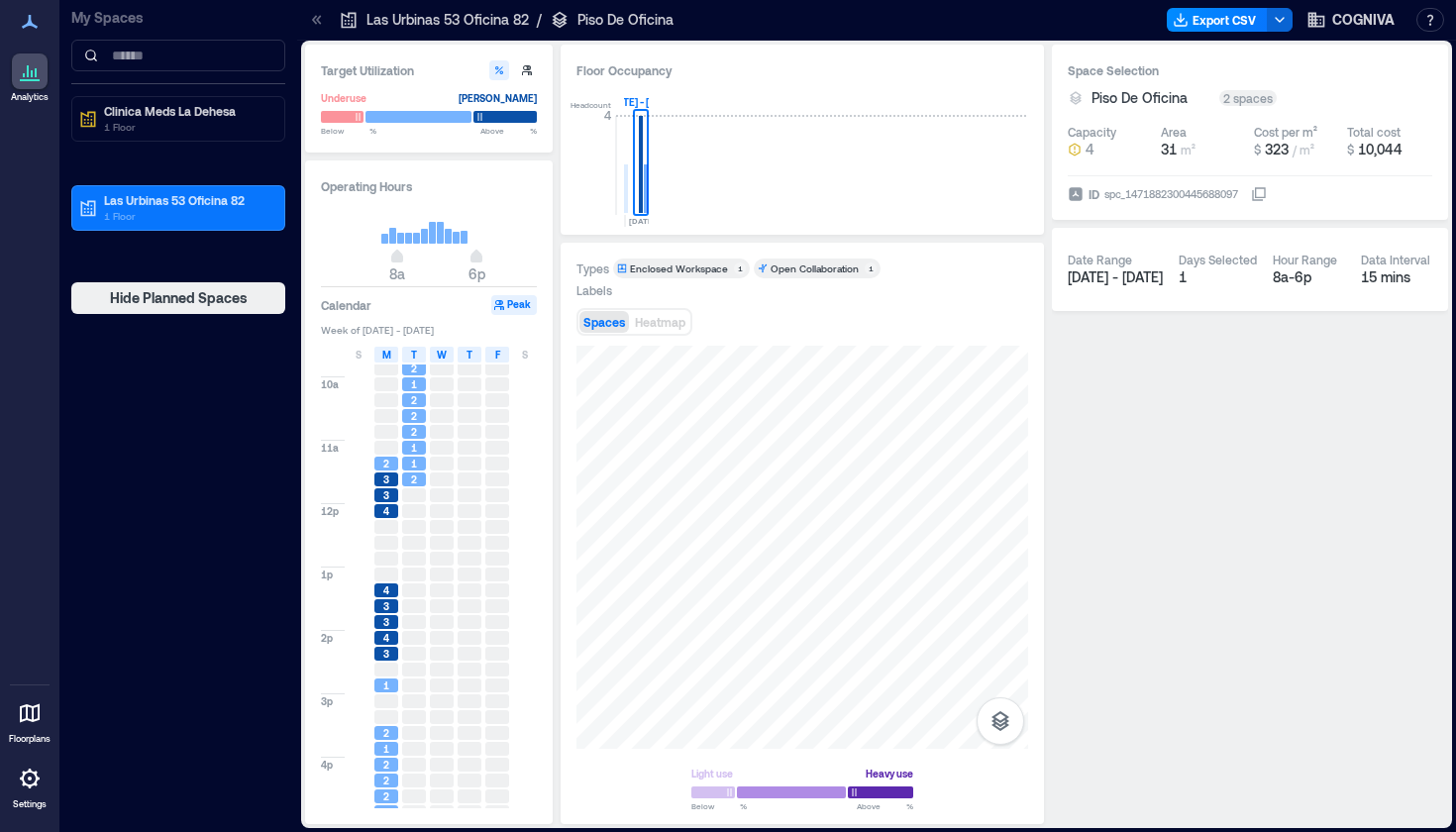 click on "4" at bounding box center (386, 590) 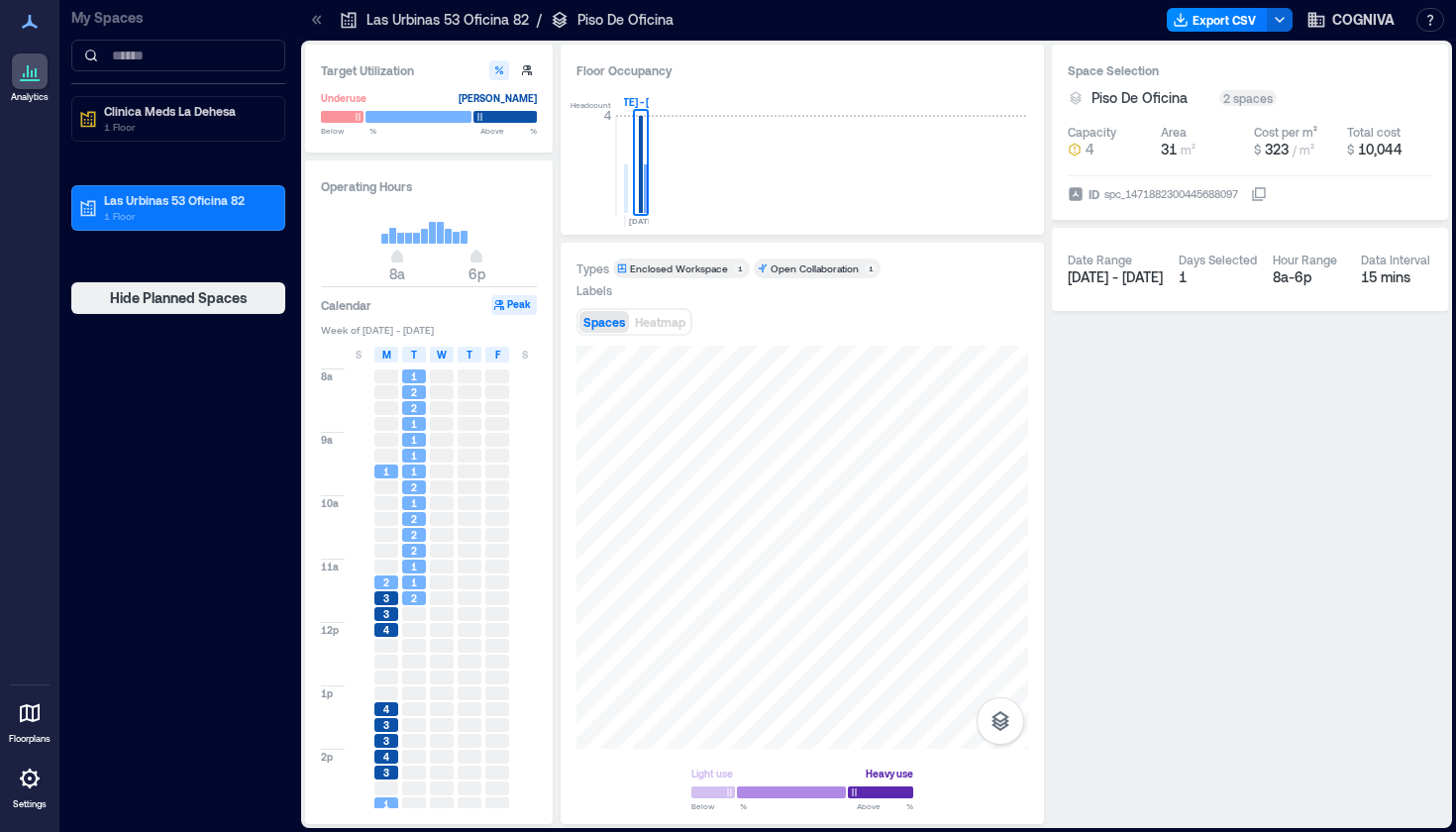 scroll, scrollTop: 0, scrollLeft: 0, axis: both 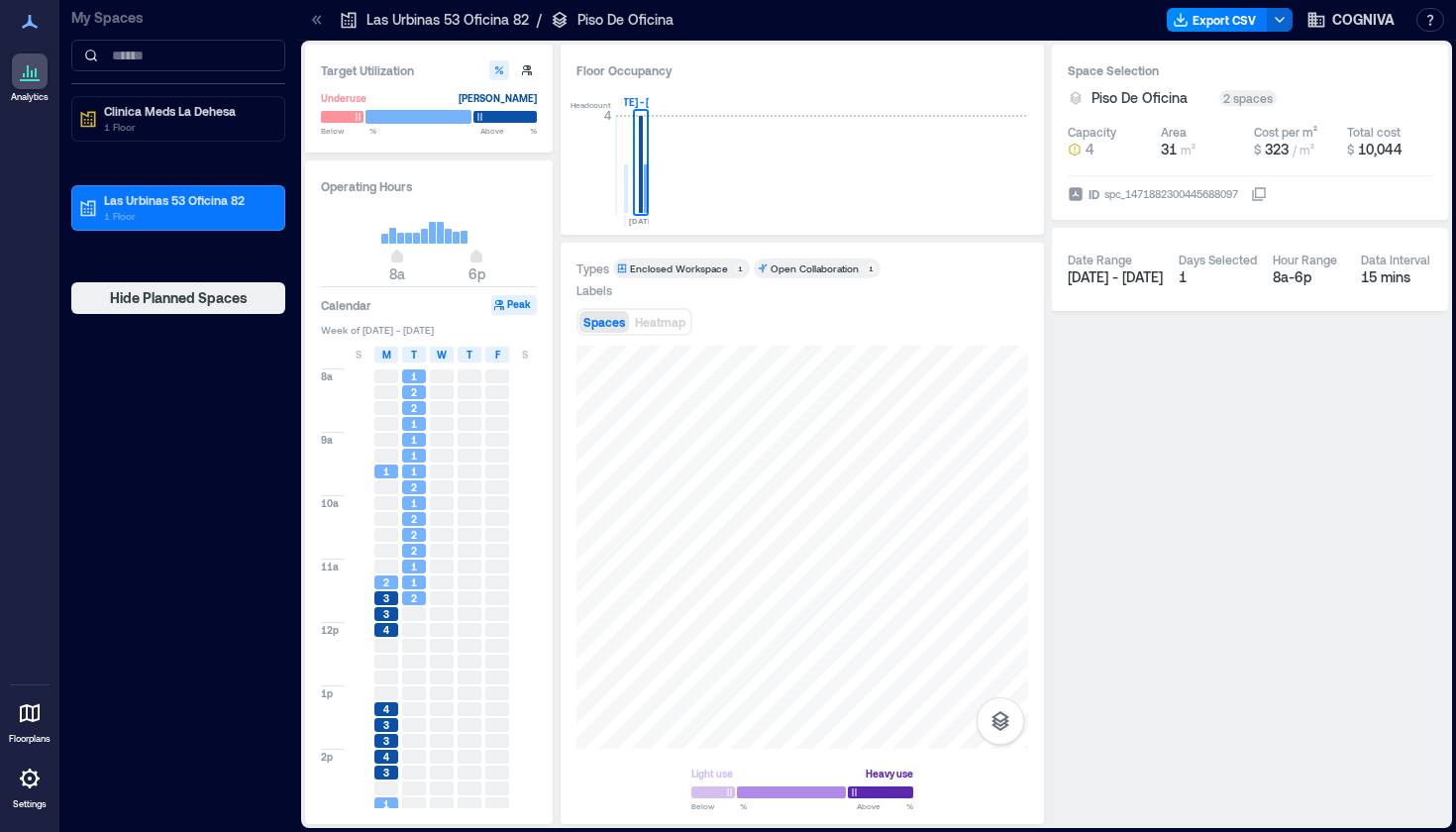 click at bounding box center [418, 117] 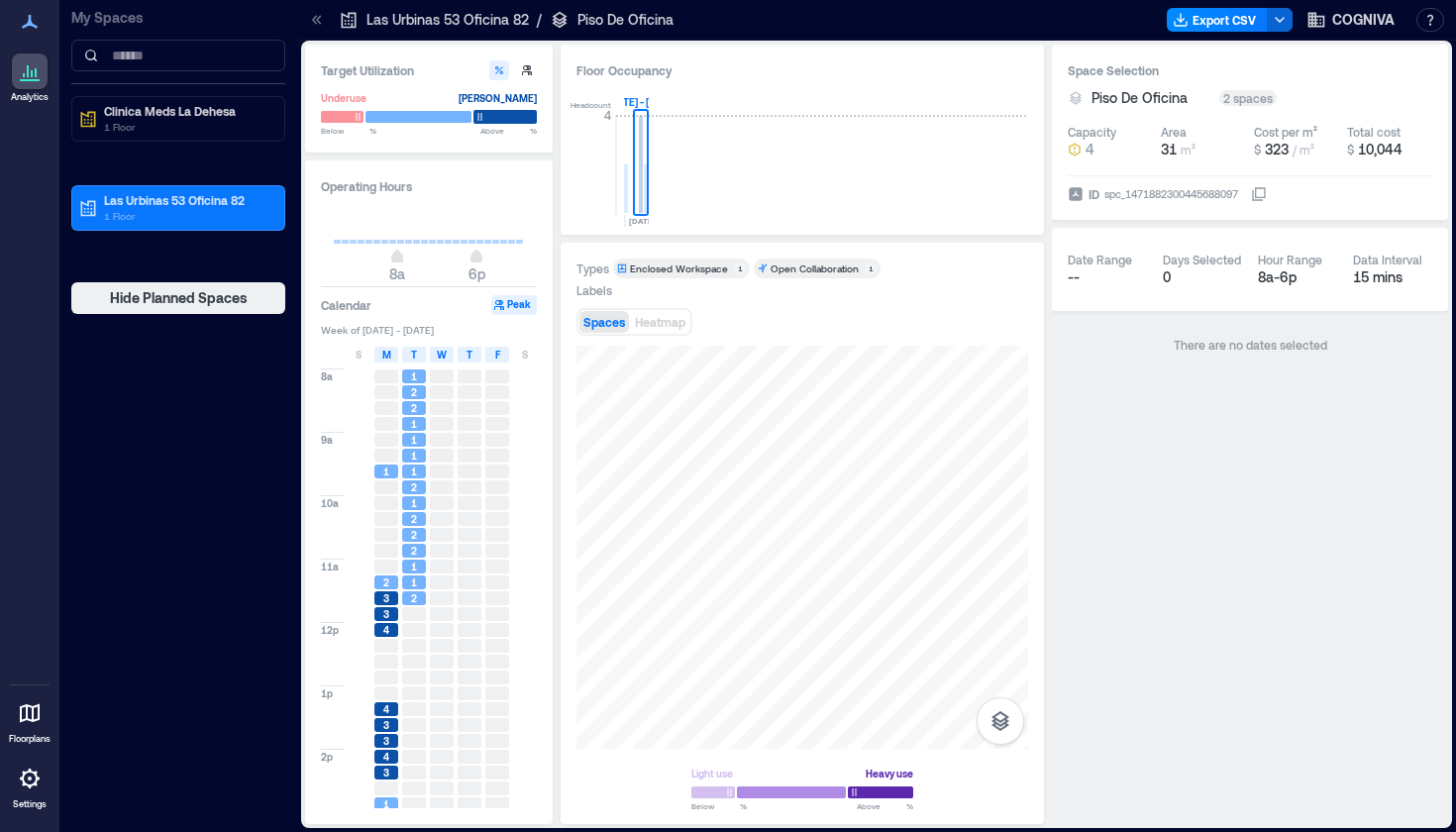 click at bounding box center (505, 117) 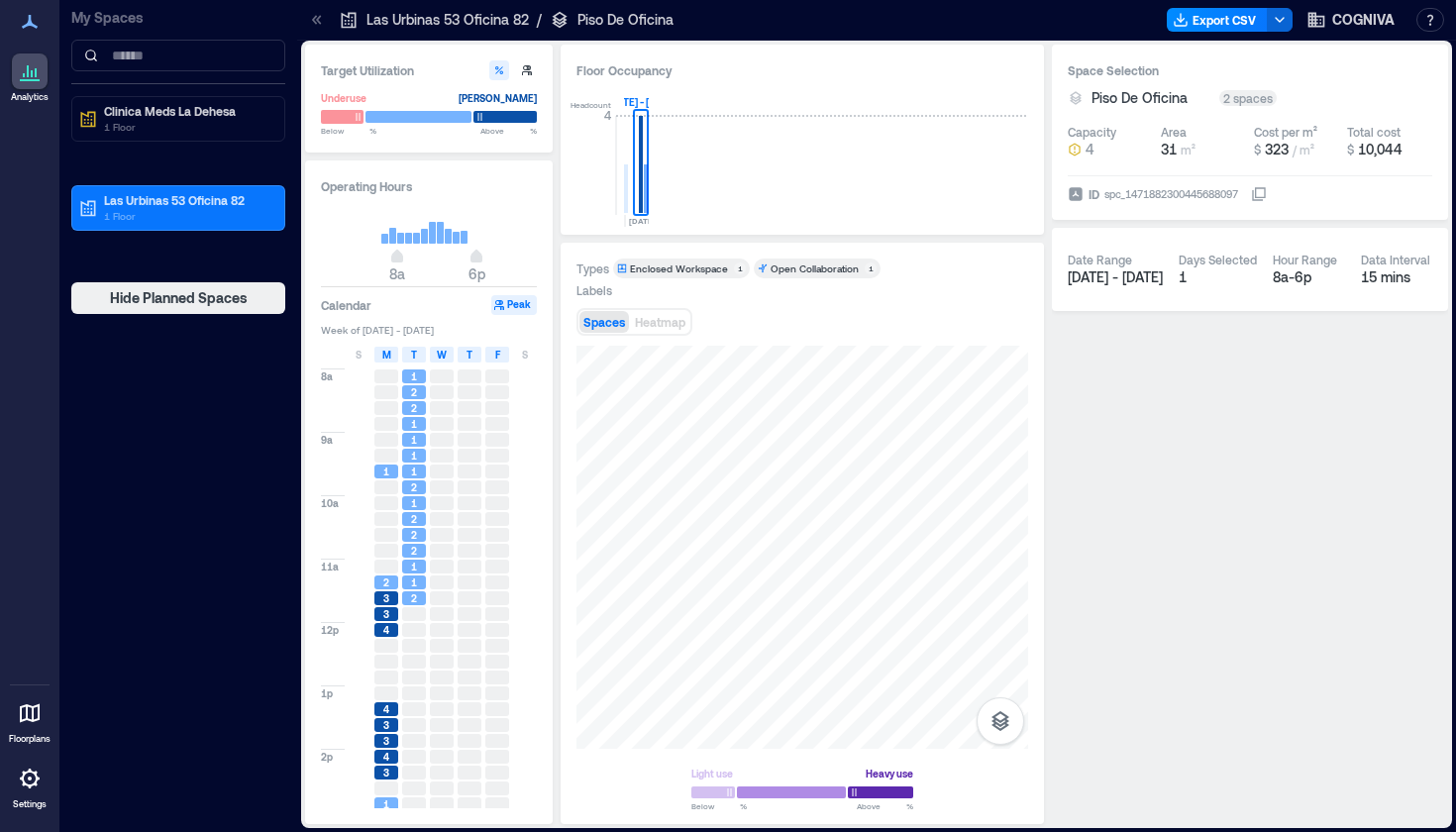 click at bounding box center [342, 117] 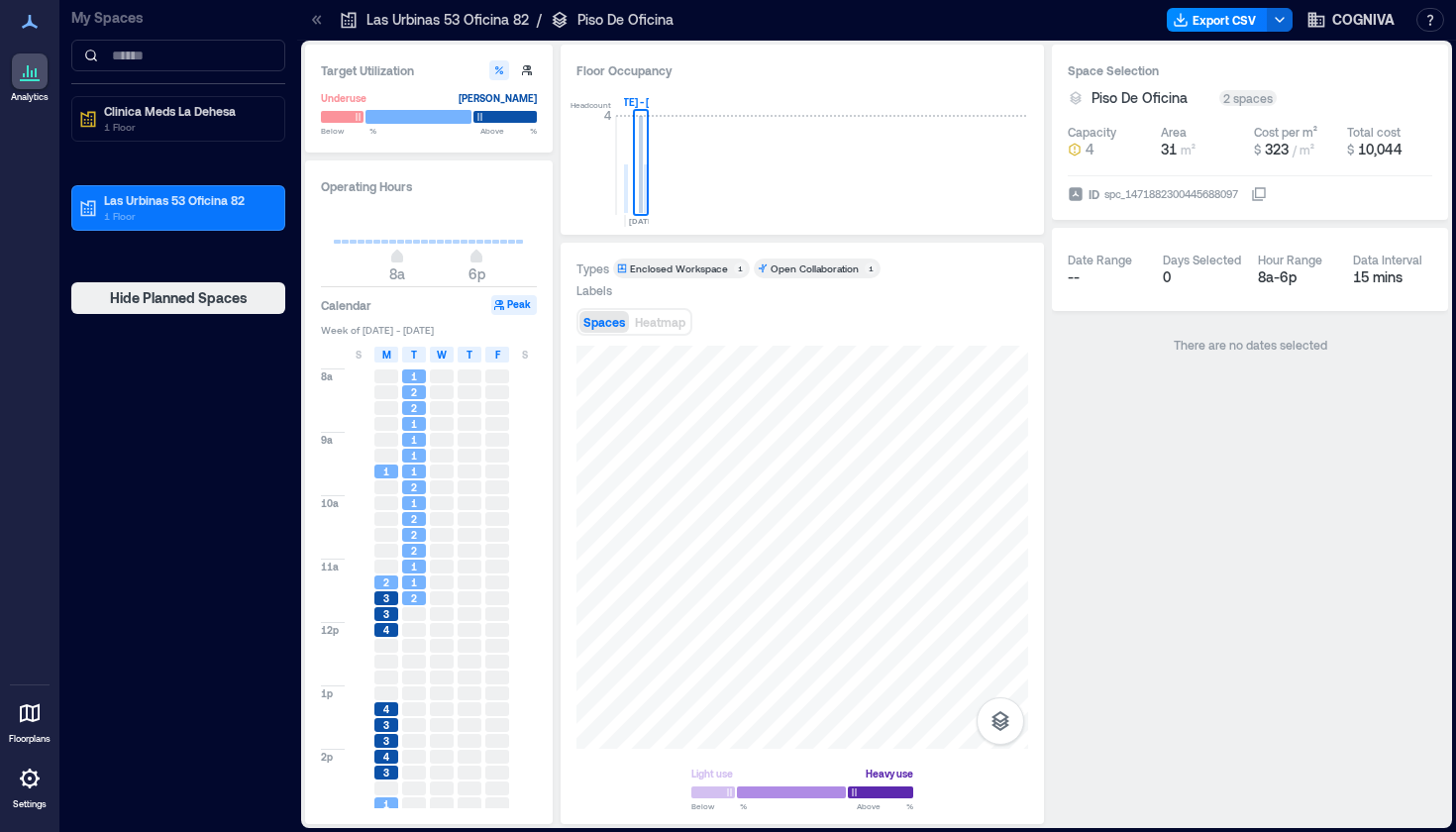 click at bounding box center [418, 117] 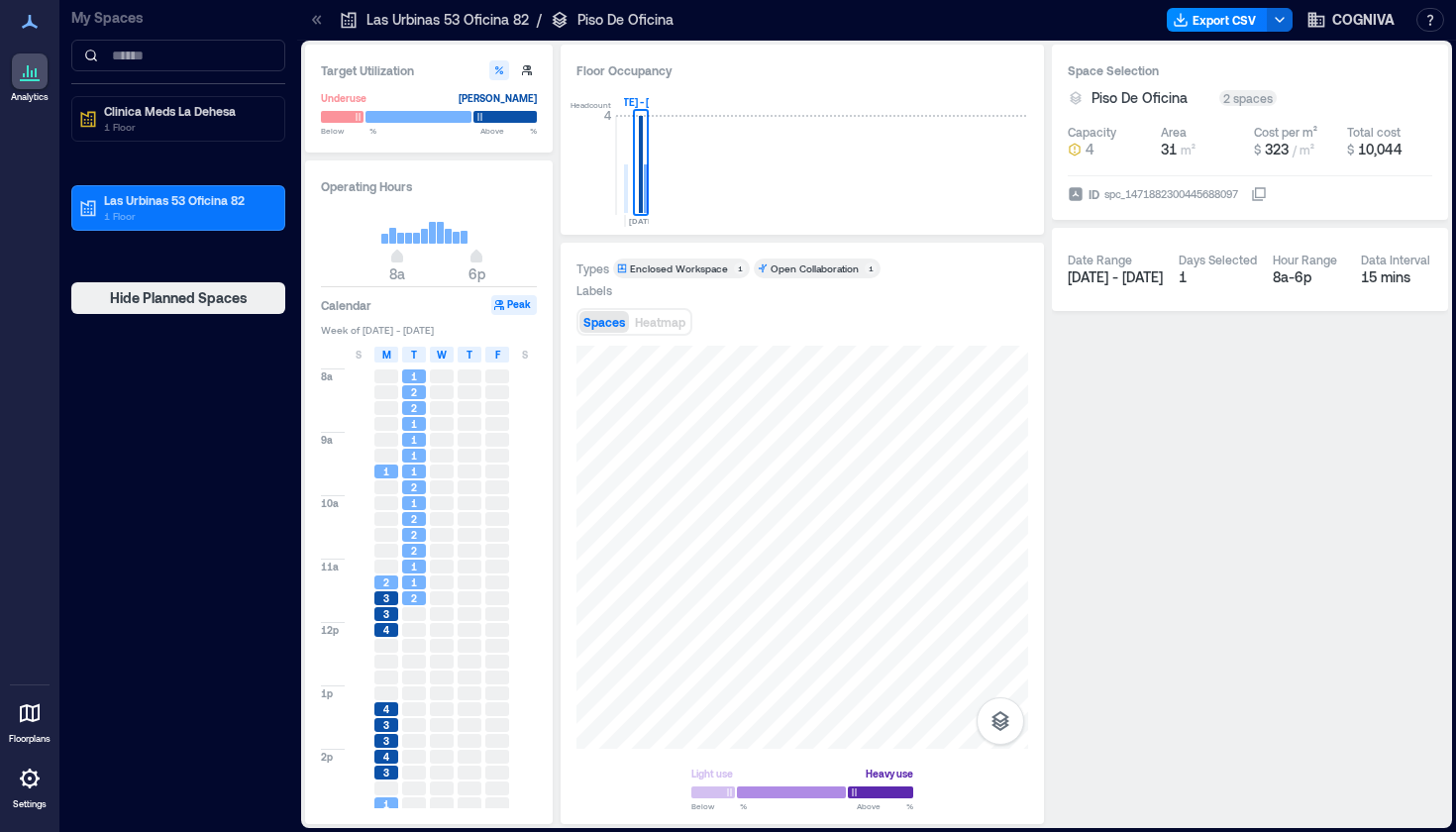 click at bounding box center (429, 116) 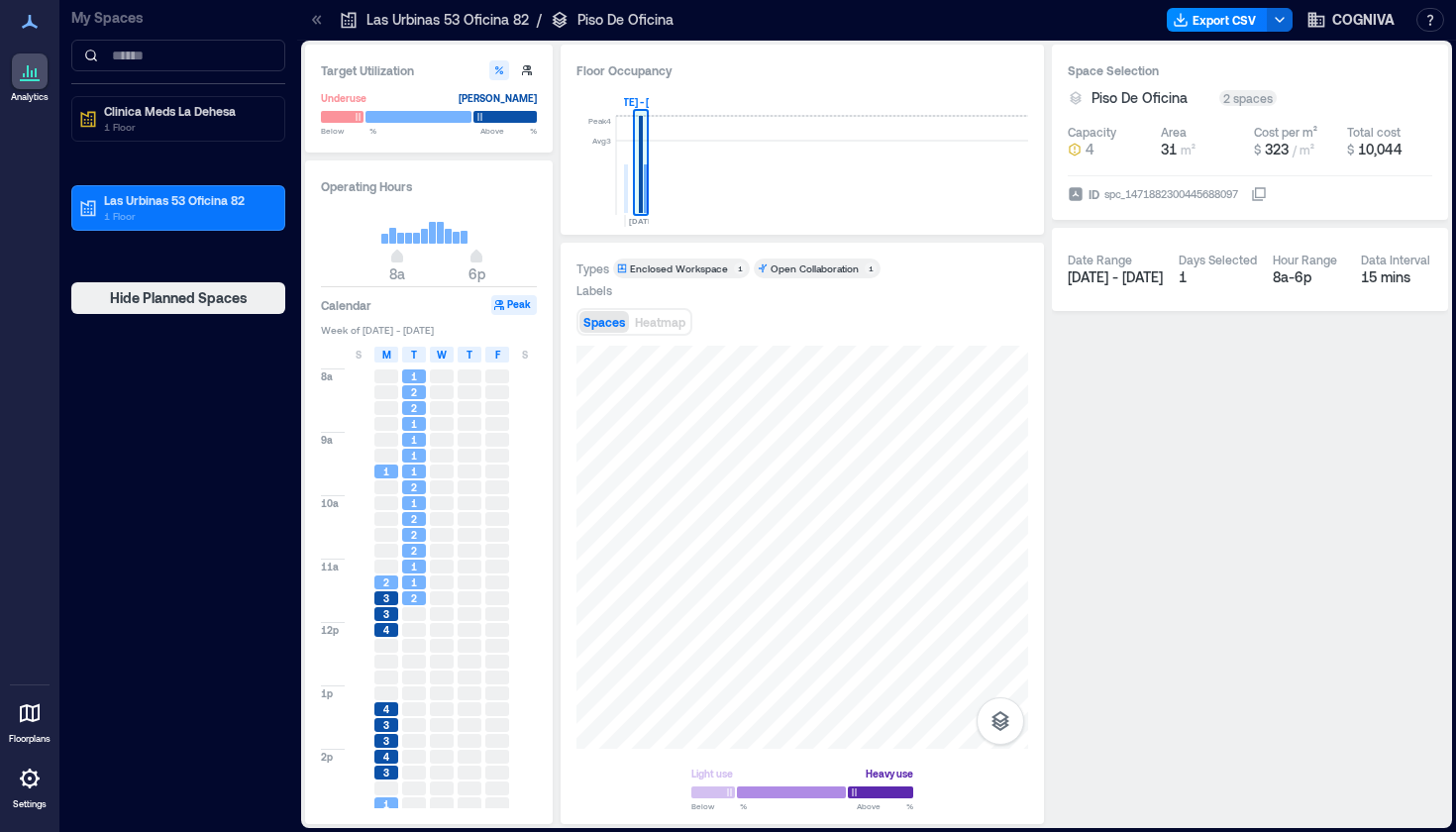 click 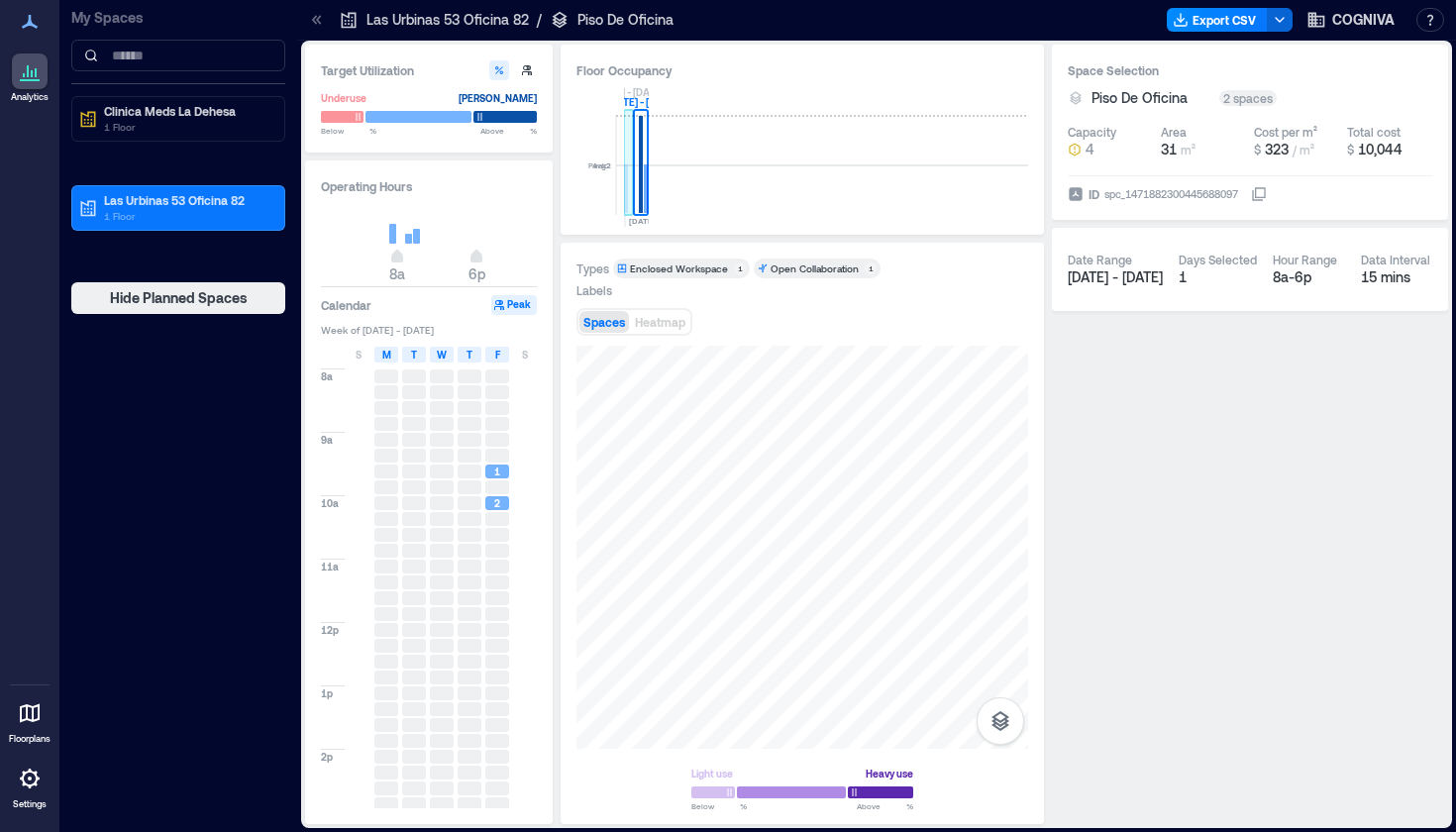 click 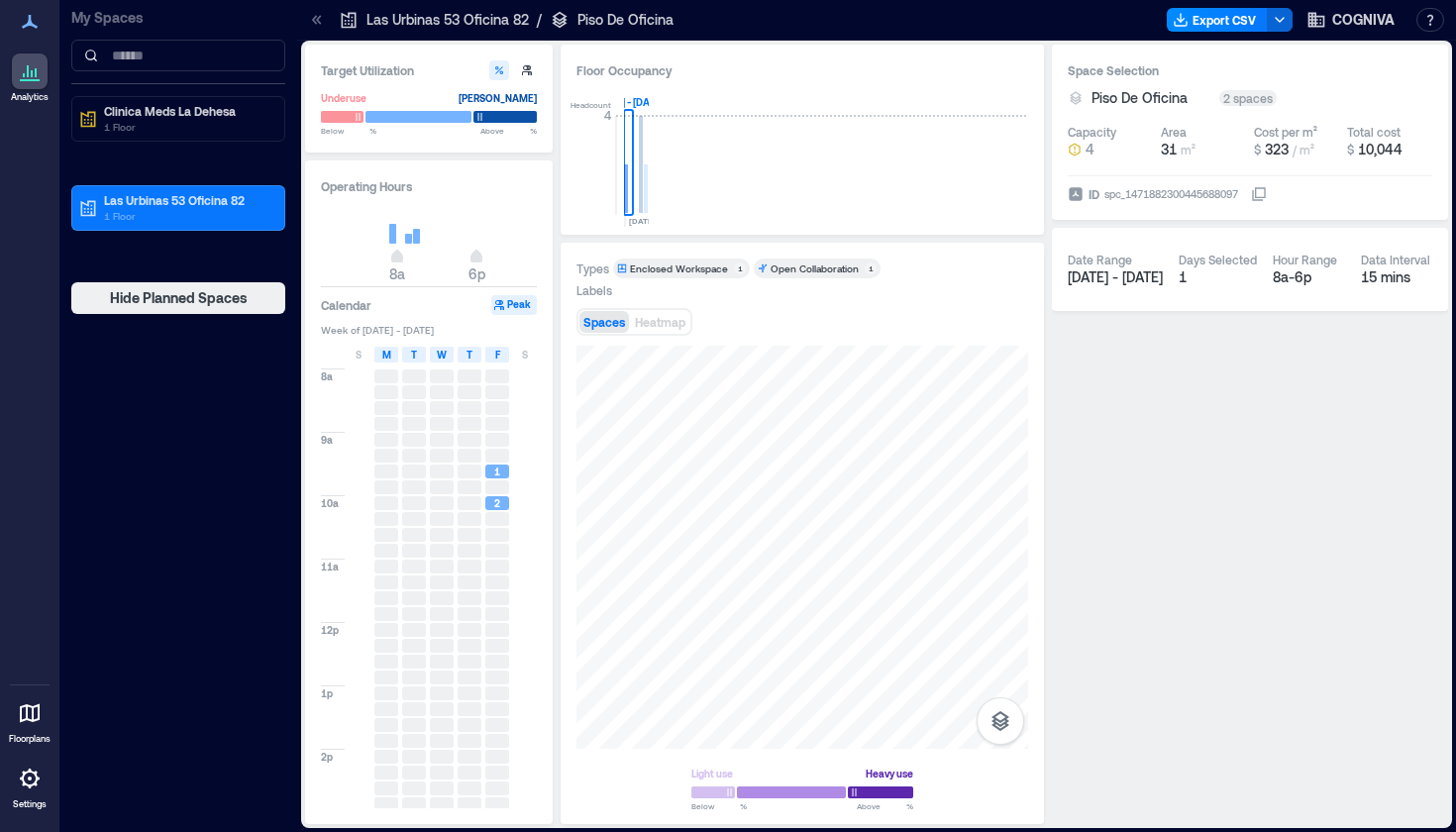 click on "Headcount [DATE] [DATE] 13 - [DATE]" at bounding box center (802, 154) 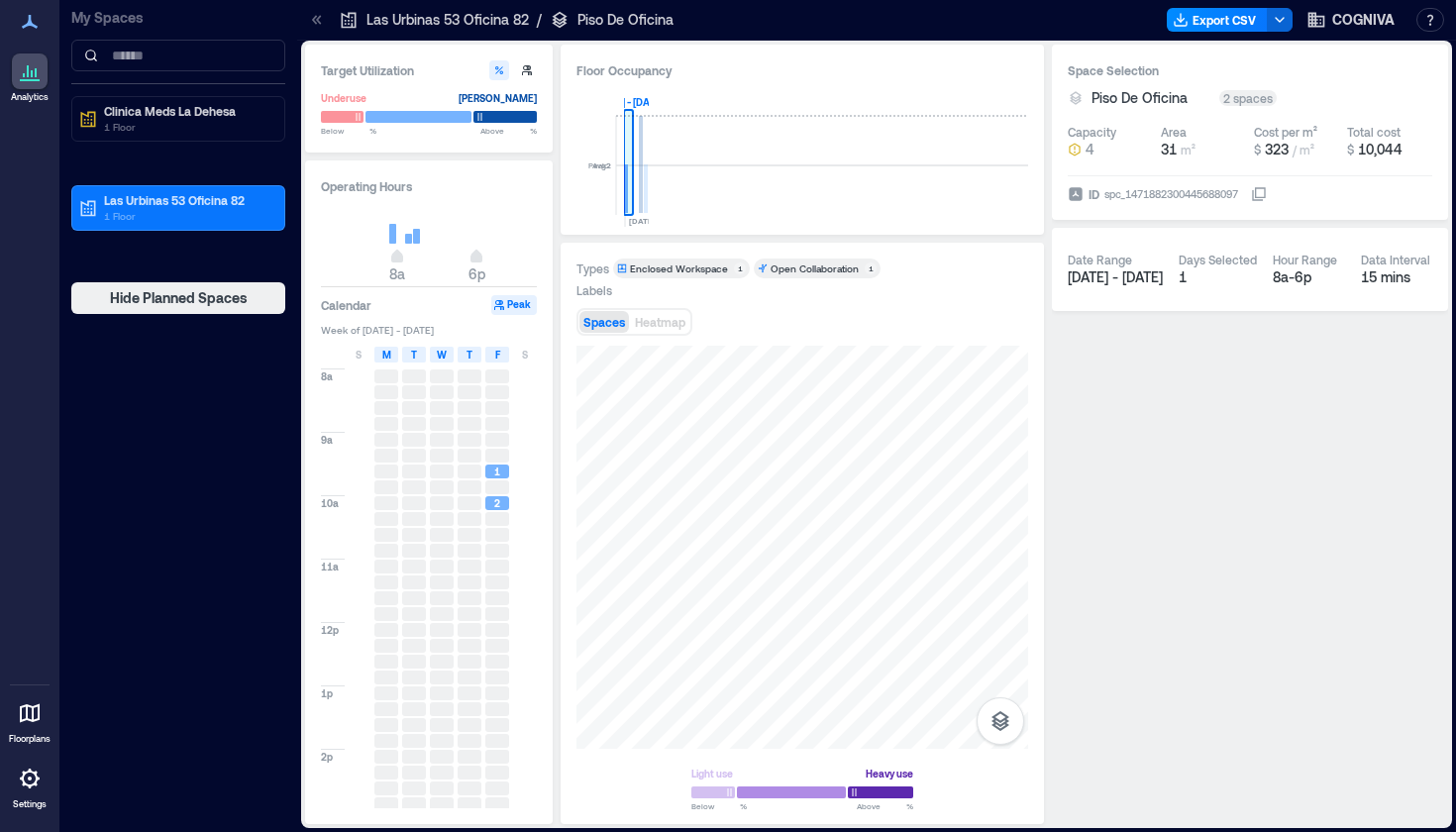 click 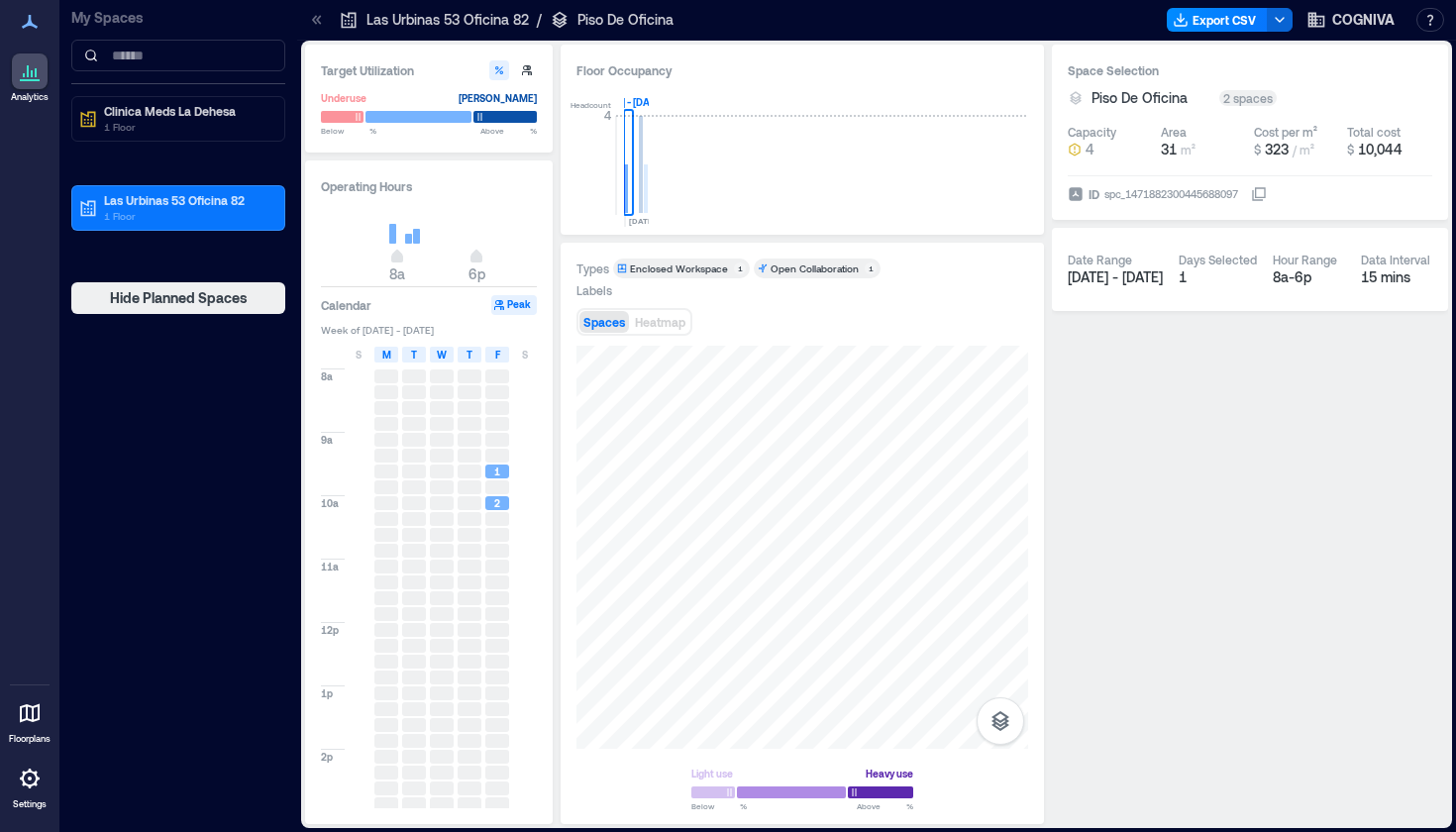 click on "Headcount [DATE] [DATE] 13 - [DATE]" at bounding box center (802, 154) 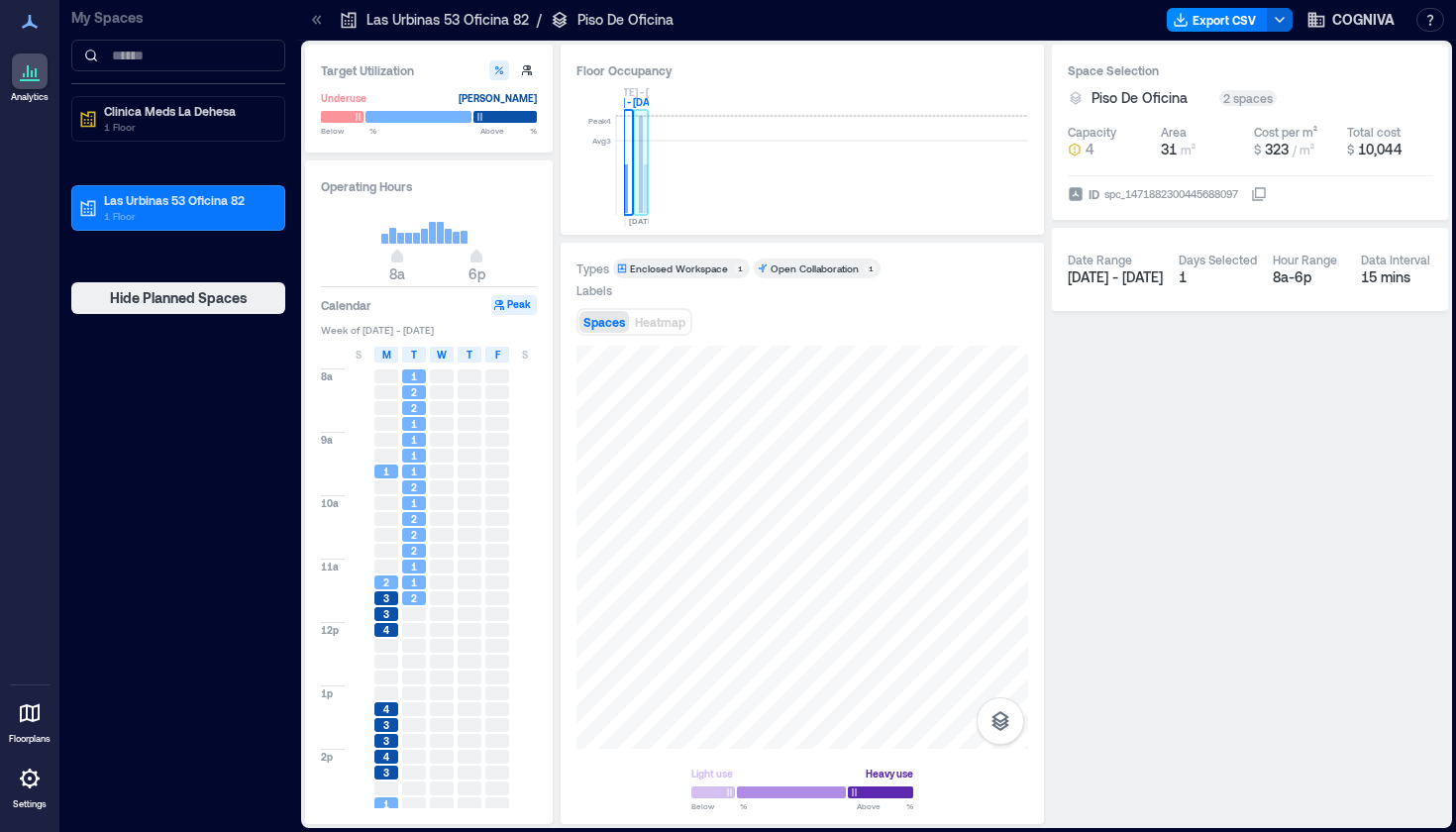 click 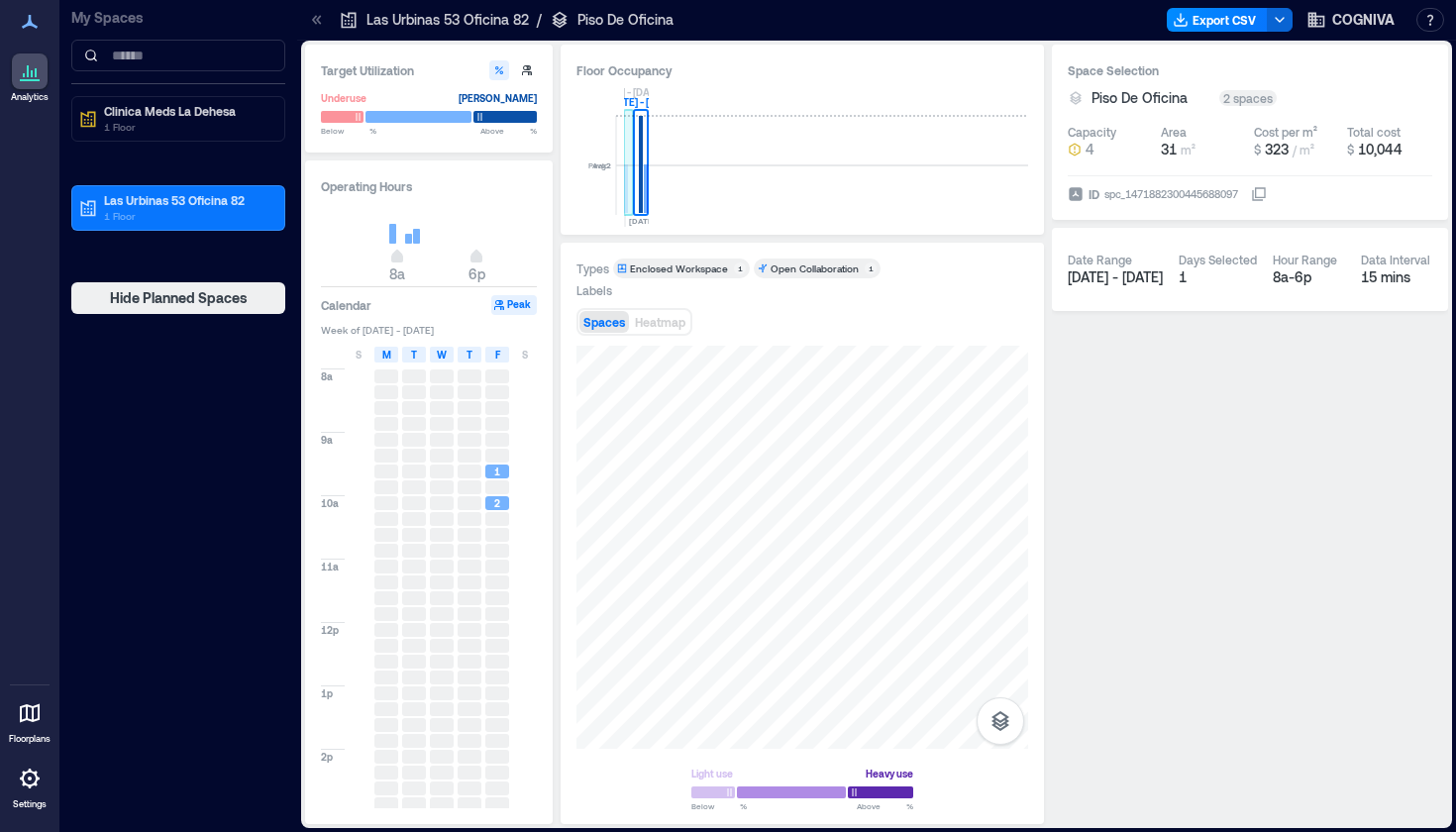click 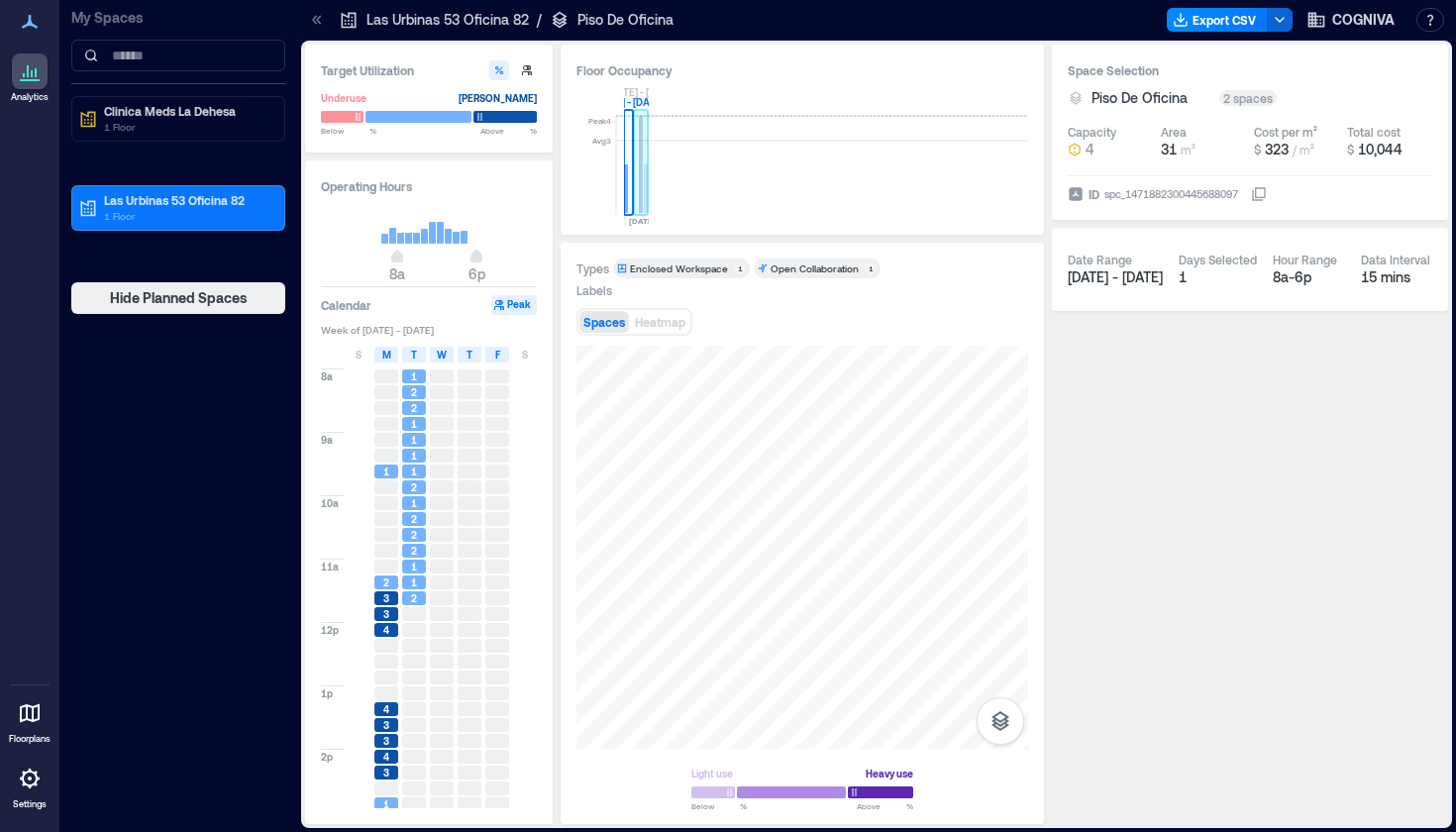 click 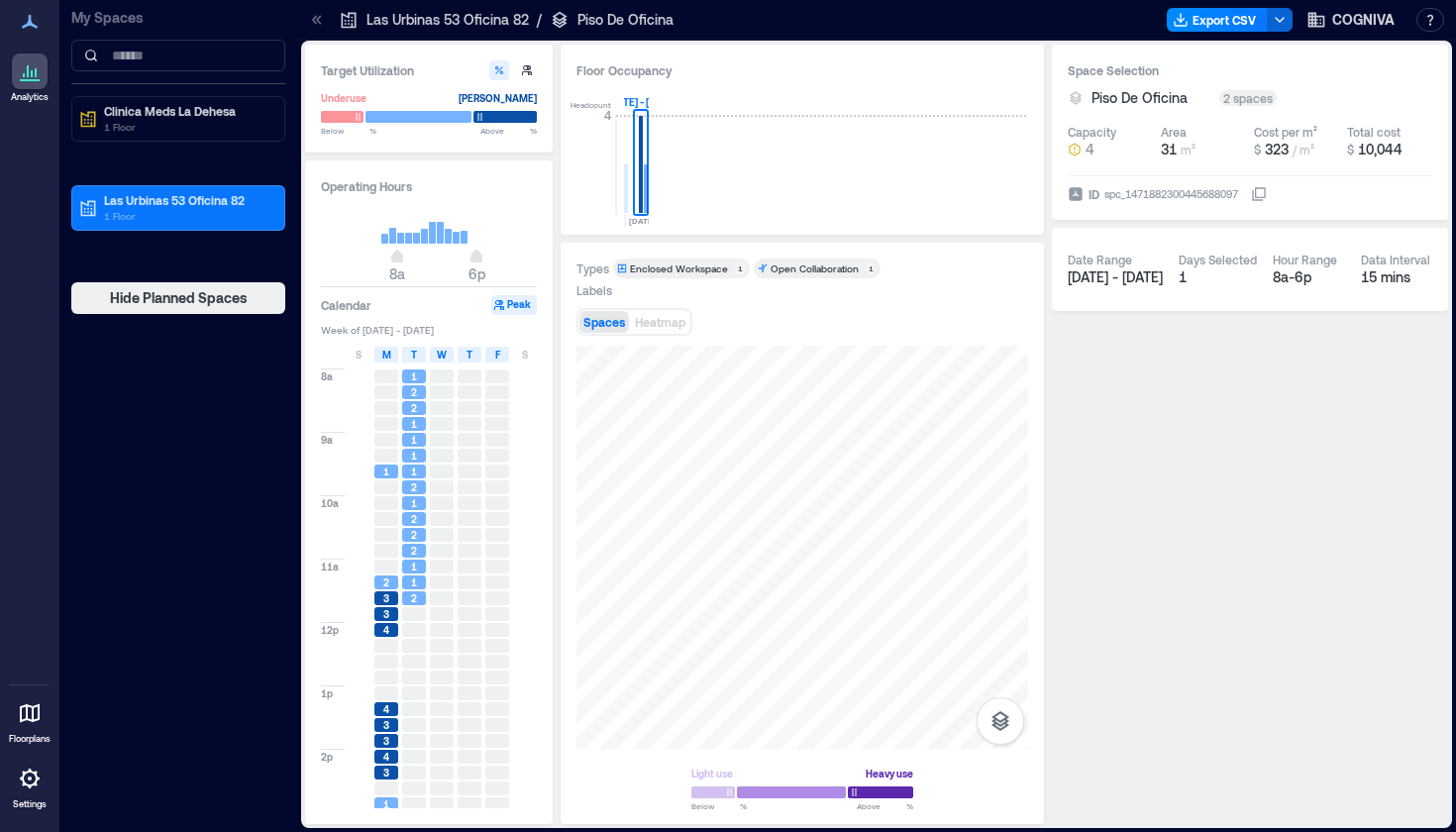 click on "Headcount [DATE] [DATE] 20 - [DATE]" at bounding box center [802, 154] 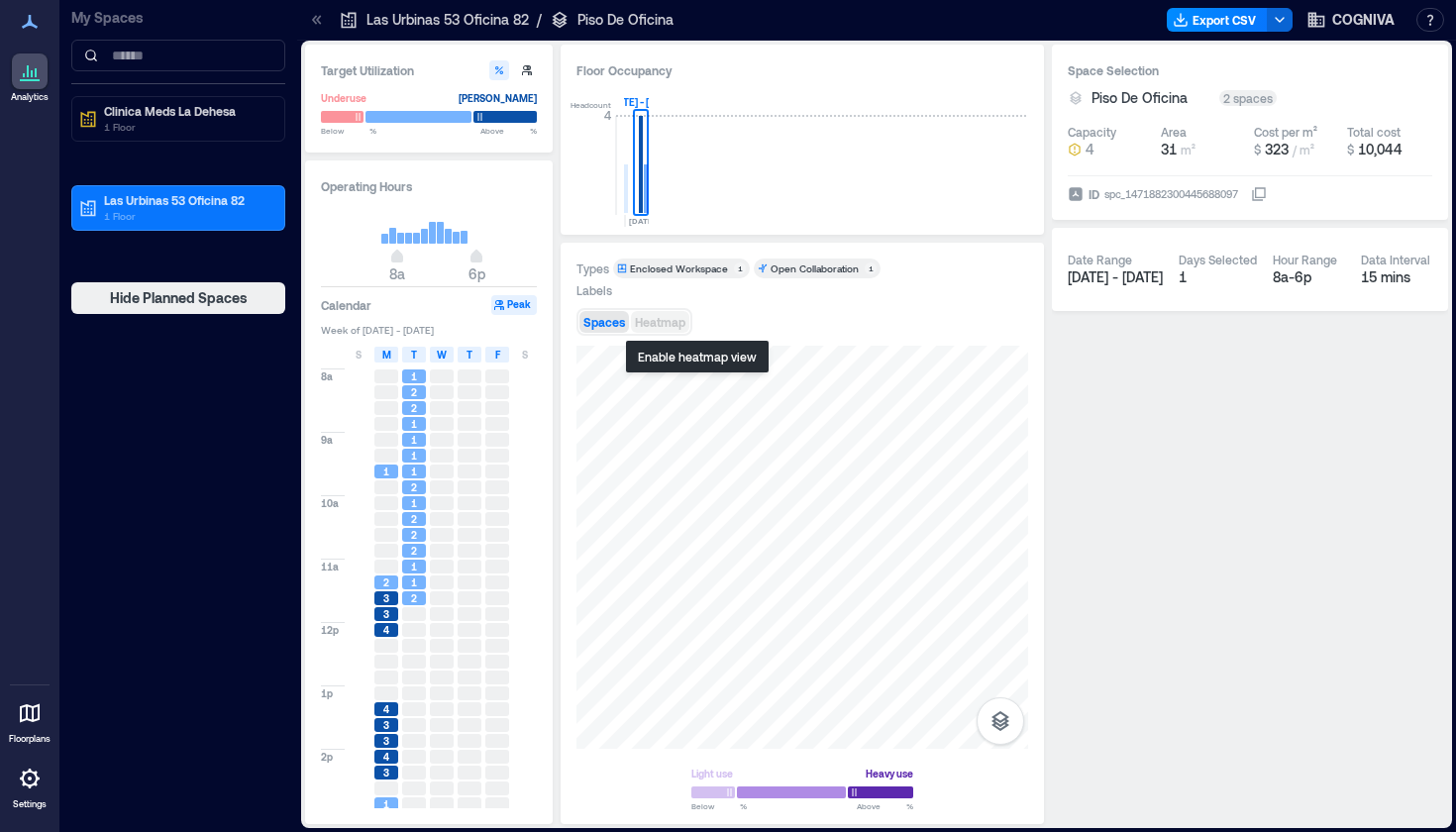 click on "Heatmap" at bounding box center (660, 322) 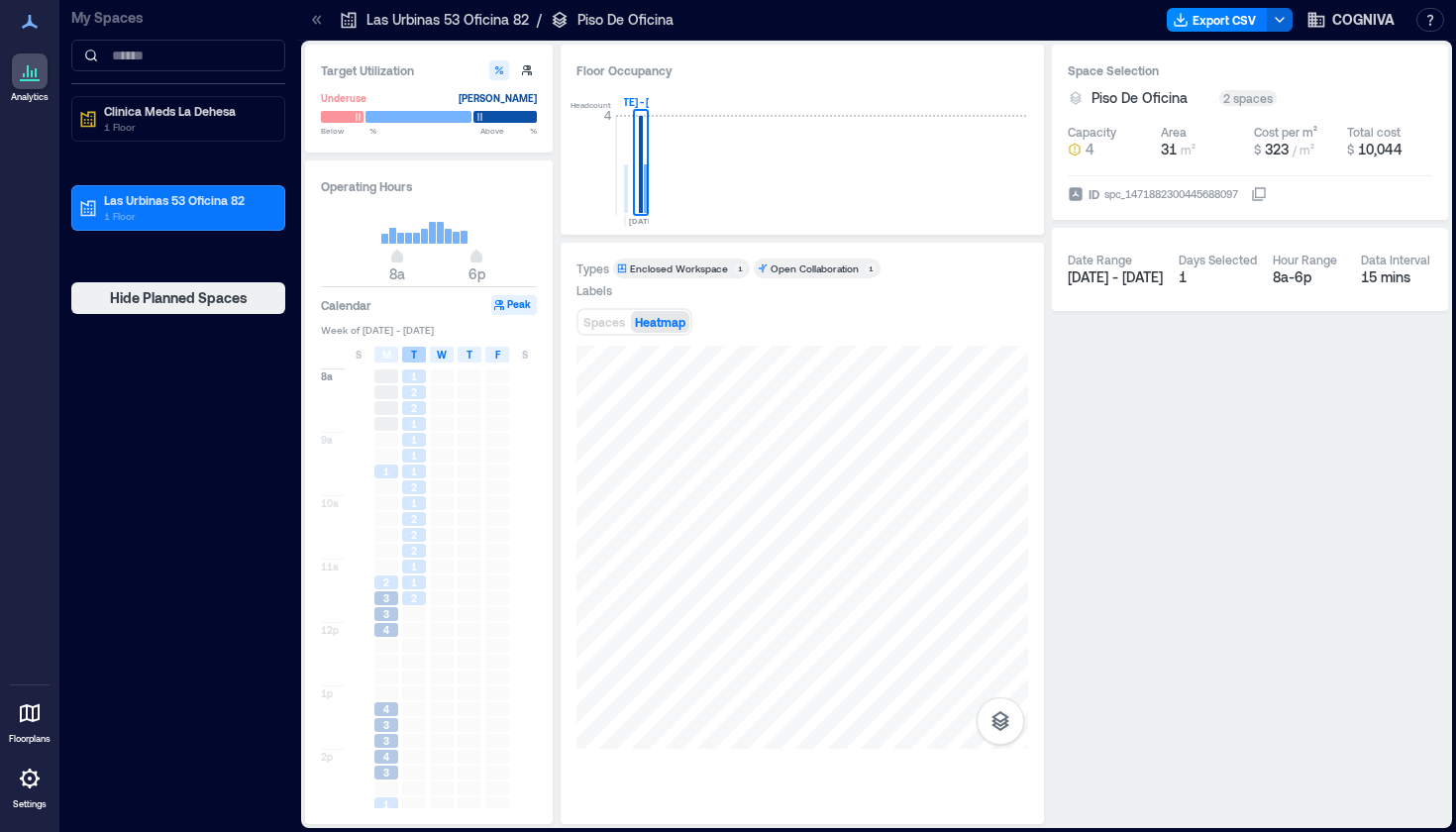 click on "T" at bounding box center [414, 355] 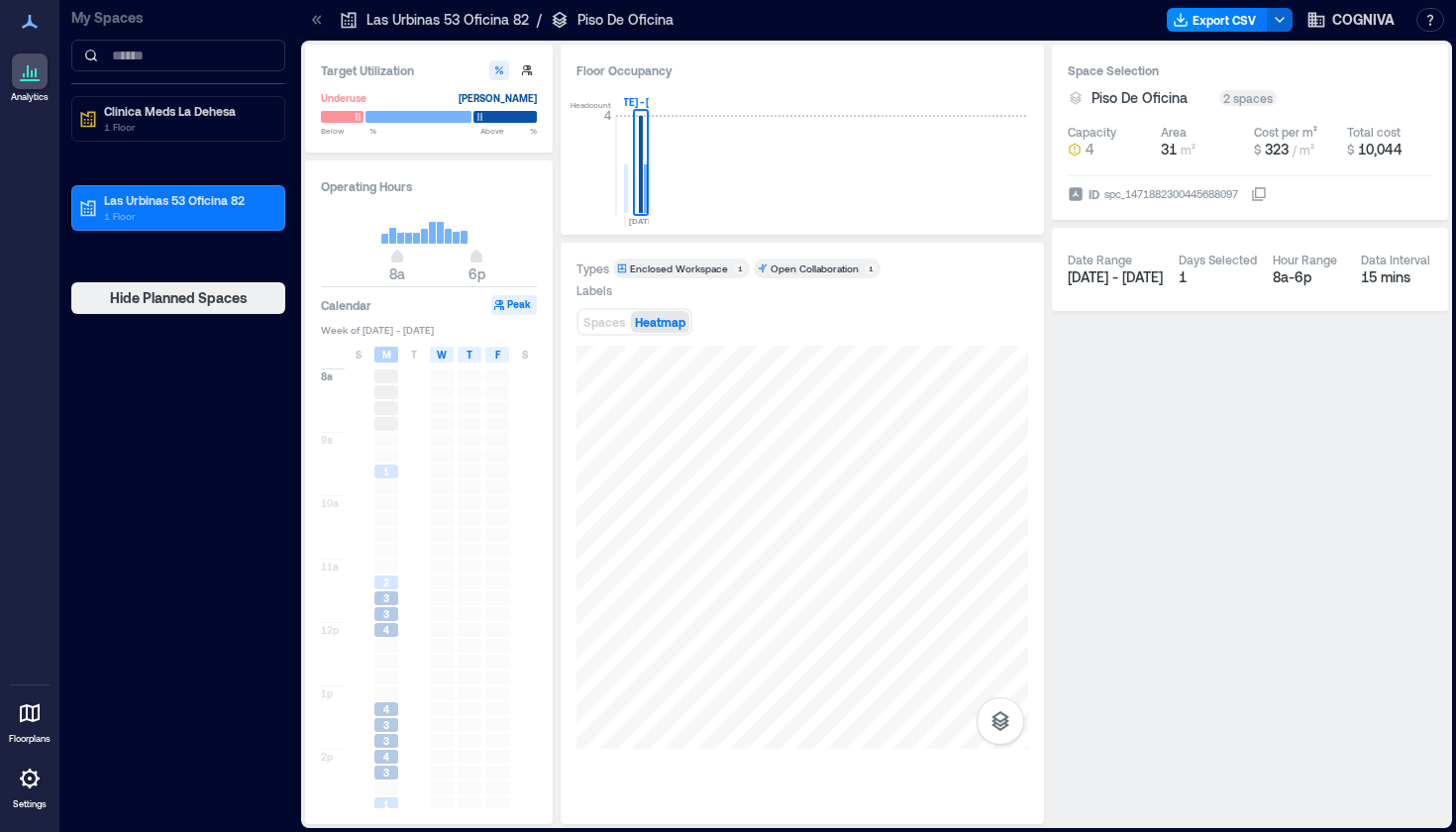 click on "M" at bounding box center [386, 355] 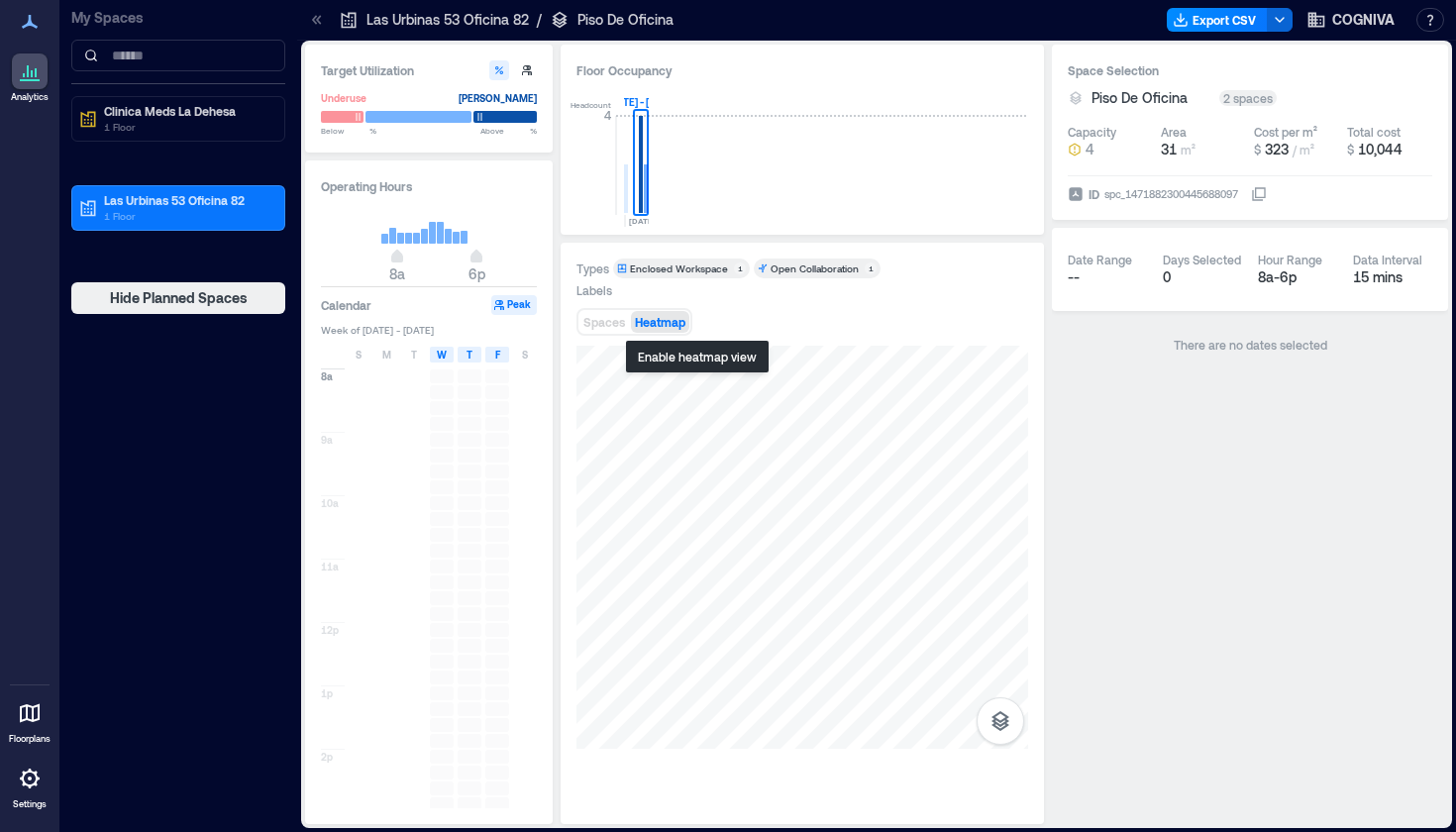 click on "Heatmap" at bounding box center [660, 322] 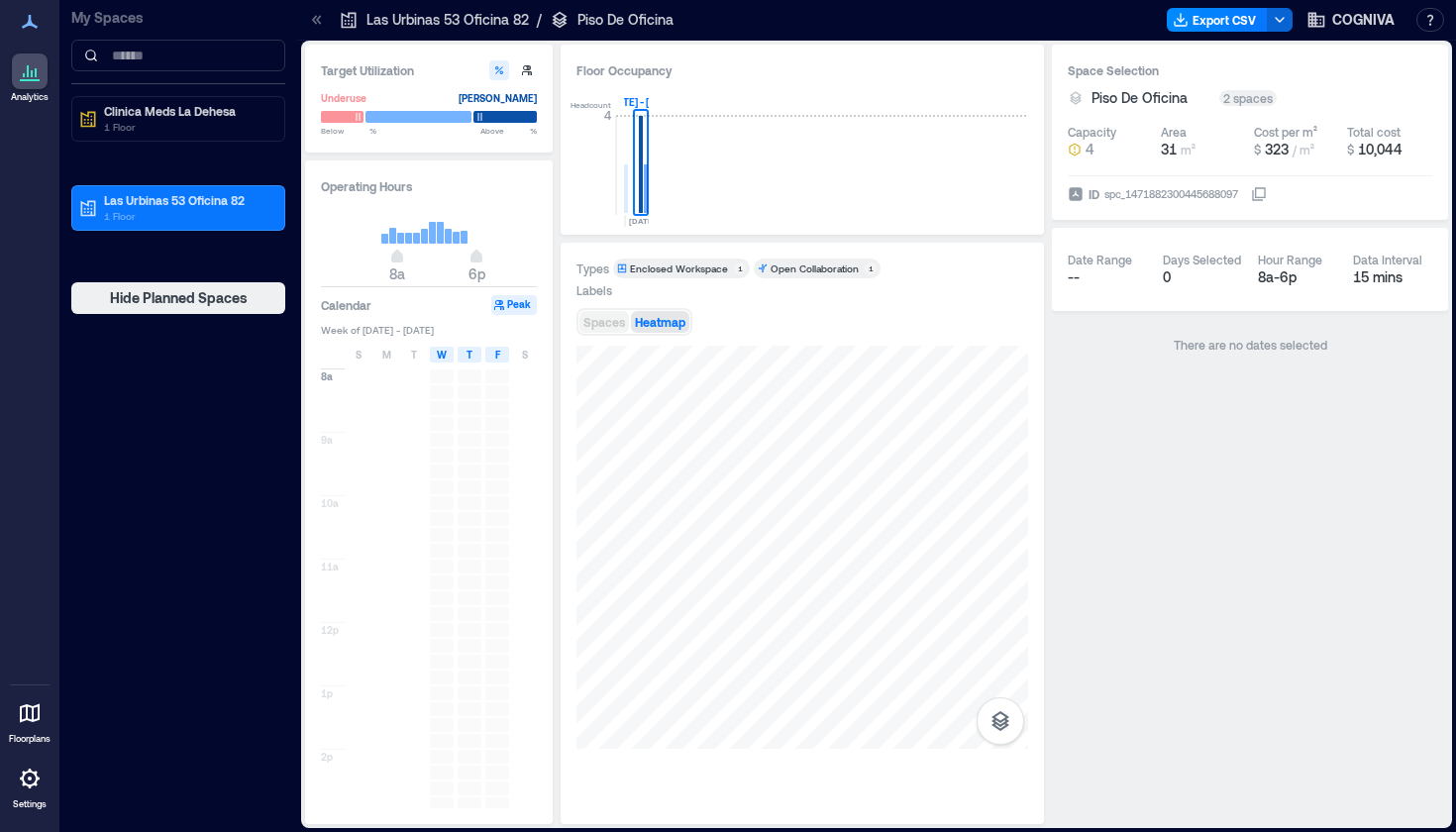 click on "Spaces" at bounding box center (604, 322) 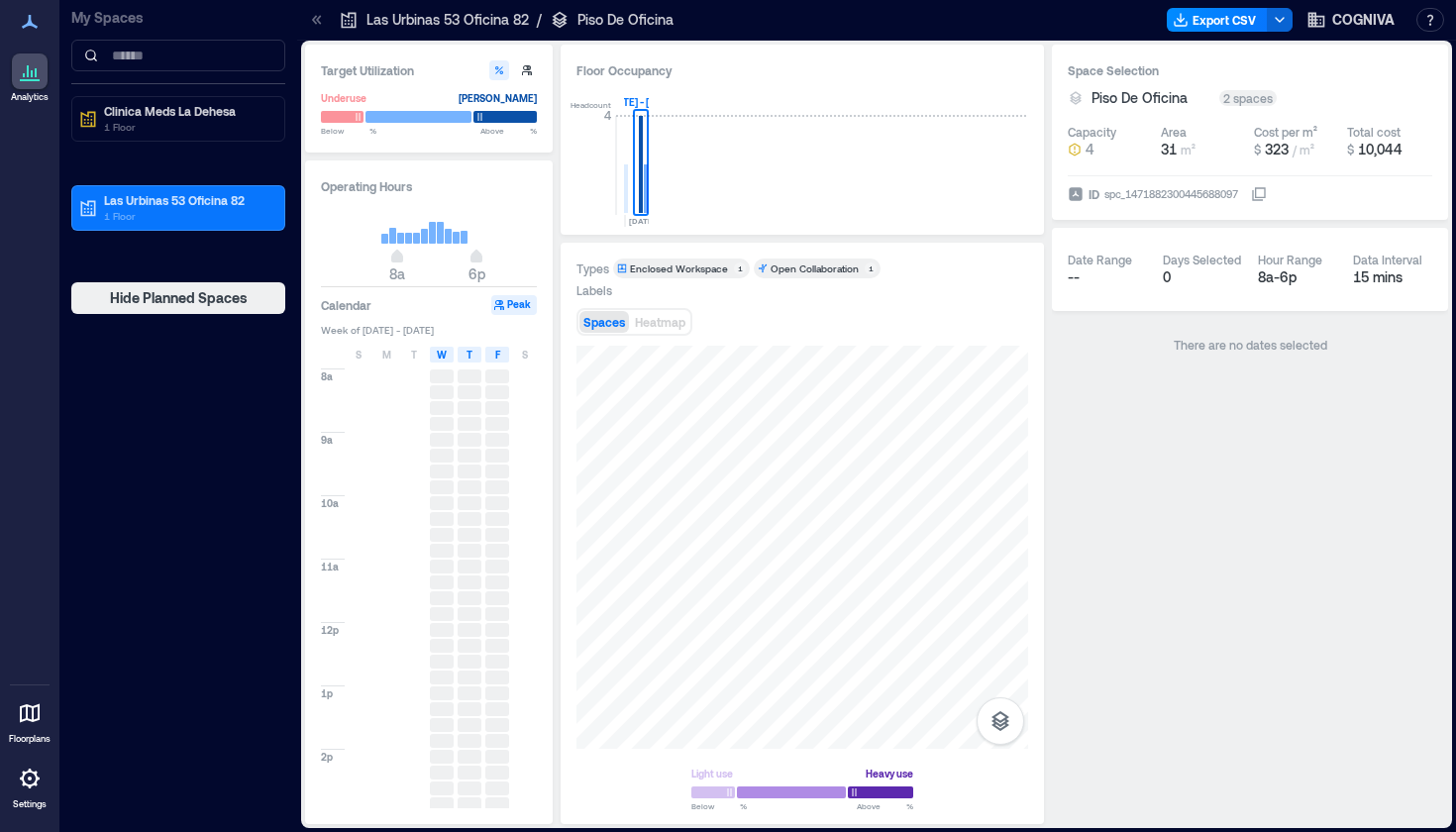 click on "Headcount [DATE] [DATE] 20 - [DATE]" at bounding box center (802, 154) 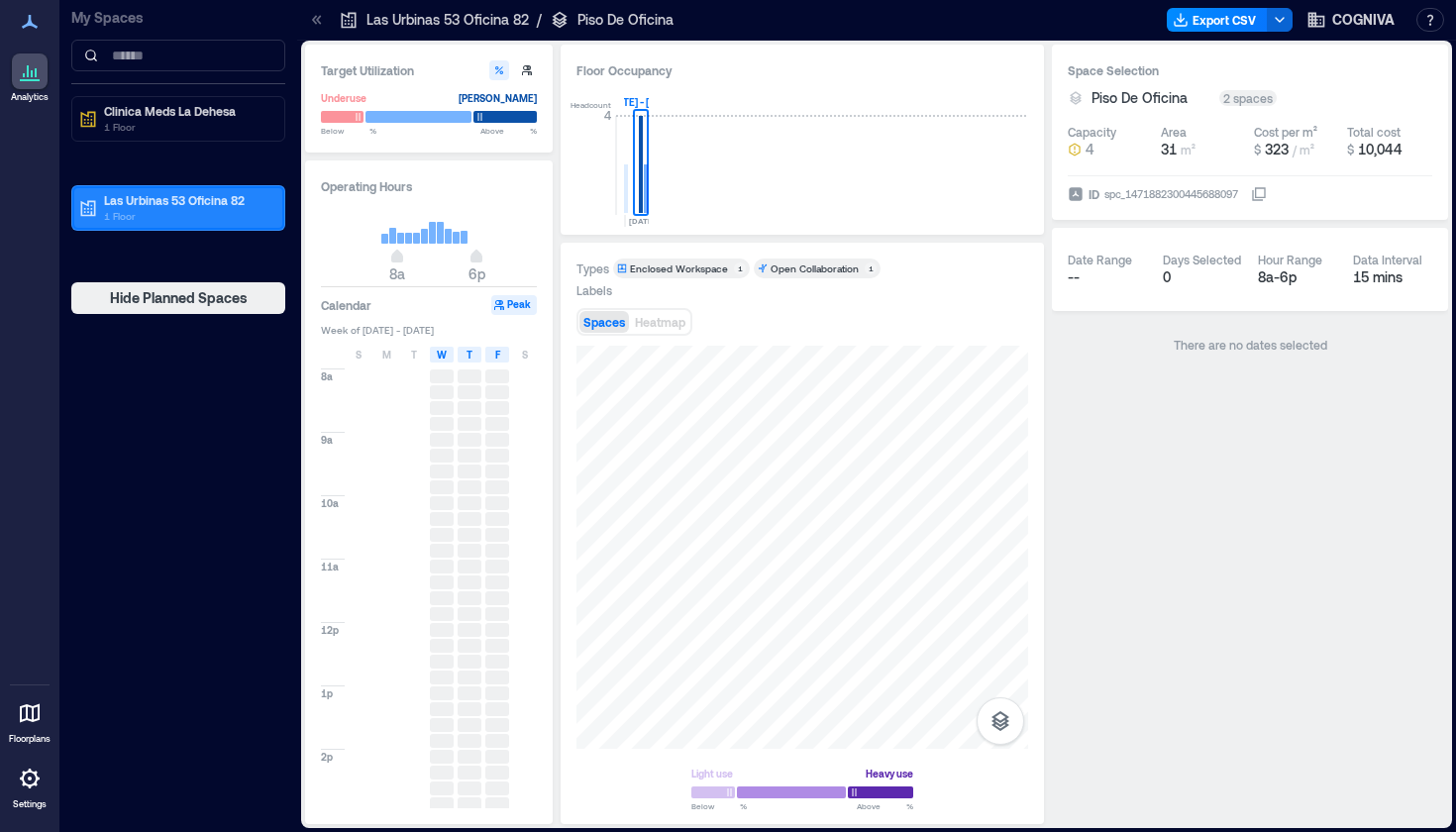 click on "1 Floor" at bounding box center (187, 216) 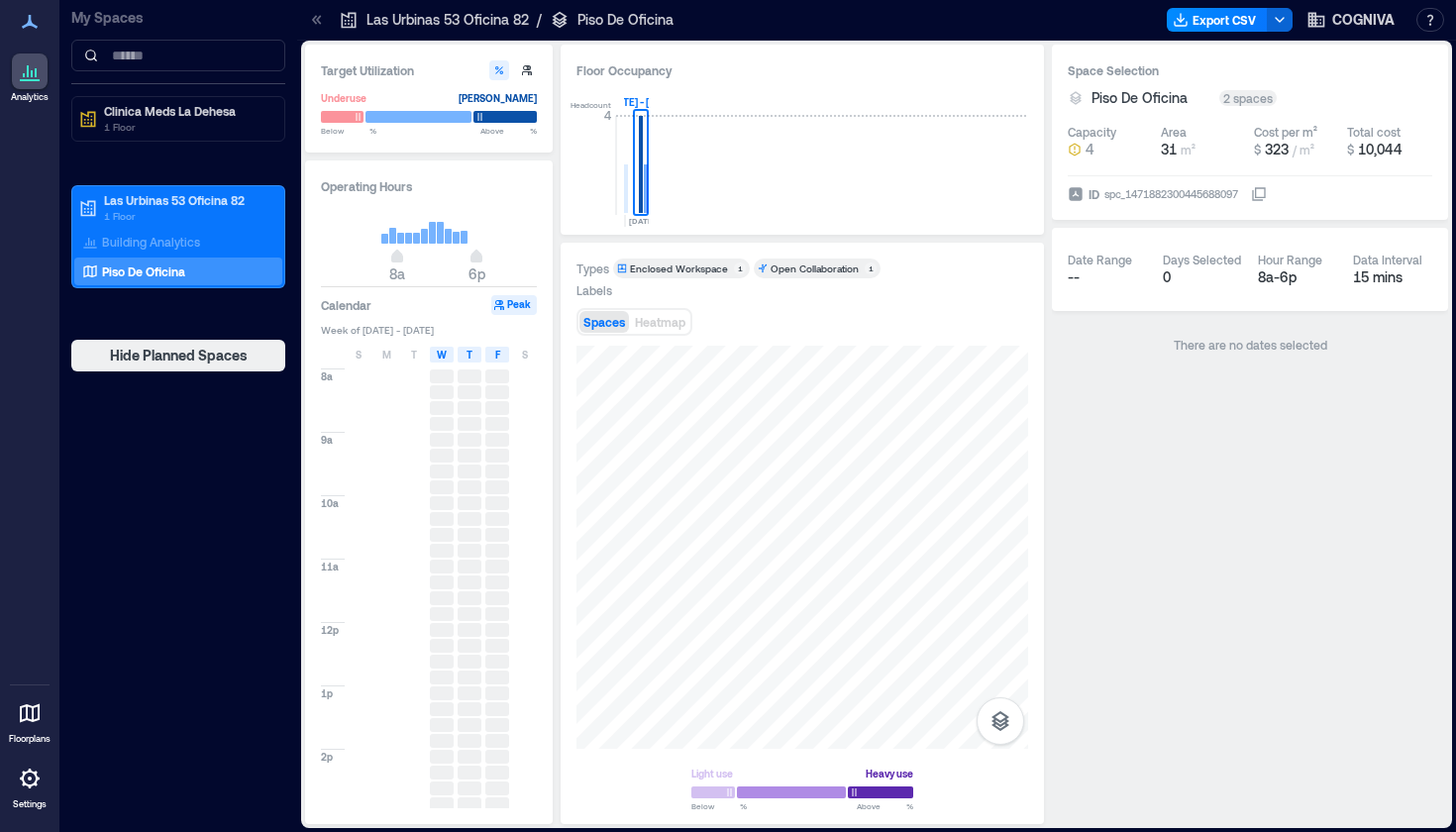 click on "Piso De Oficina" at bounding box center [144, 271] 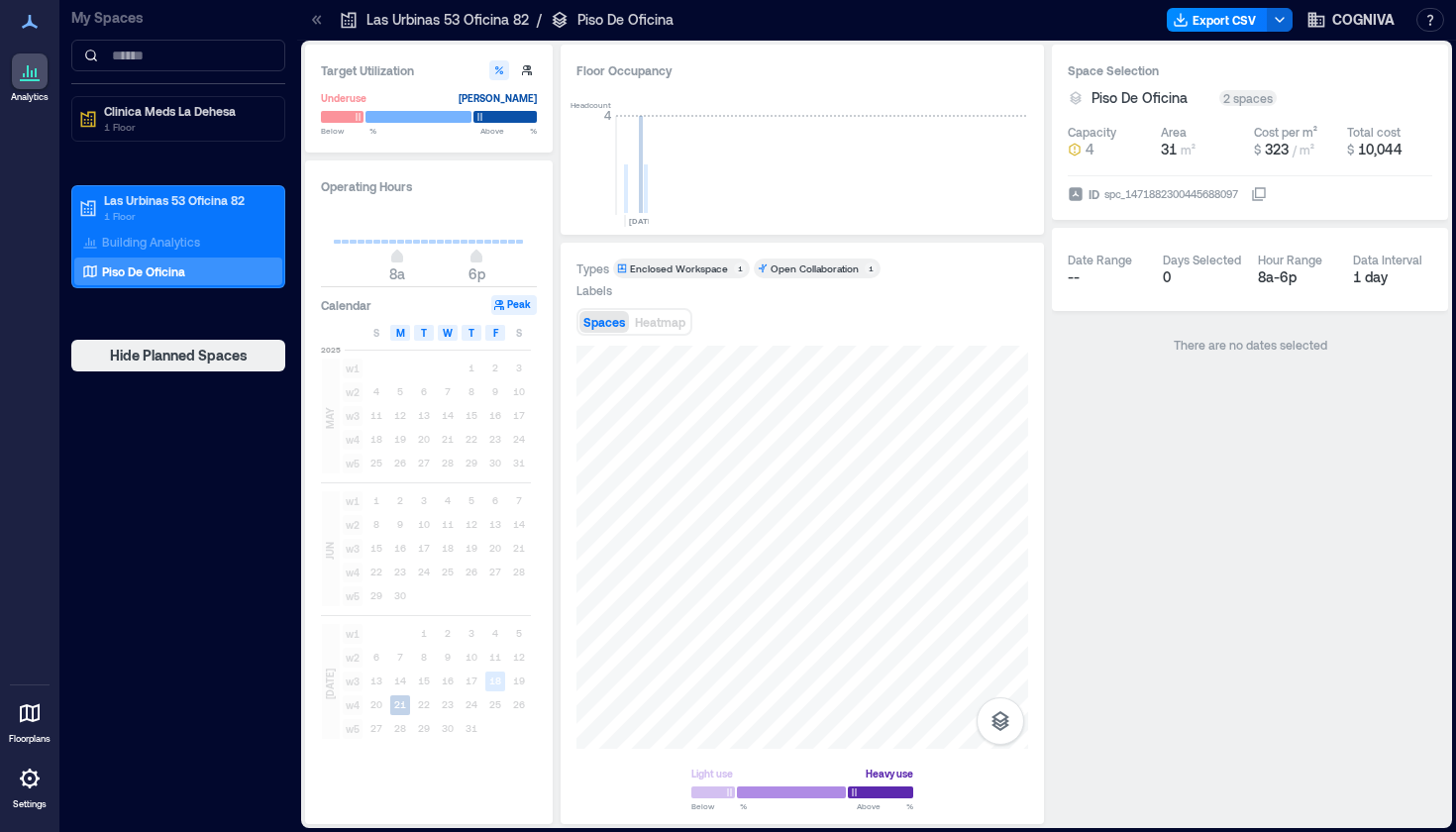scroll, scrollTop: 0, scrollLeft: 0, axis: both 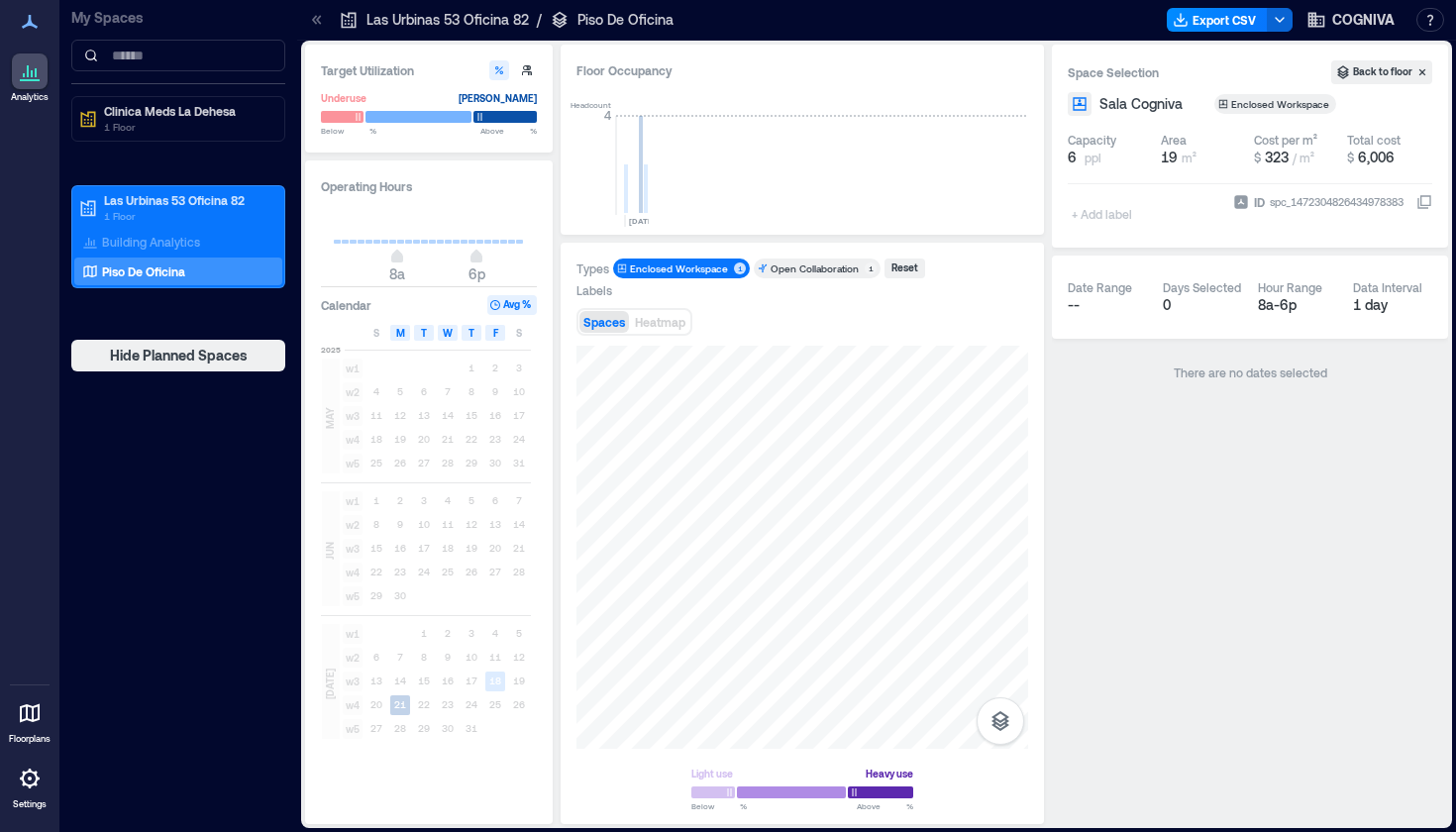 click on "Open Collaboration" at bounding box center (814, 268) 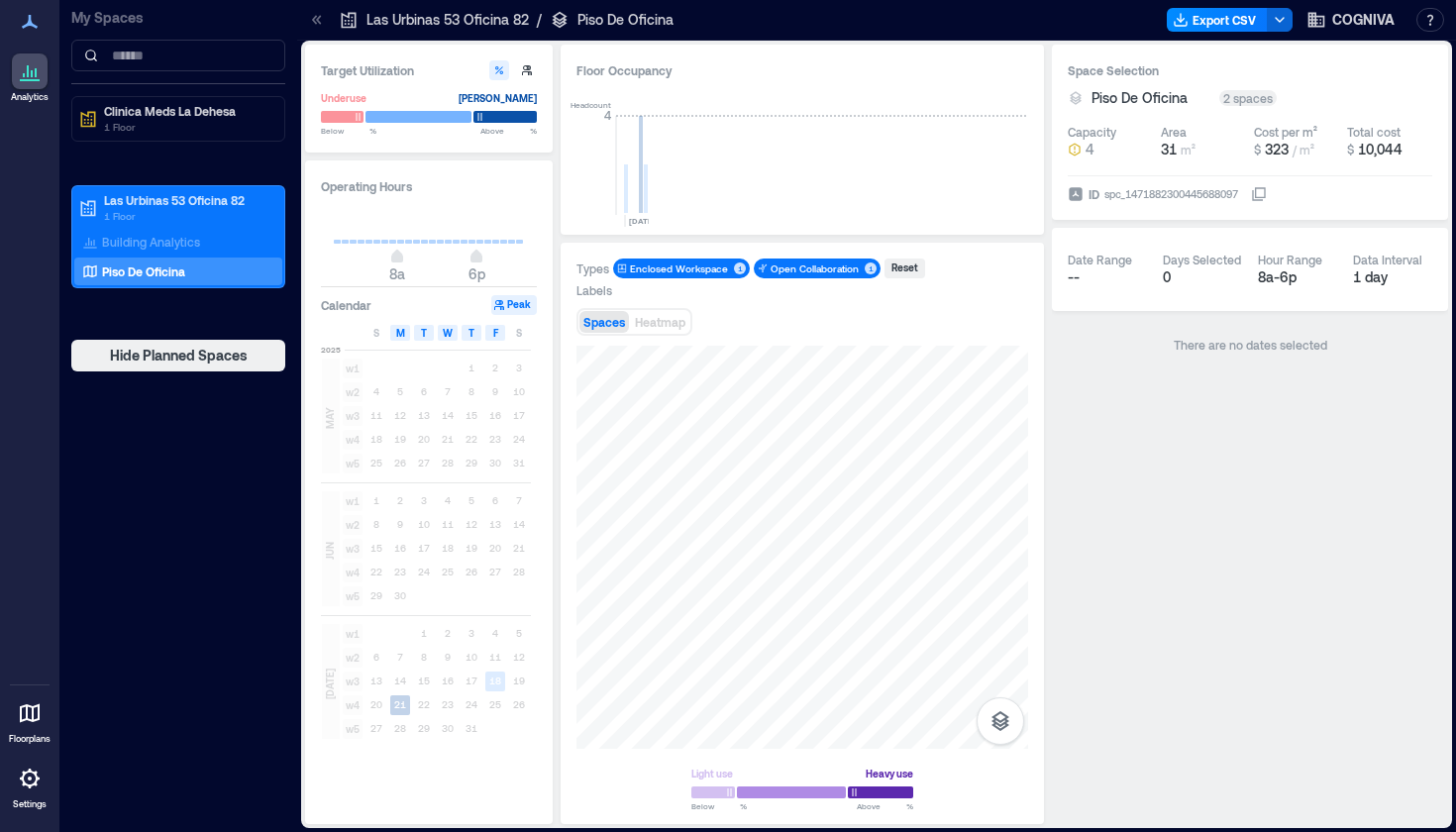 click on "Types Enclosed Workspace 1 Open Collaboration 1 Reset Labels Spaces Heatmap Light use Heavy use Below   ** % Above   ** %" at bounding box center (802, 533) 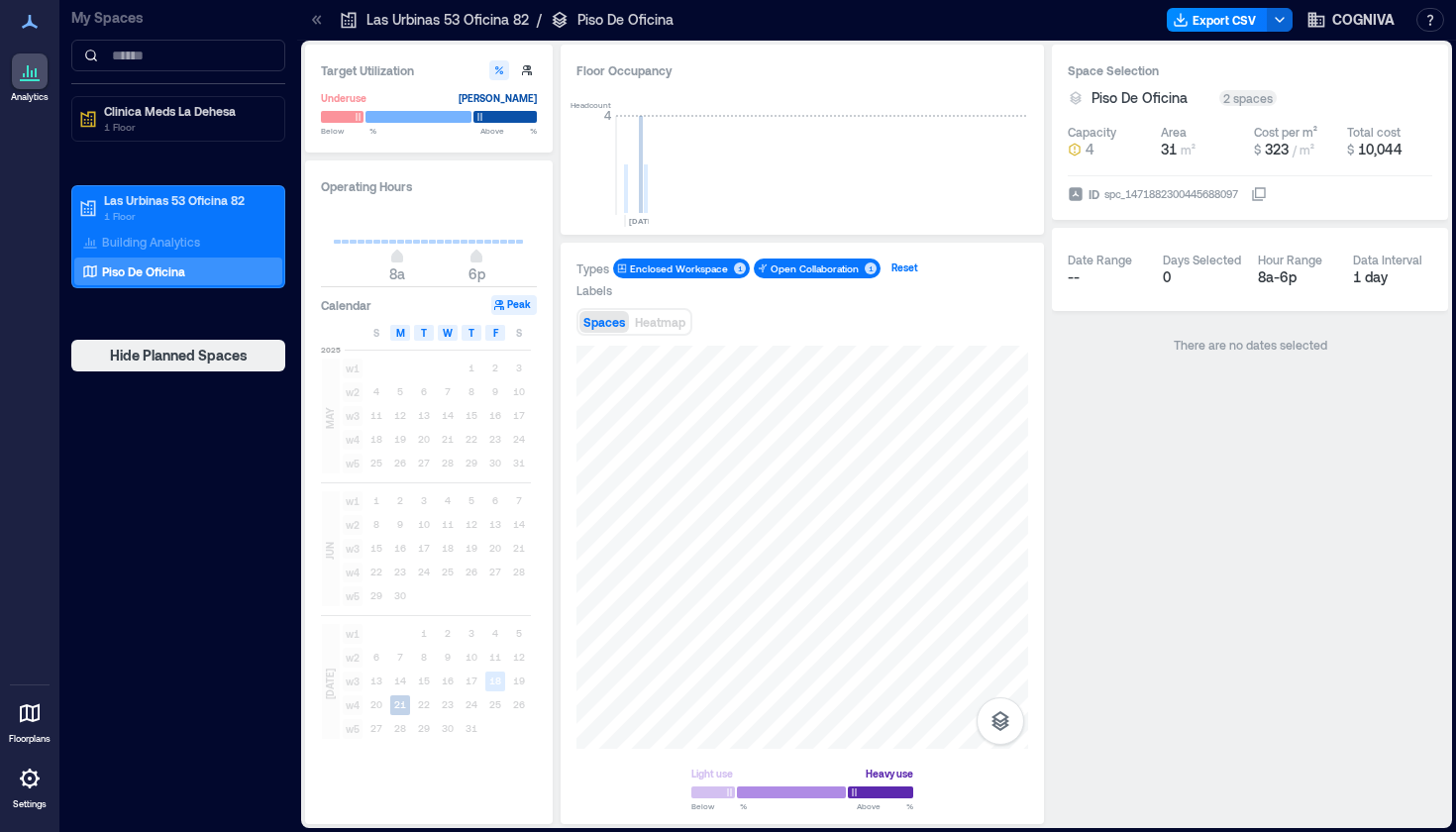 click on "Reset" at bounding box center (904, 268) 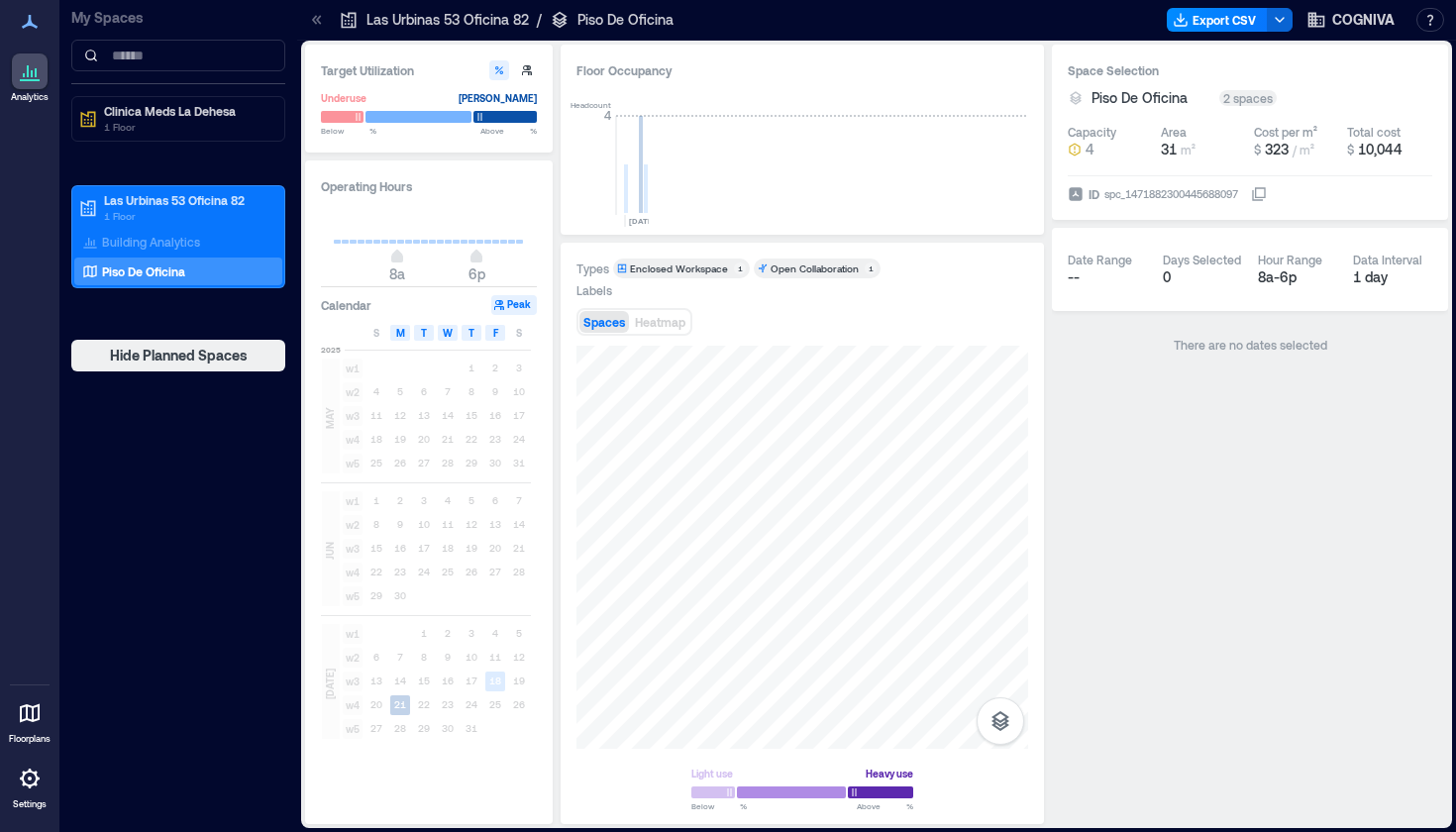 click on "Enclosed Workspace" at bounding box center [678, 268] 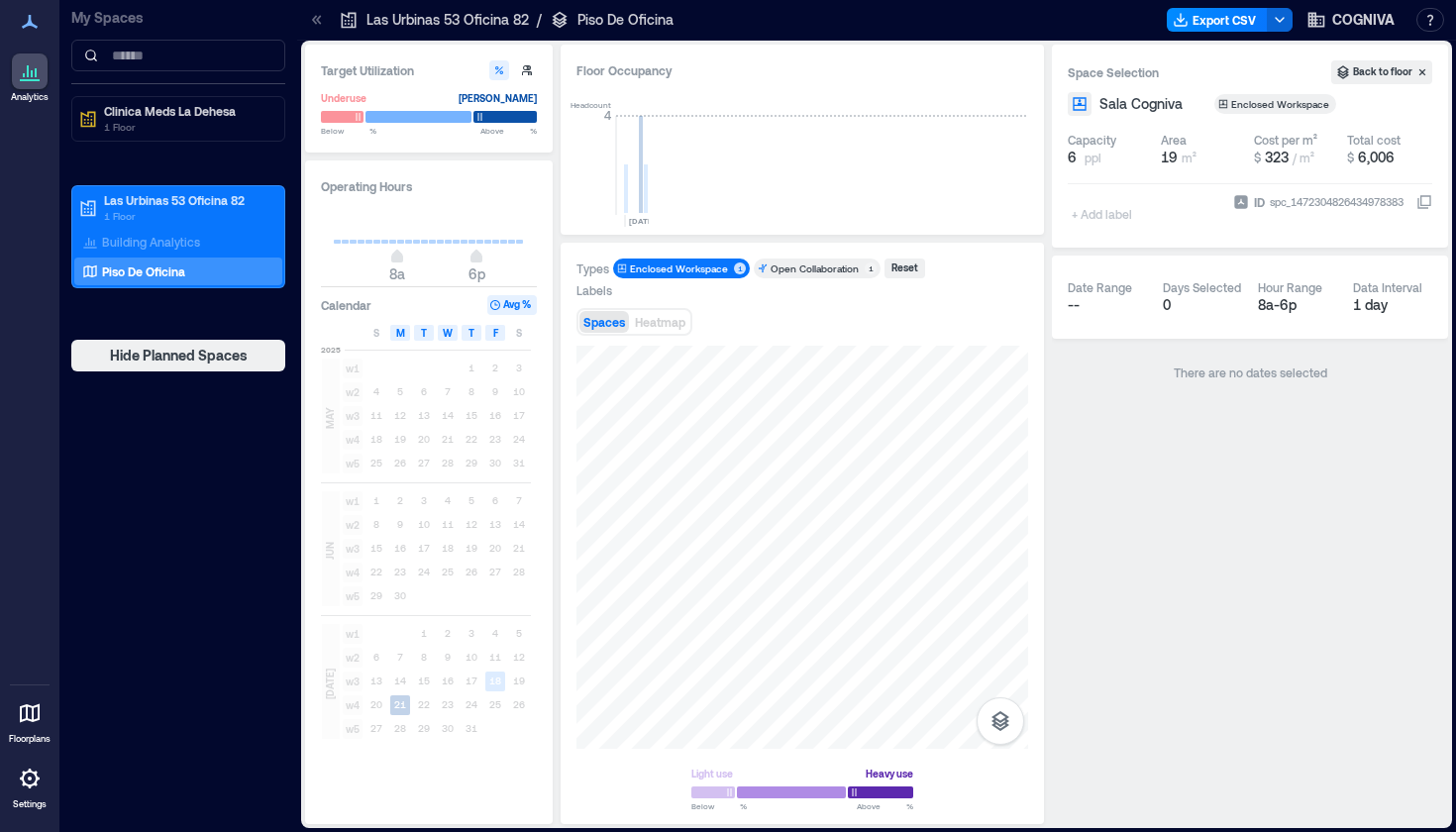 click on "Open Collaboration 1" at bounding box center (817, 268) 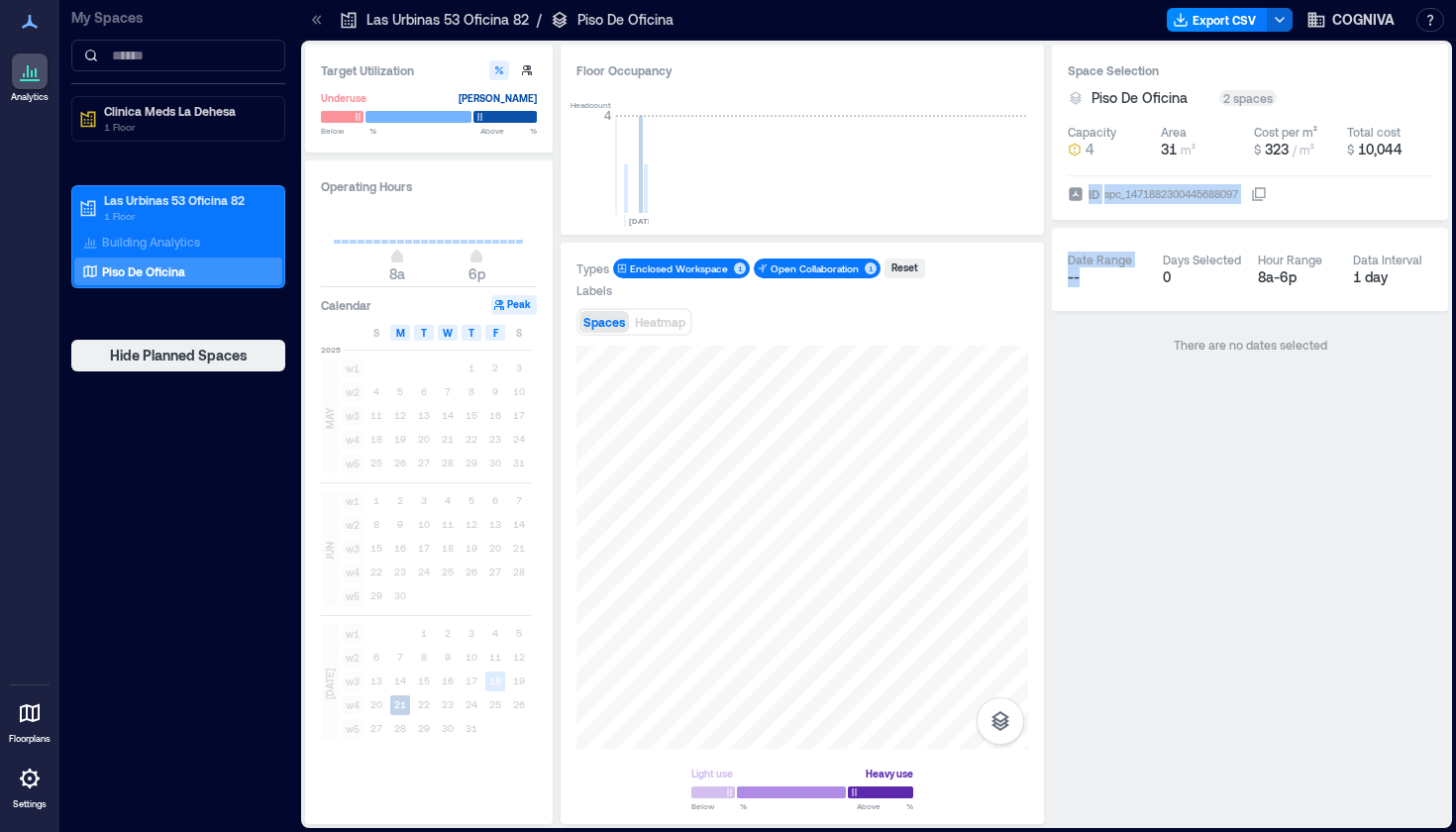 drag, startPoint x: 1409, startPoint y: 149, endPoint x: 1088, endPoint y: 301, distance: 355.169 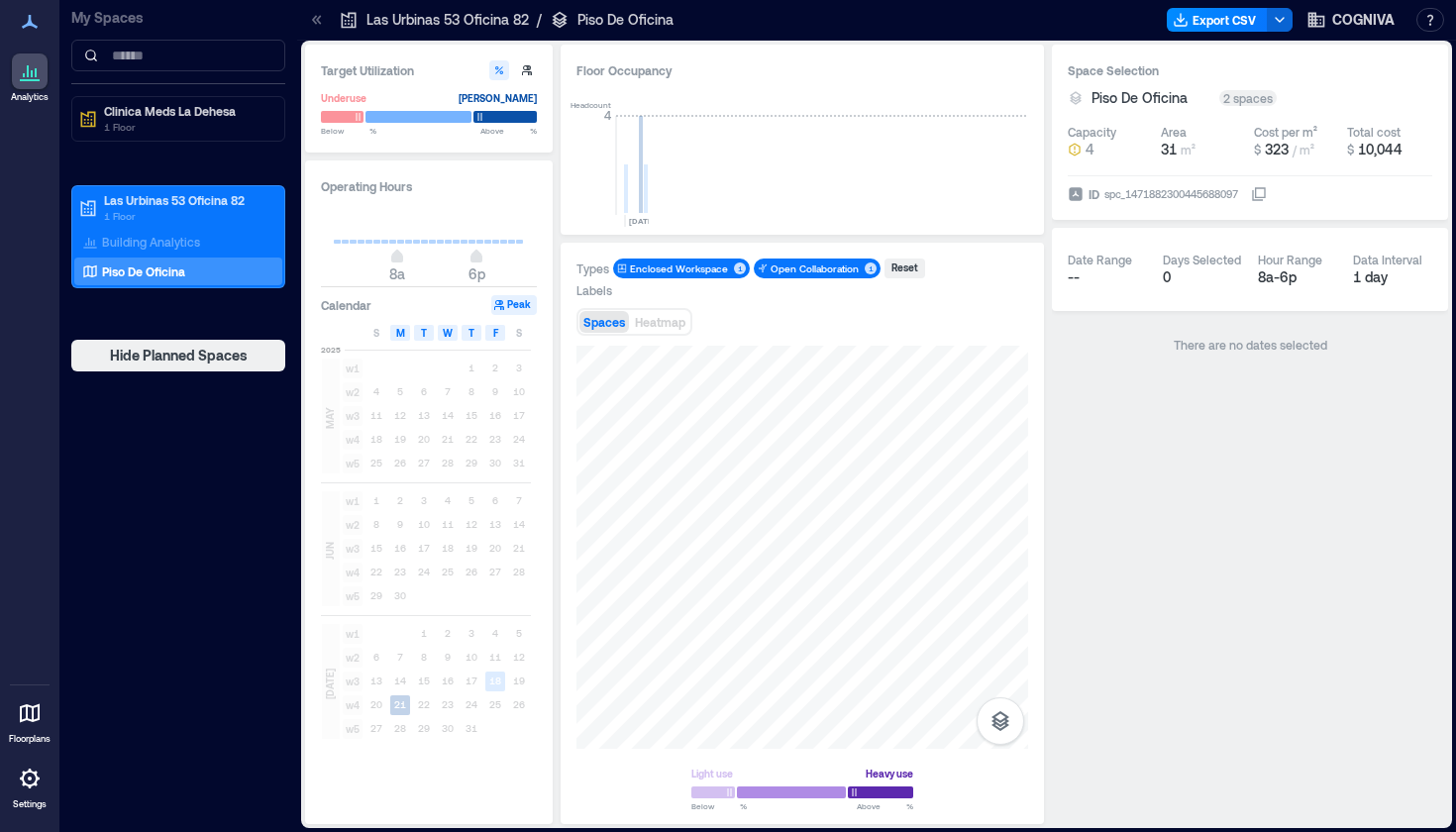 click on "Space Selection Piso De Oficina 2 spaces Capacity   4   Area 31   m² Cost per m² $   323   / m² Total cost $   10,044 ID spc_1471882300445688097 Date Range -- Days Selected 0 Hour Range 8a  -  6p Data Interval 1 day There are no dates selected" at bounding box center [1250, 434] 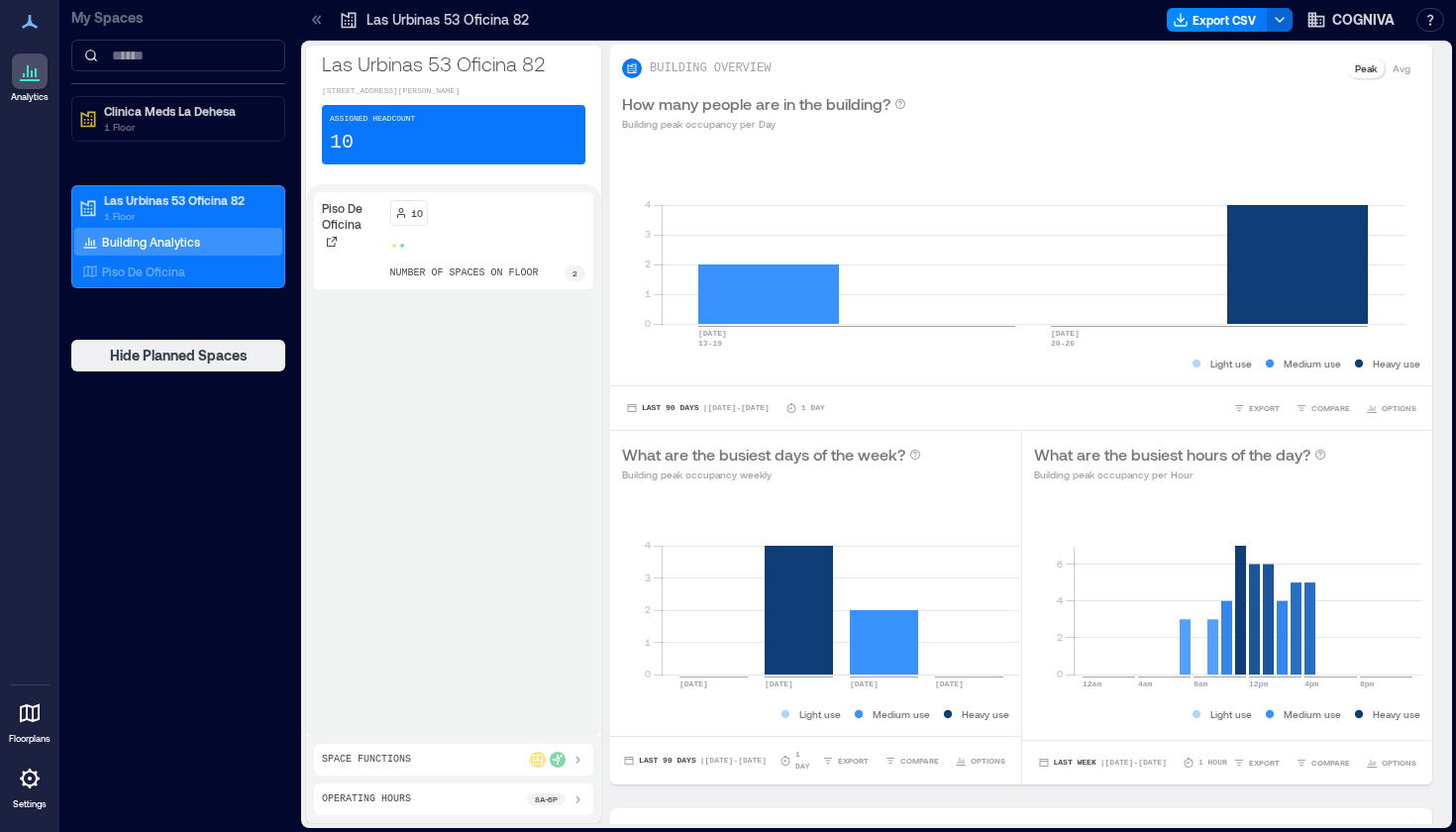 click on "Las Urbinas 53 Oficina 82" at bounding box center [448, 20] 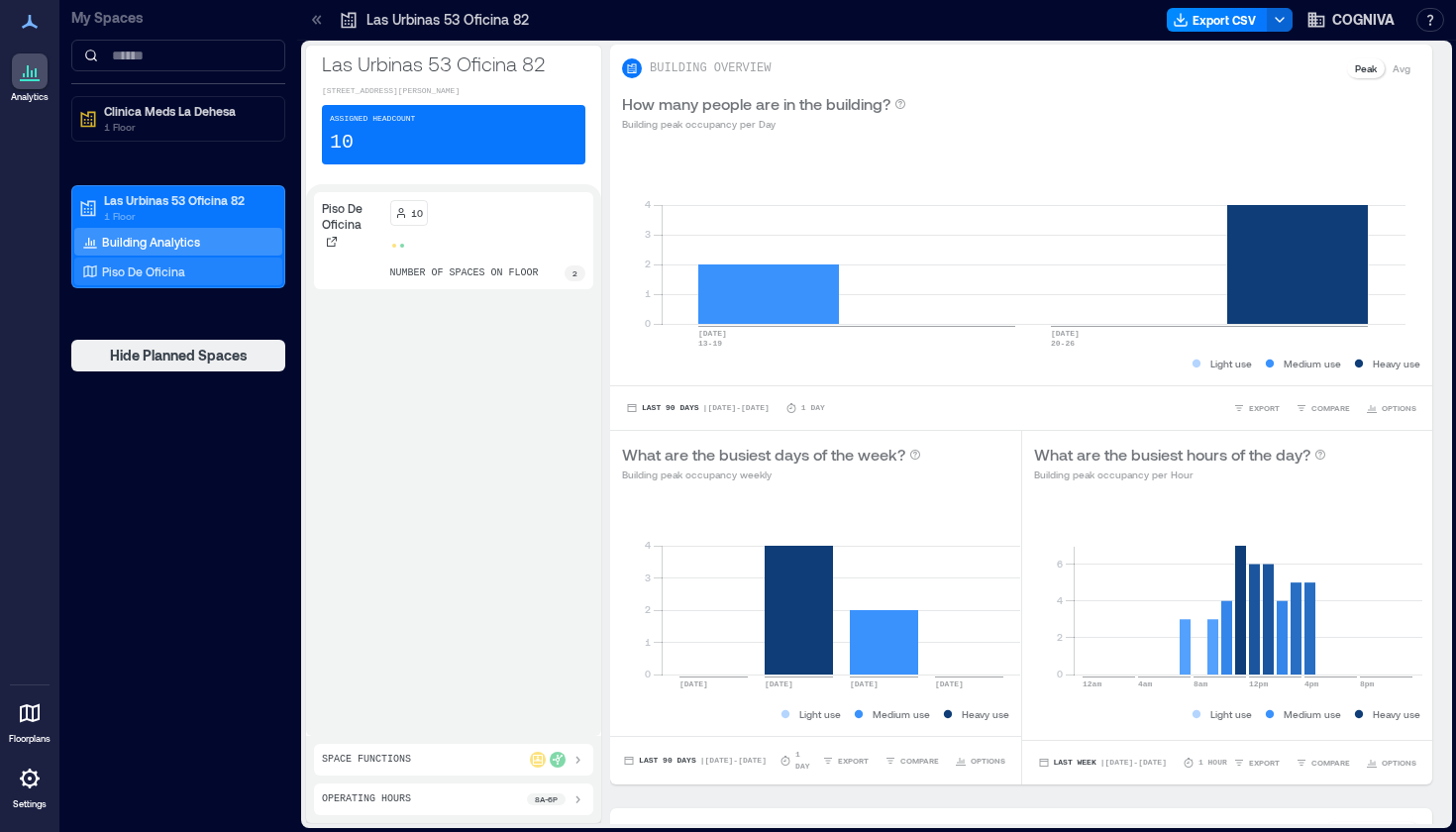 click on "Piso De Oficina" at bounding box center [144, 271] 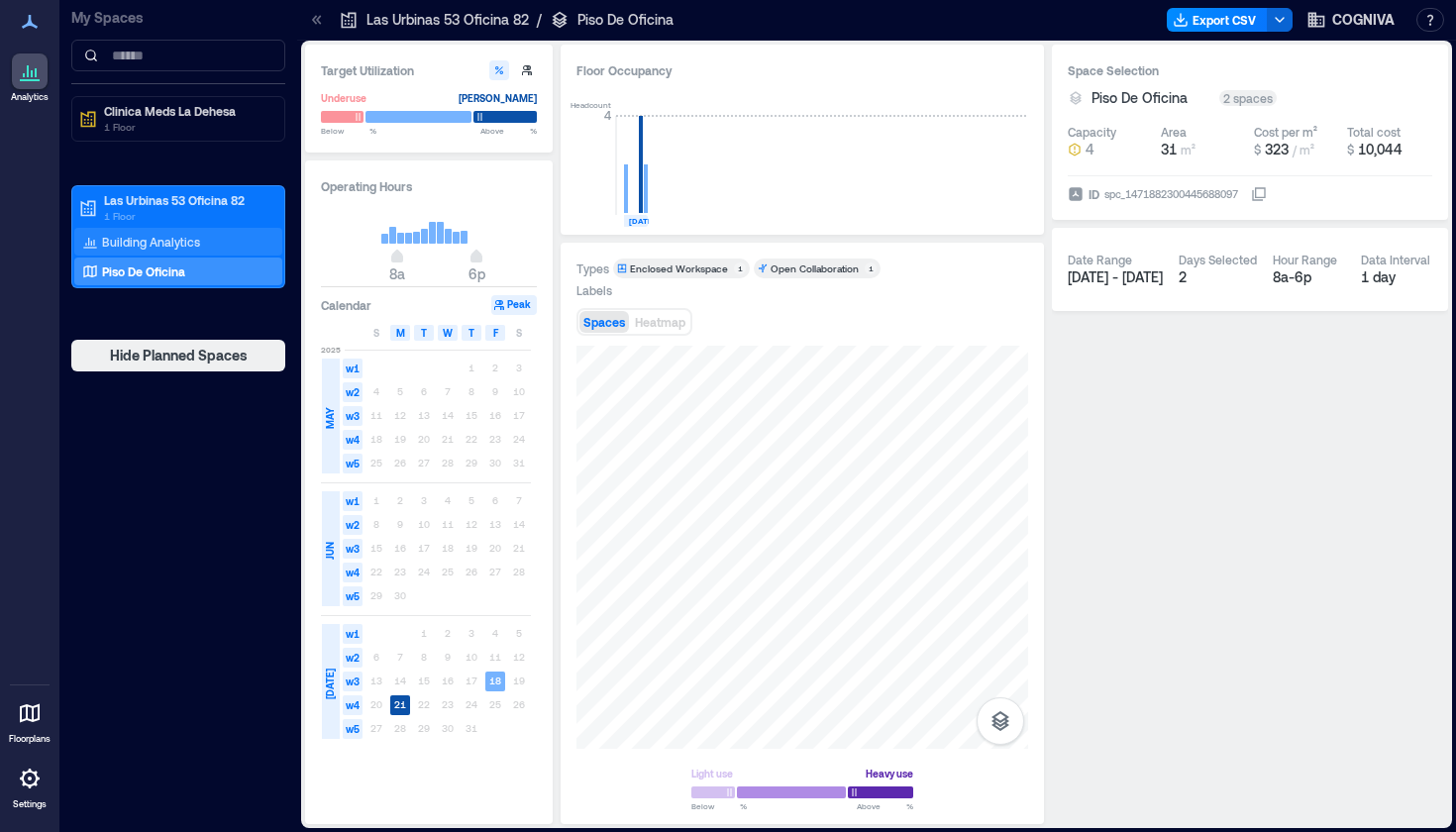 click on "Building Analytics" at bounding box center [178, 242] 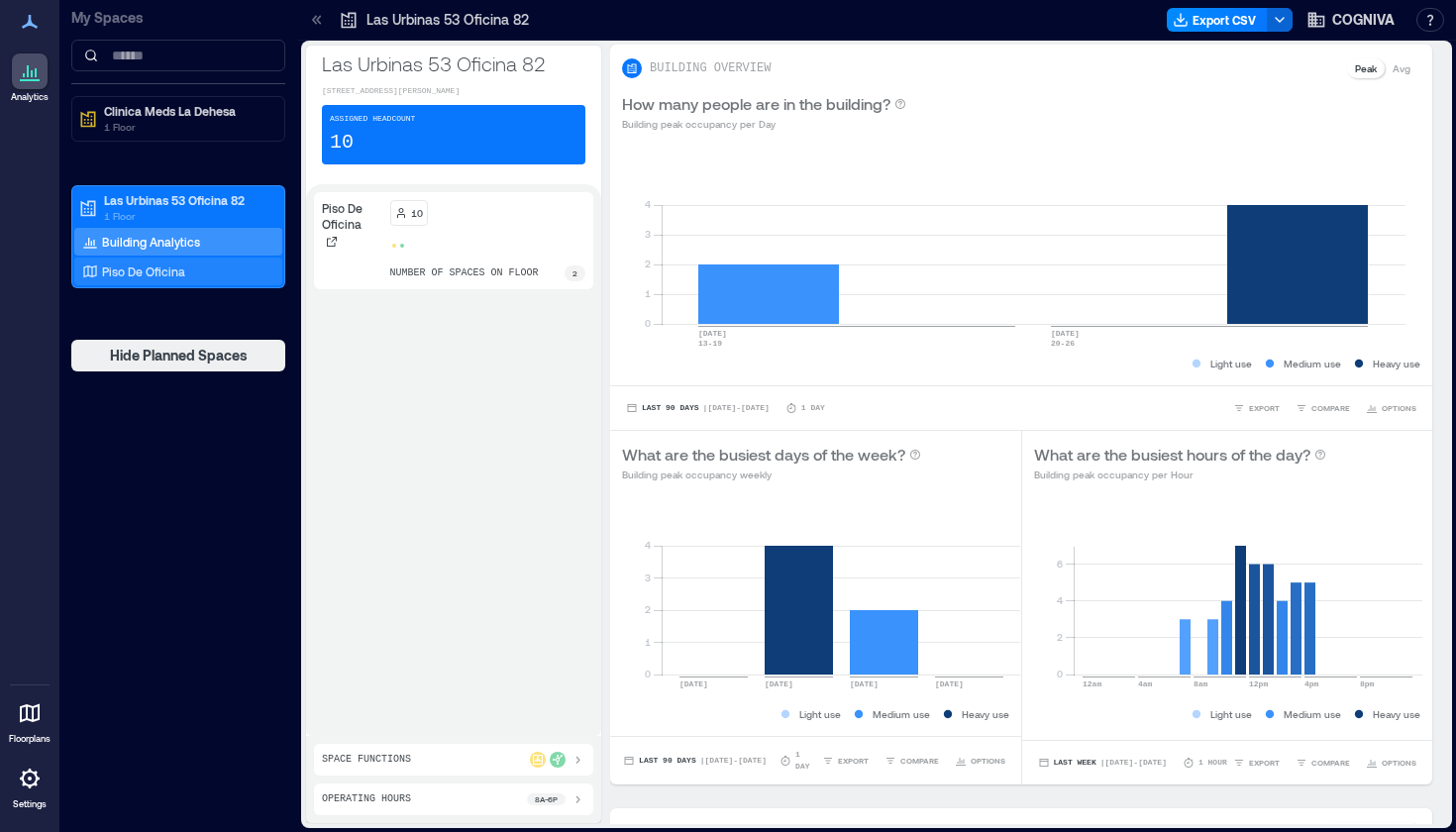 click on "Piso De Oficina" at bounding box center (178, 271) 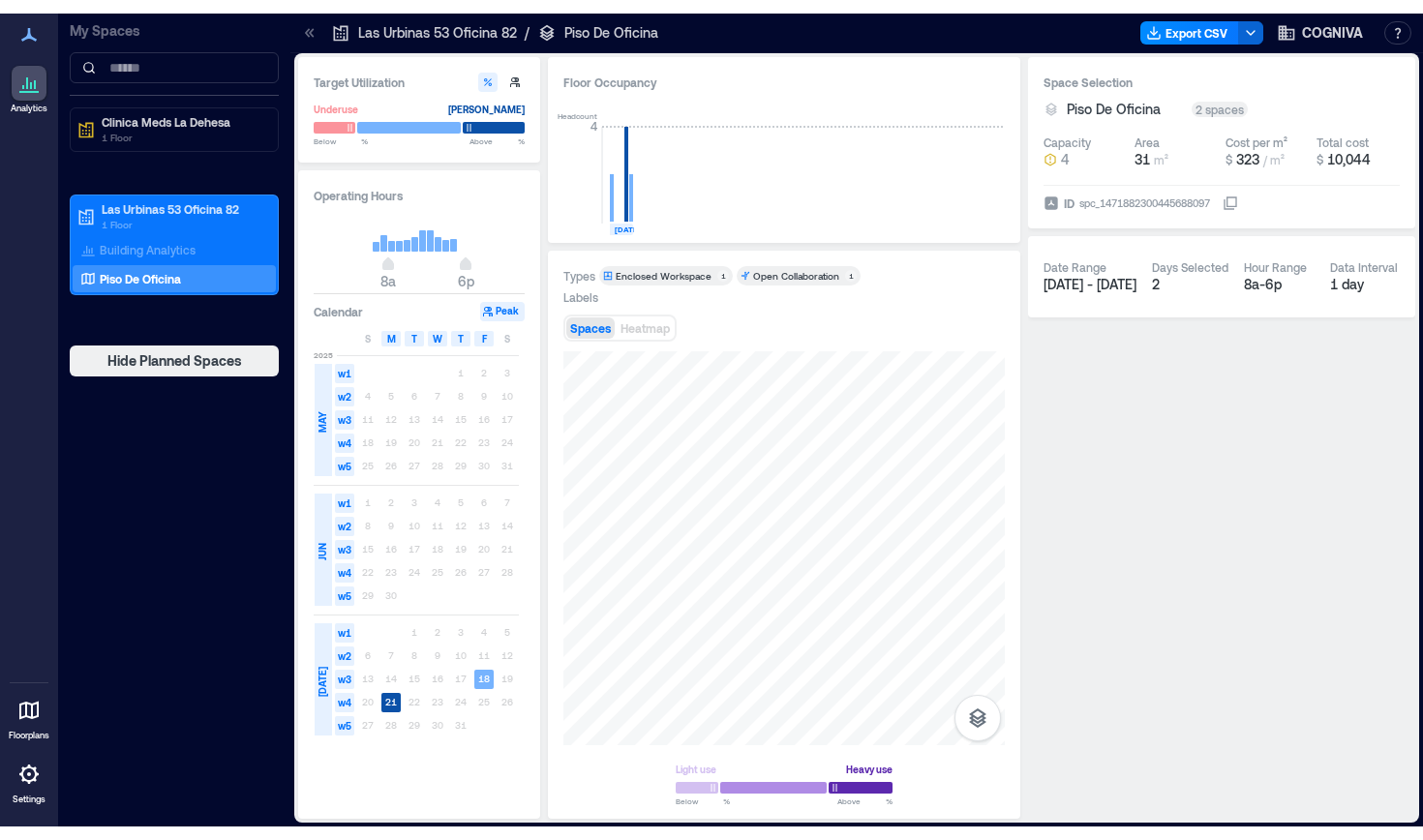 scroll, scrollTop: 0, scrollLeft: 0, axis: both 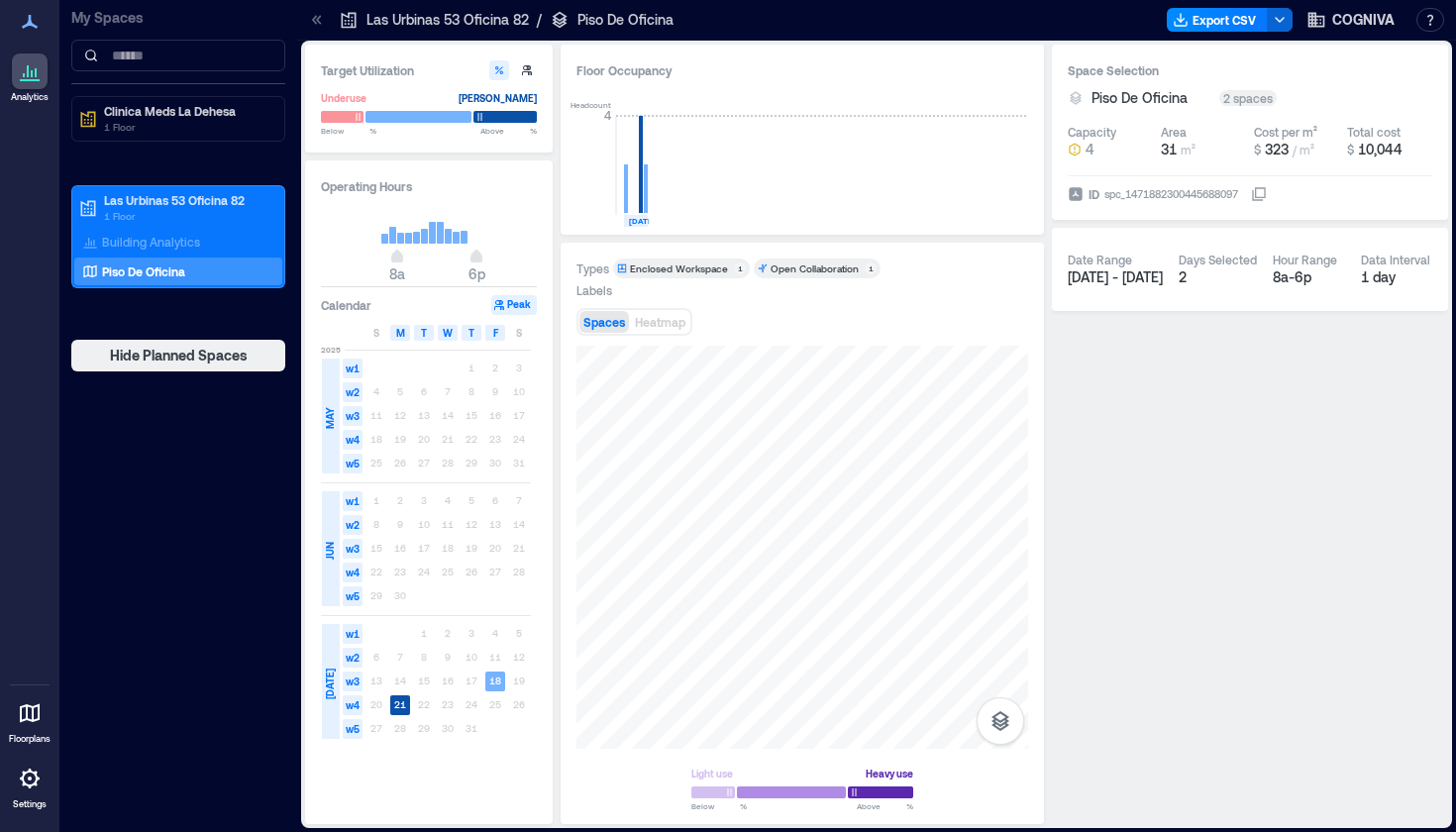click on "Space Selection Piso De Oficina 2 spaces Capacity   4   Area 31   m² Cost per m² $   323   / m² Total cost $   10,044 ID spc_1471882300445688097 Date Range [DATE] - [DATE] Days Selected 2 Hour Range 8a  -  6p Data Interval 1 day" at bounding box center (1250, 434) 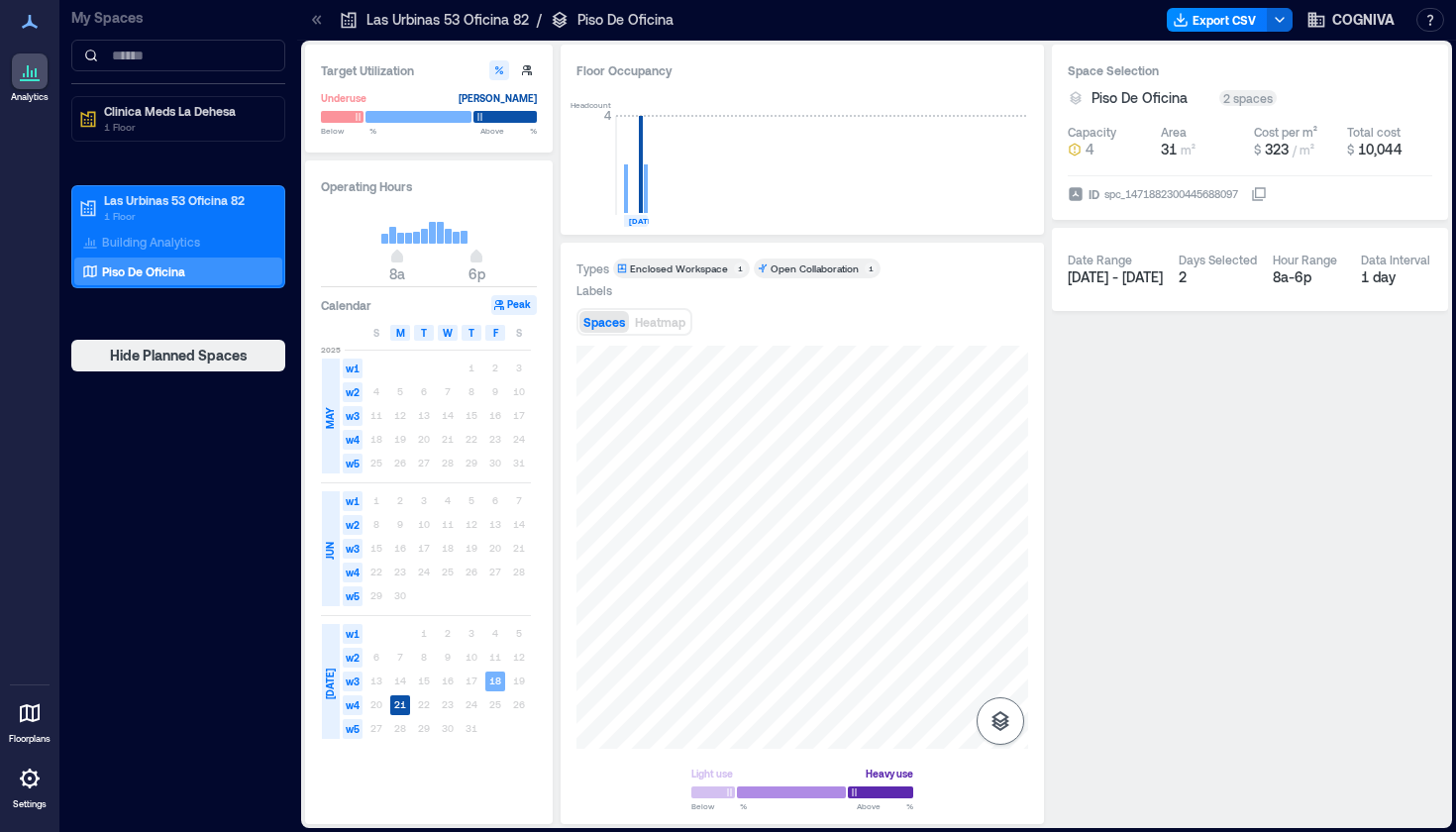 click 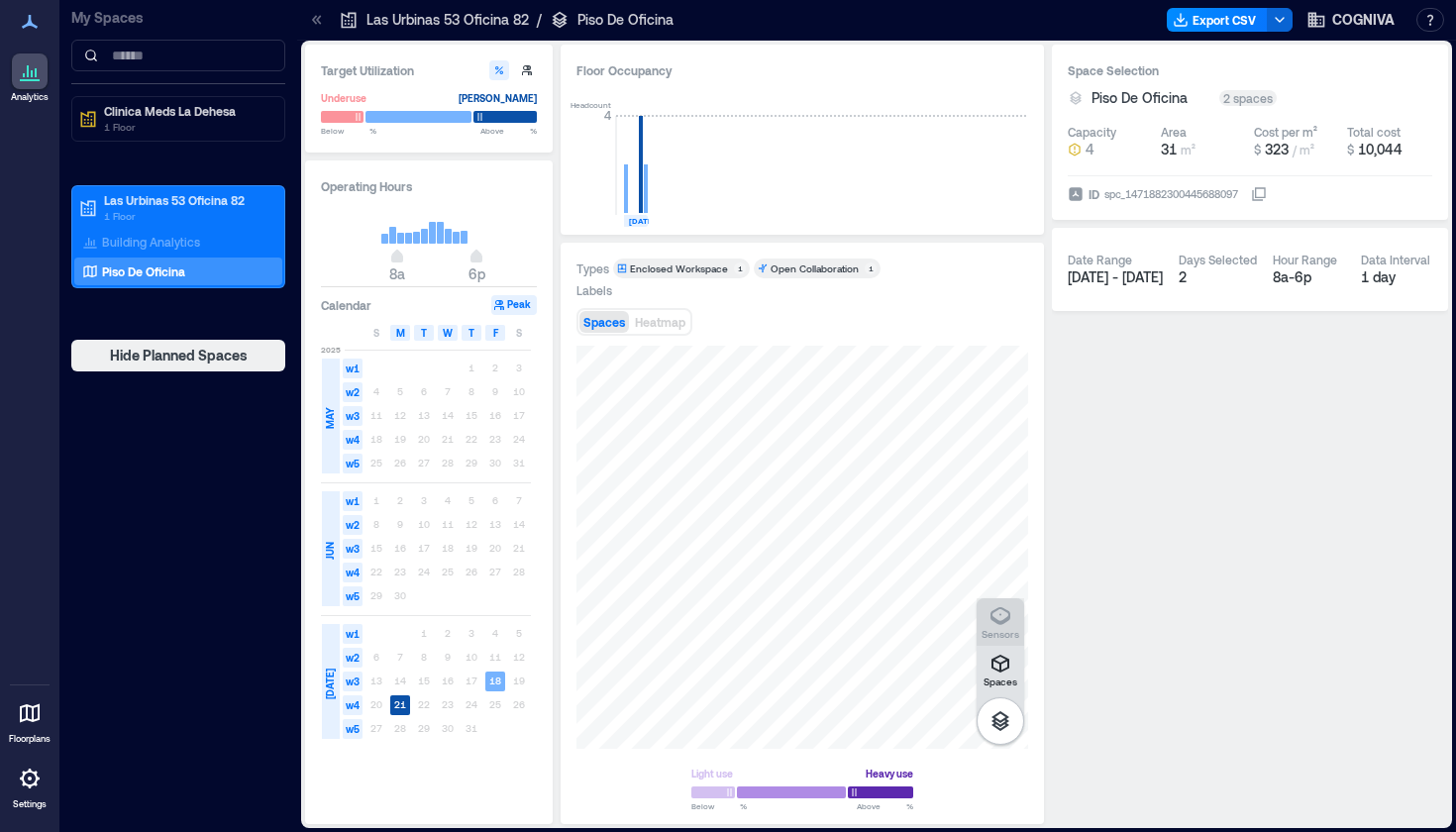click 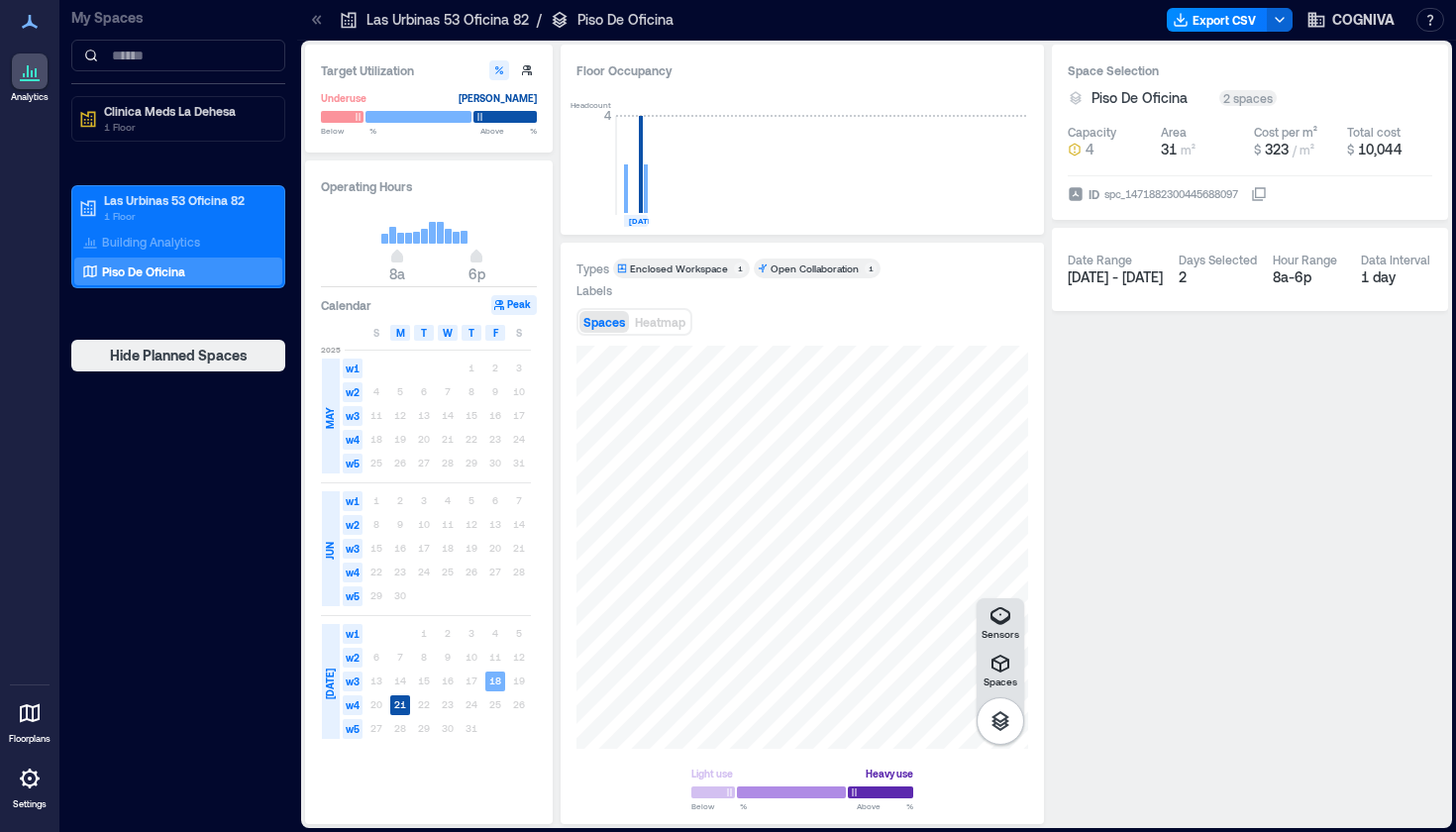 click on "Space Selection Piso De Oficina 2 spaces Capacity   4   Area 31   m² Cost per m² $   323   / m² Total cost $   10,044 ID spc_1471882300445688097 Date Range [DATE] - [DATE] Days Selected 2 Hour Range 8a  -  6p Data Interval 1 day" at bounding box center [1250, 434] 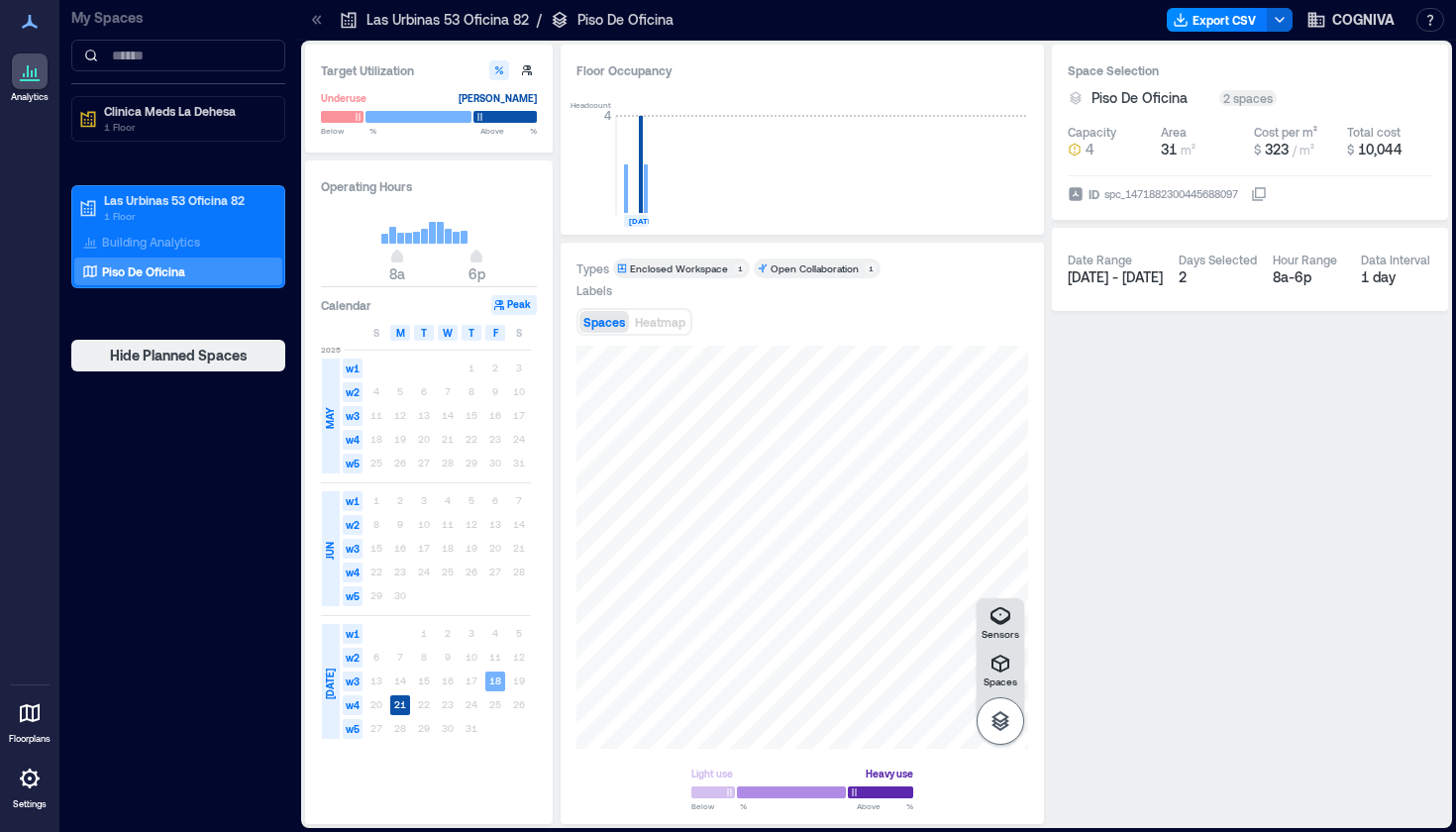 click 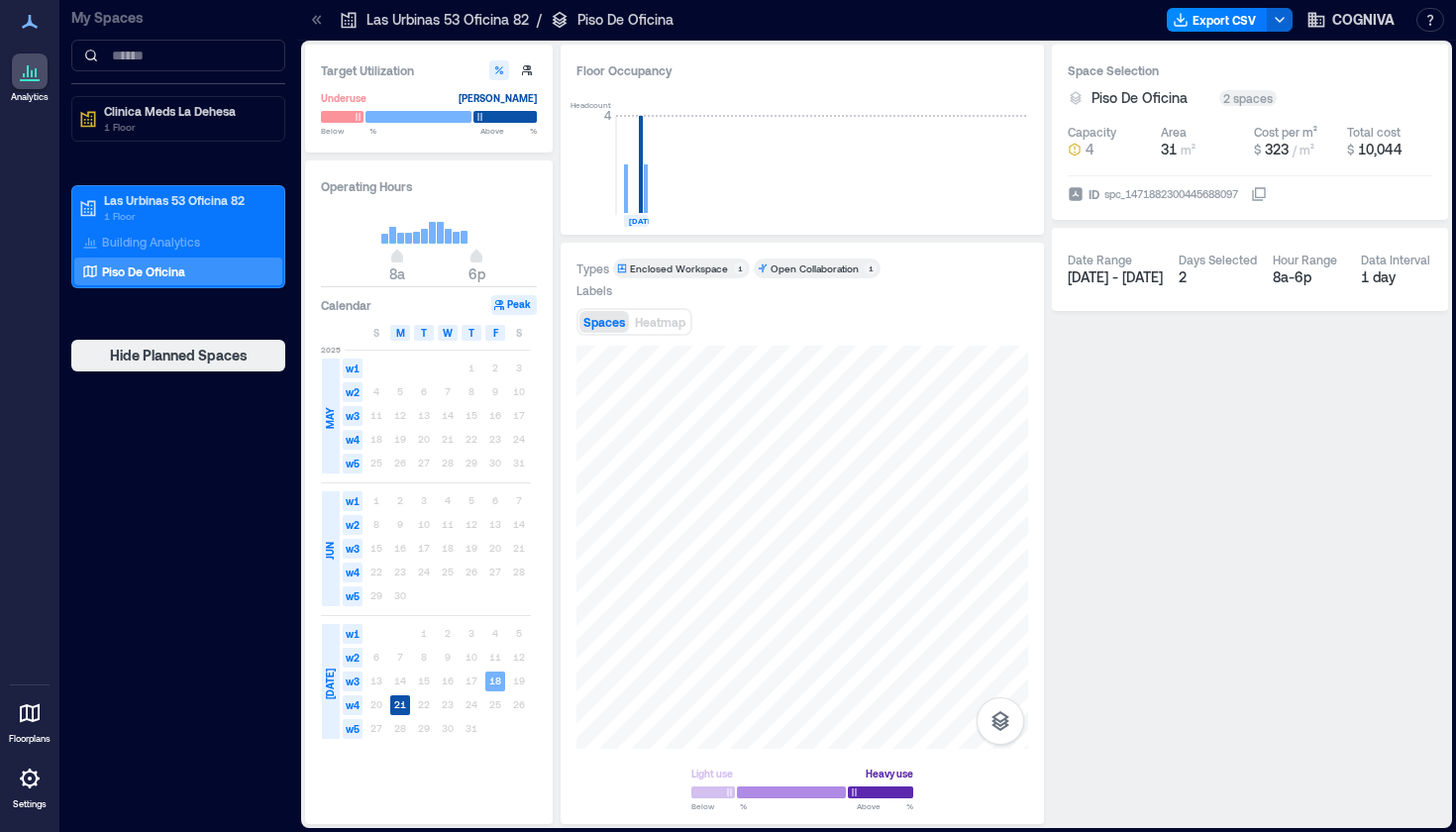 click 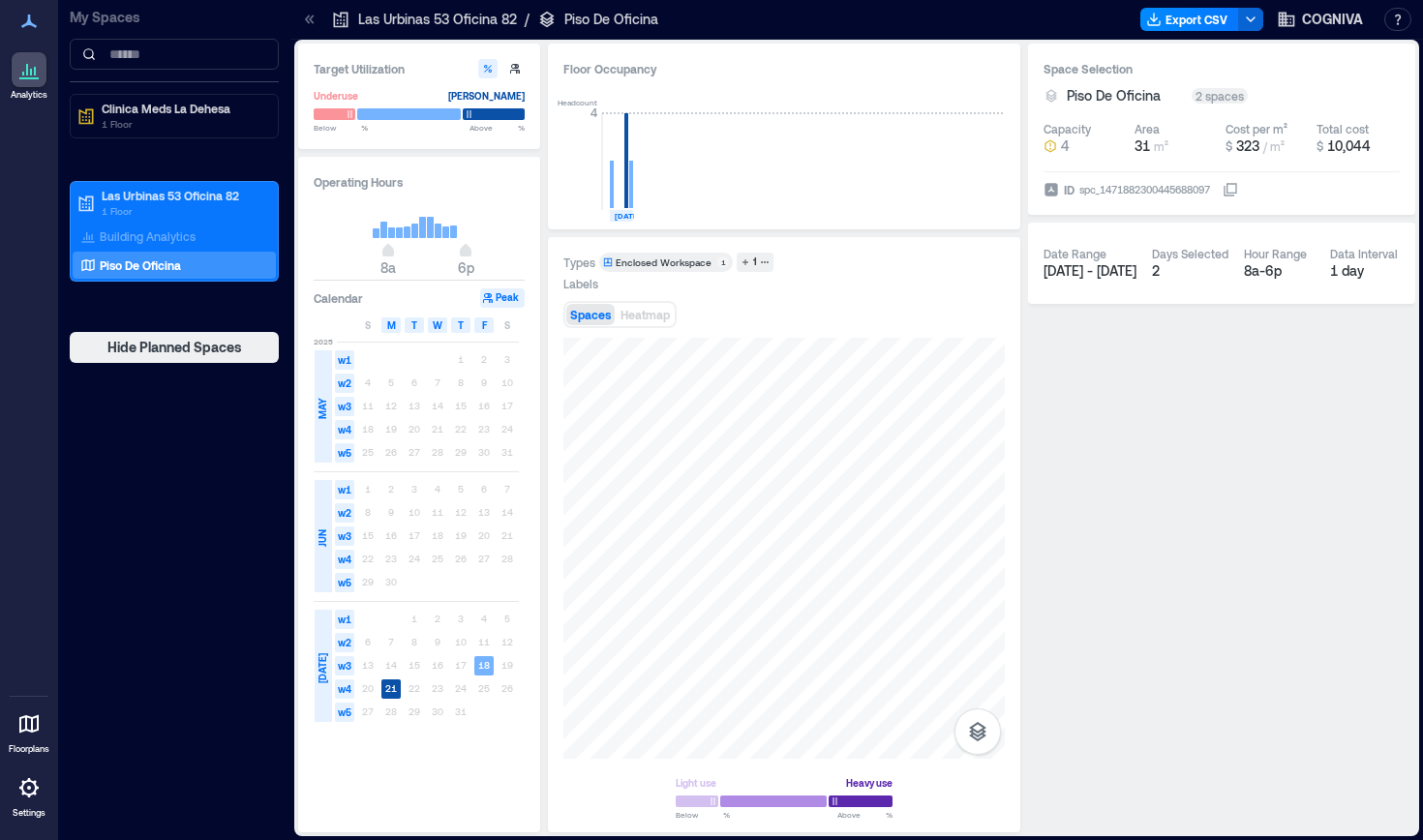 click on "Space Selection Piso De Oficina 2 spaces Capacity   4   Area 31   m² Cost per m² $   323   / m² Total cost $   10,044 ID spc_1471882300445688097 Date Range [DATE] - [DATE] Days Selected 2 Hour Range 8a  -  6p Data Interval 1 day" at bounding box center (1222, 437) 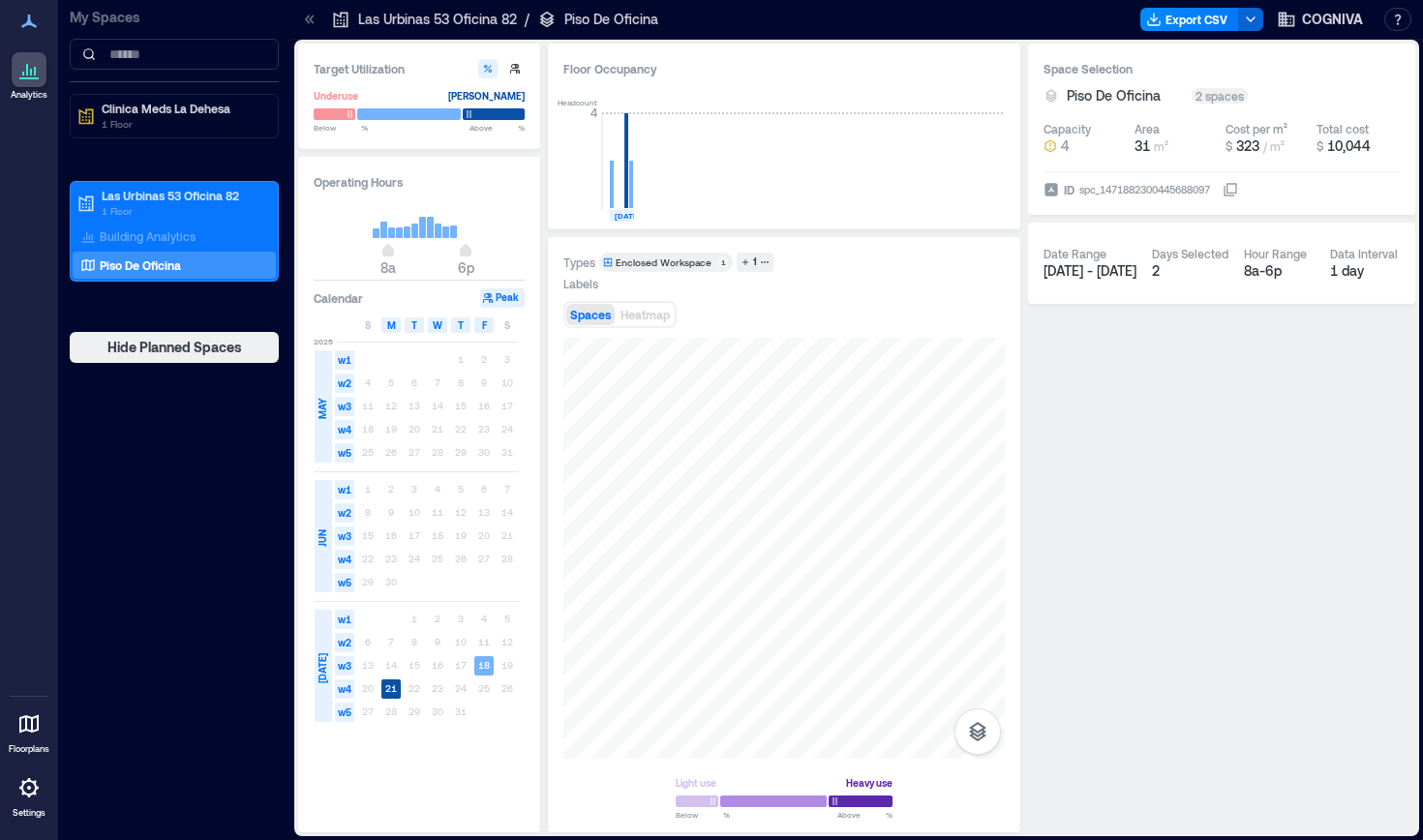 click on "Space Selection Piso De Oficina 2 spaces Capacity   4   Area 31   m² Cost per m² $   323   / m² Total cost $   10,044 ID spc_1471882300445688097 Date Range [DATE] - [DATE] Days Selected 2 Hour Range 8a  -  6p Data Interval 1 day" at bounding box center [1222, 437] 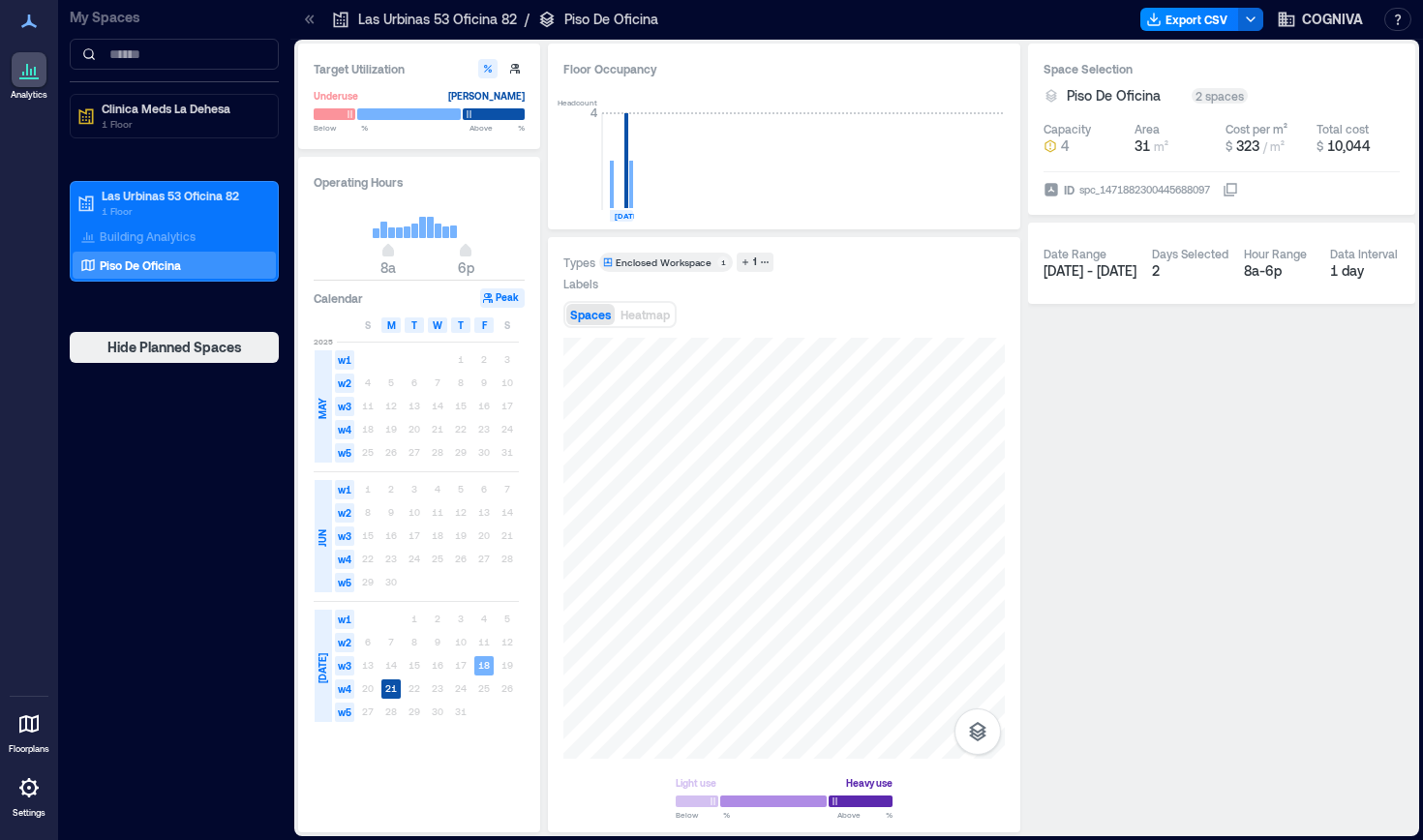 click 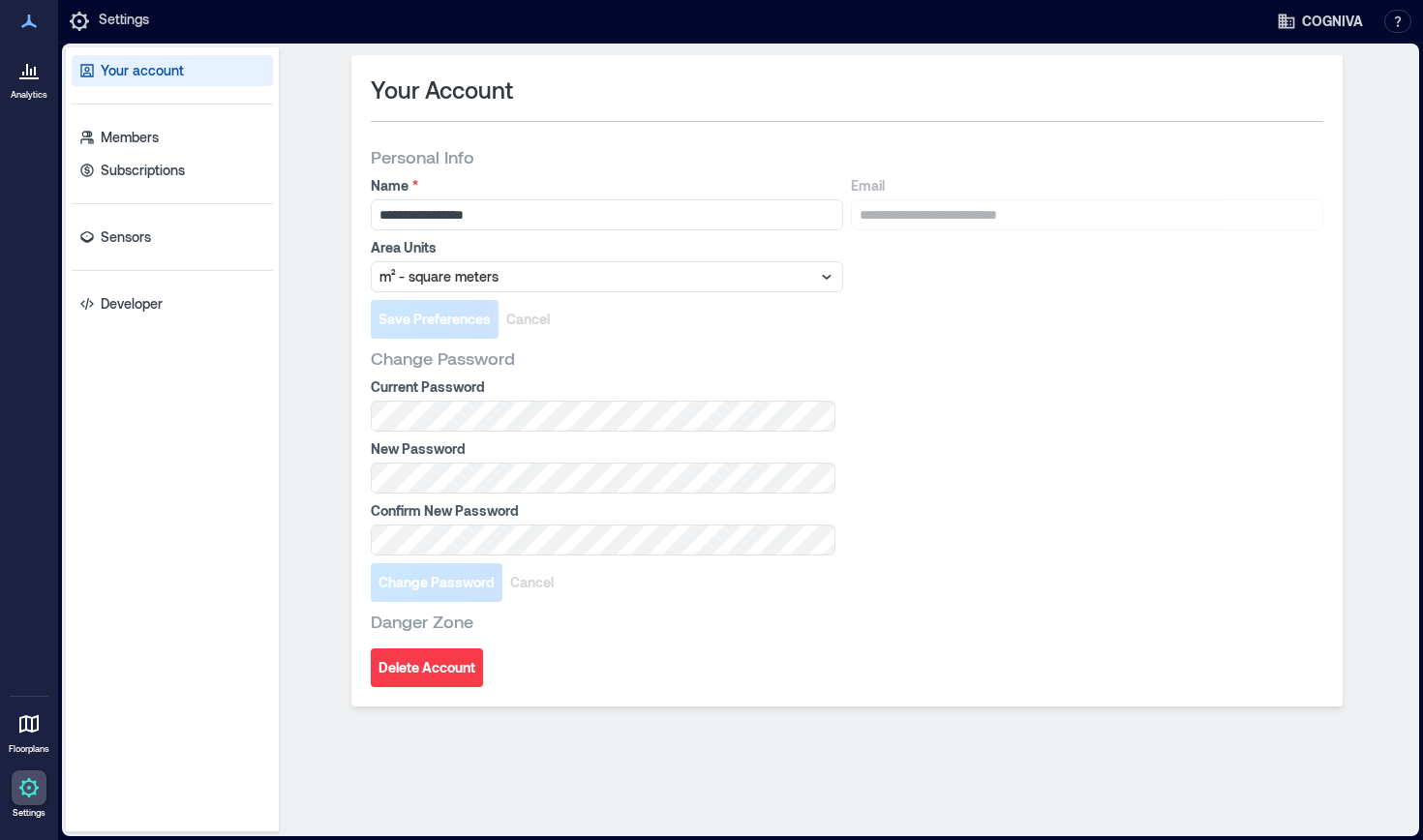 click on "Change Password" at bounding box center [847, 358] 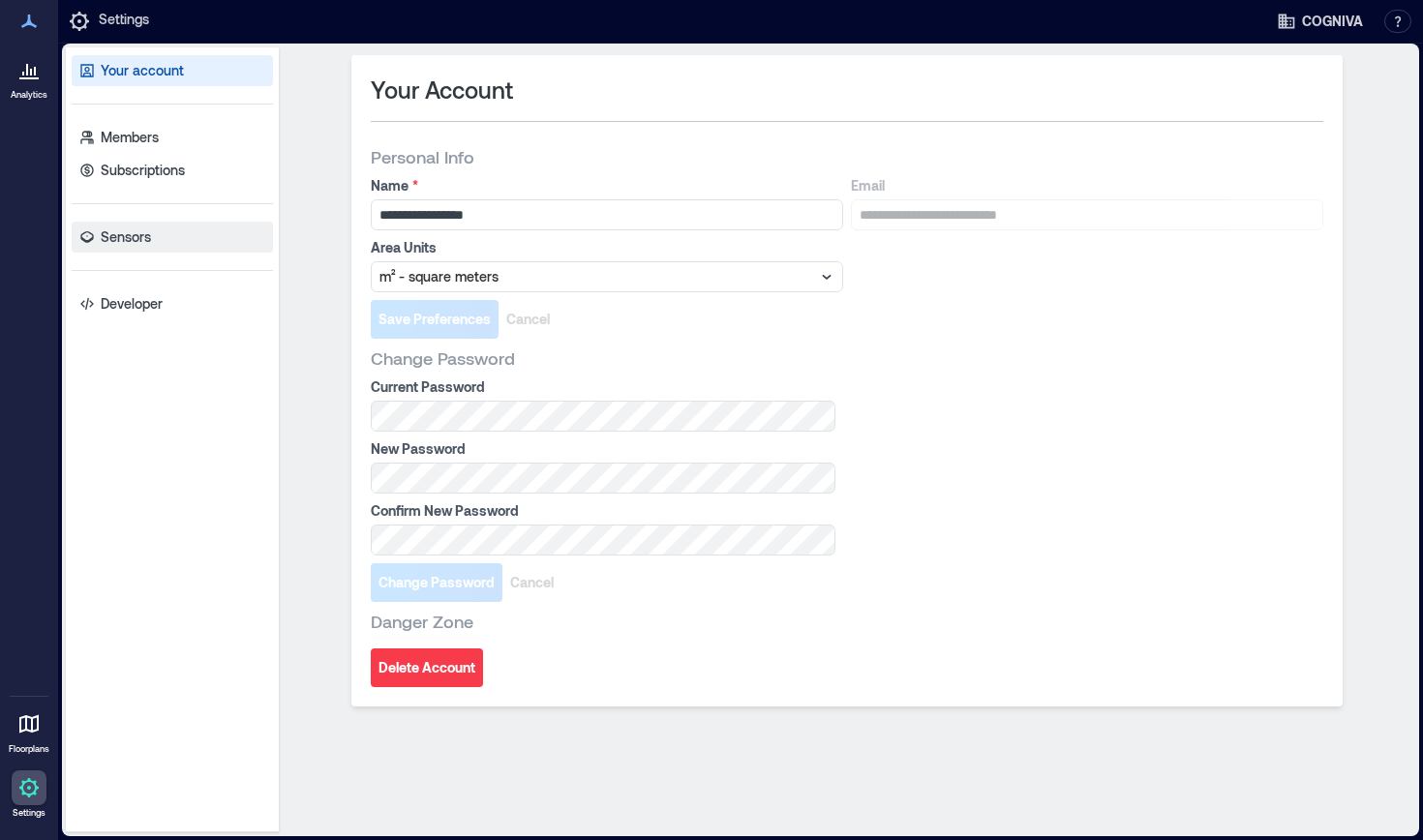 click on "Sensors" at bounding box center [172, 237] 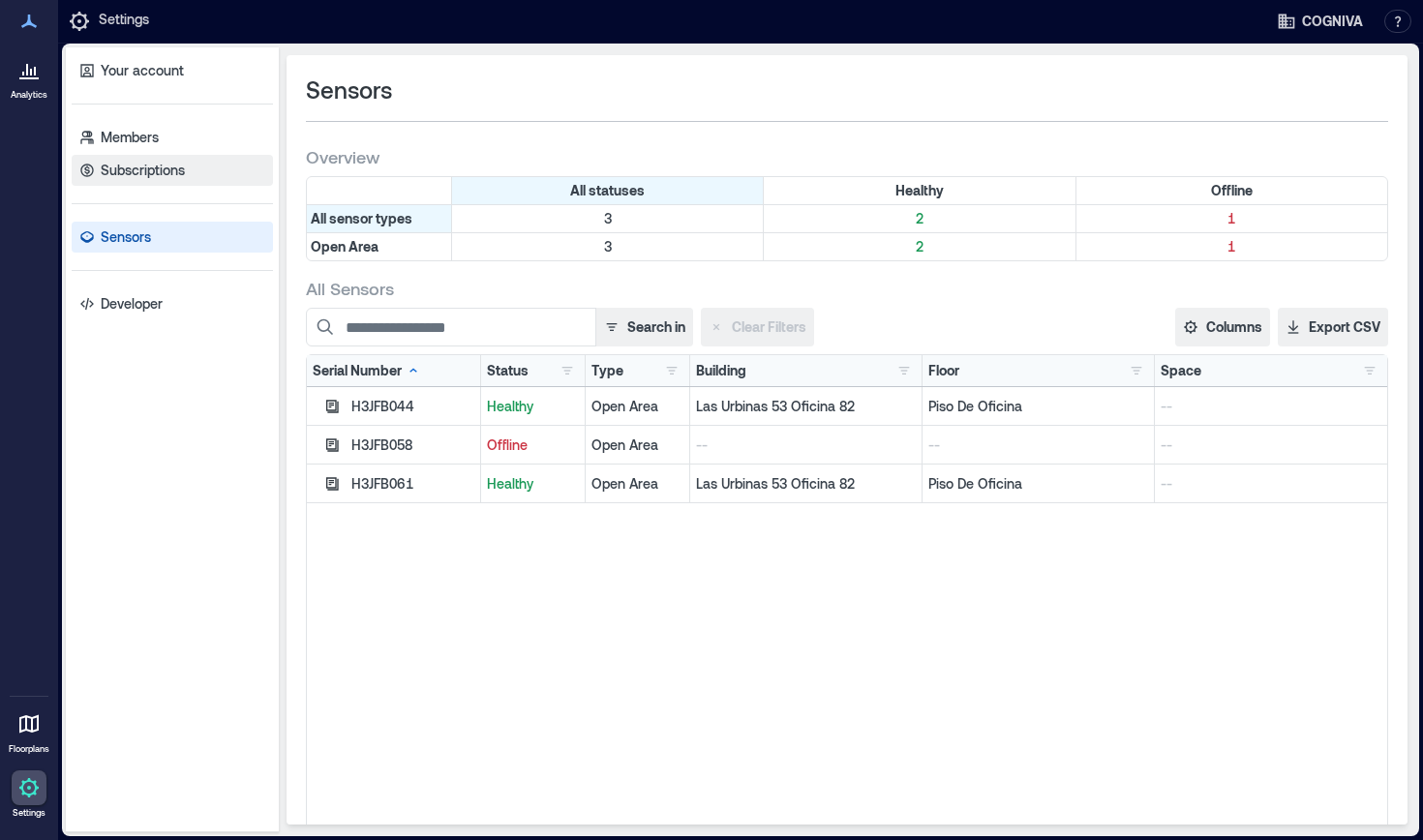 click on "Subscriptions" at bounding box center [142, 170] 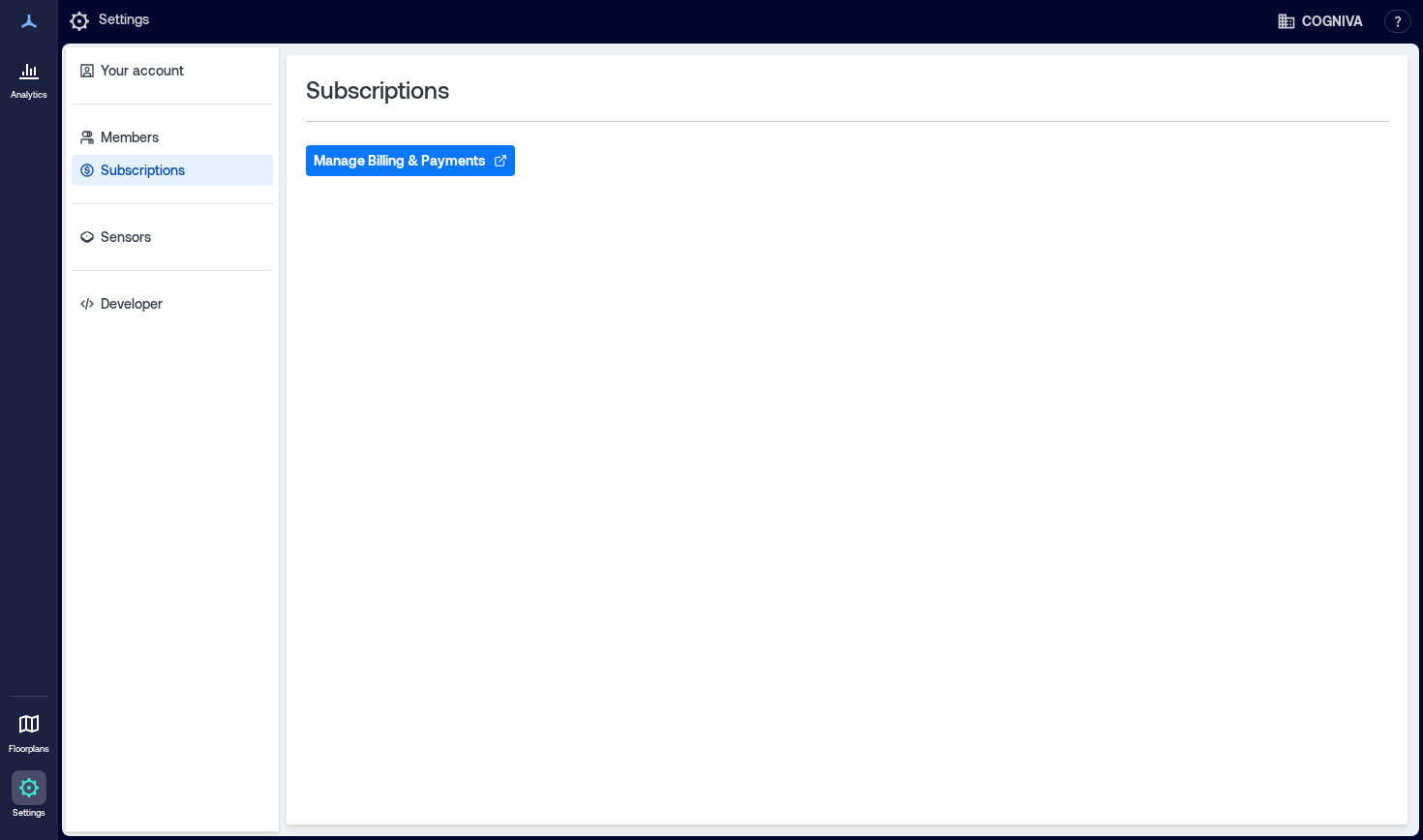 click on "Manage Billing & Payments" at bounding box center (410, 161) 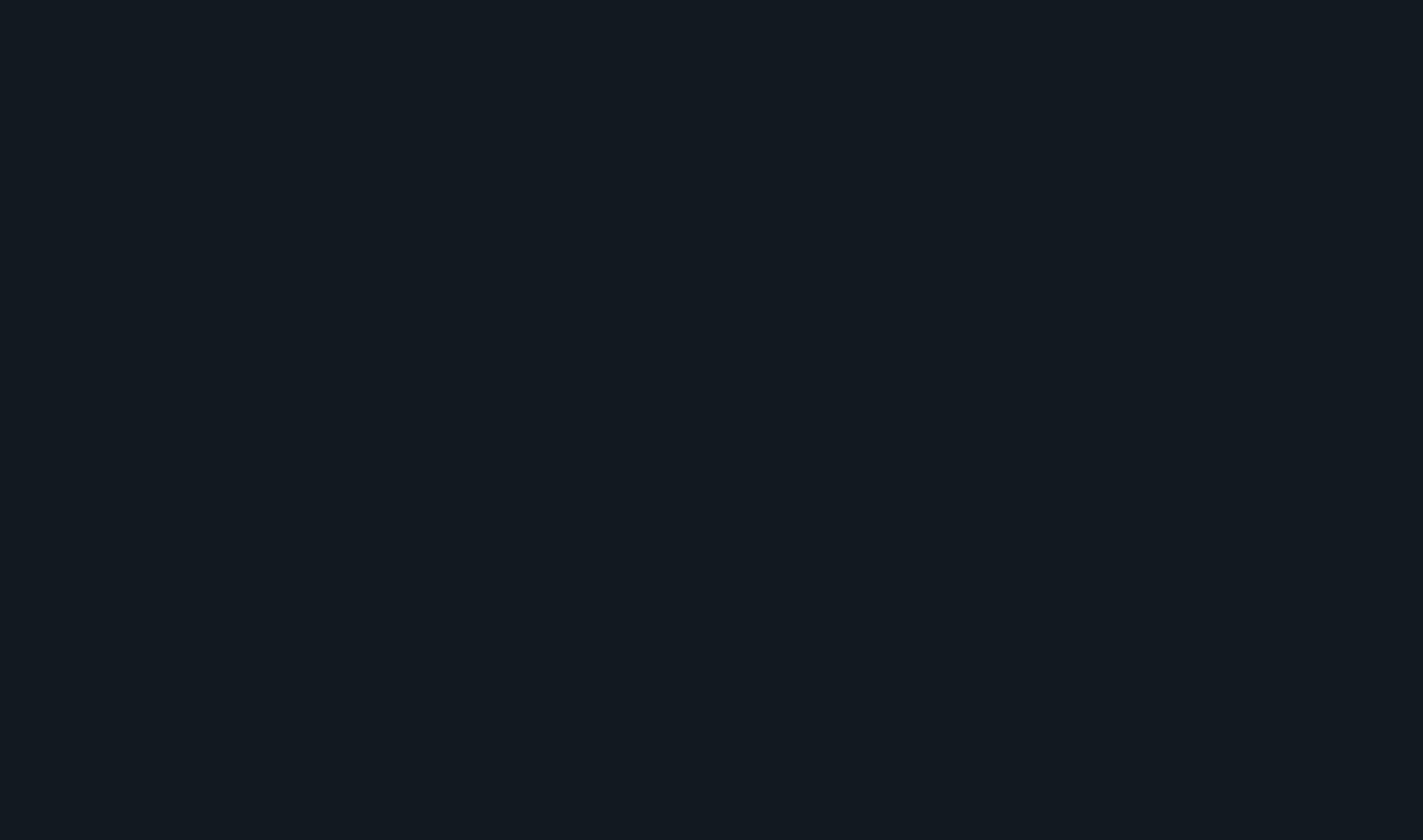 scroll, scrollTop: 0, scrollLeft: 0, axis: both 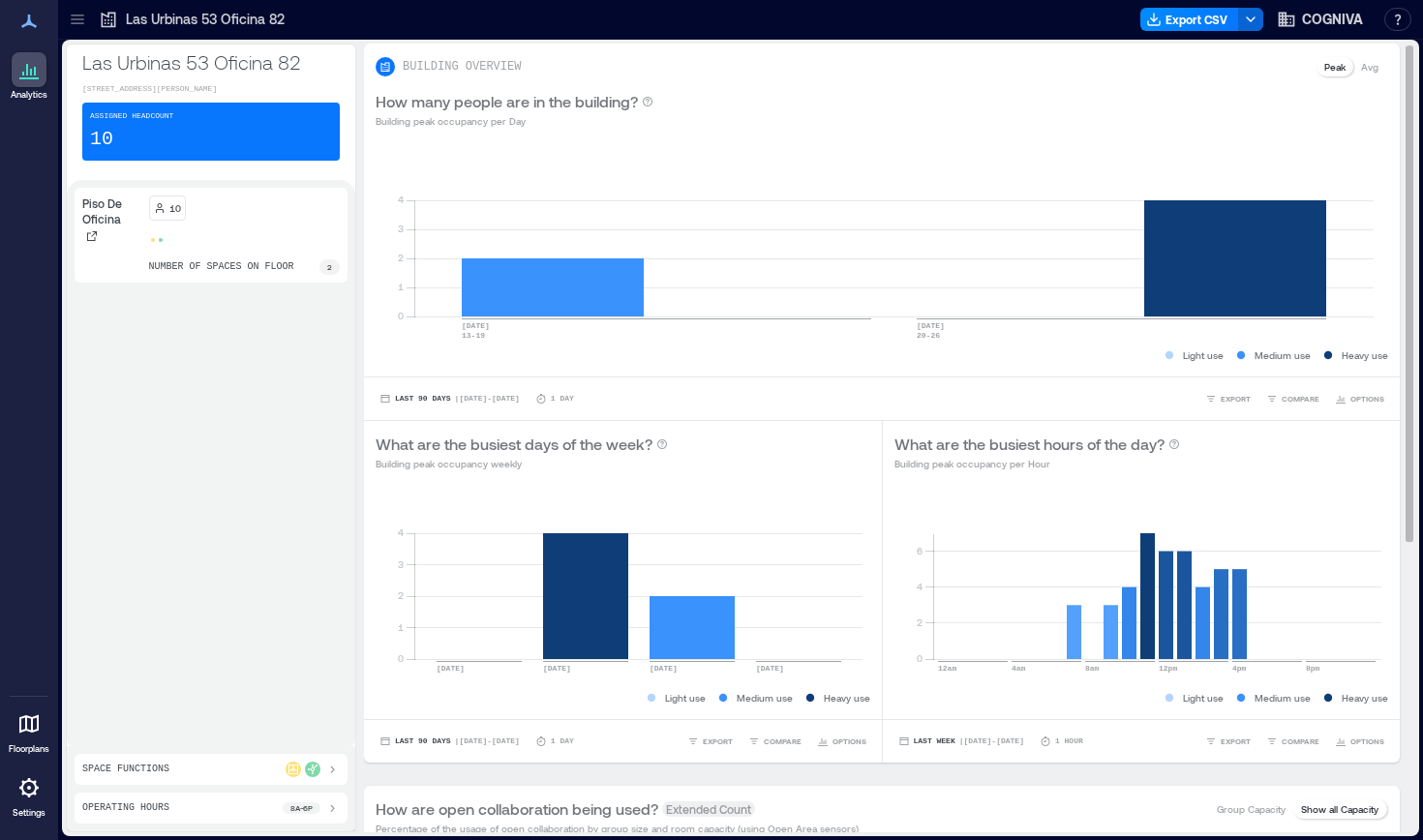 click on "Avg" at bounding box center (1370, 67) 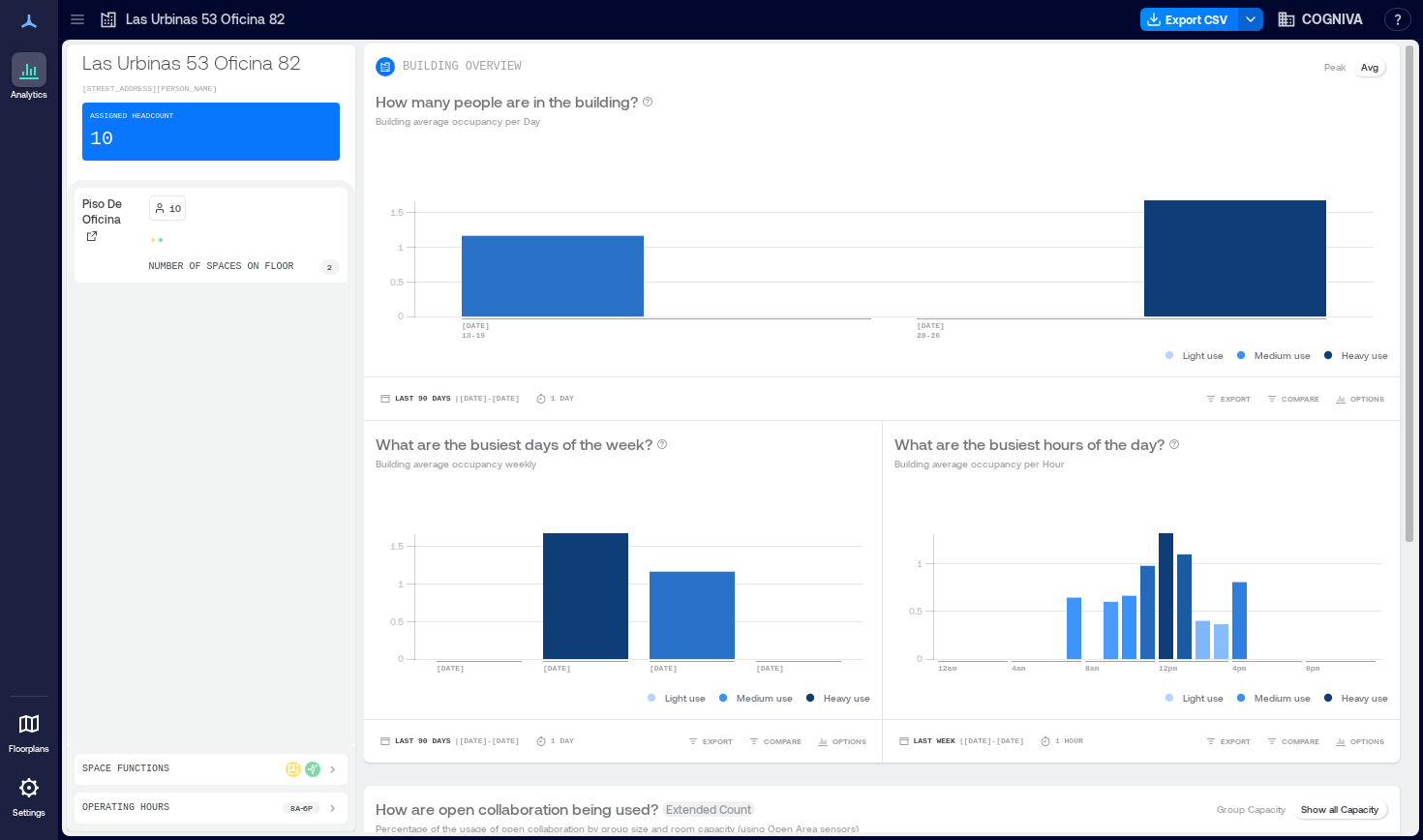 click on "Peak" at bounding box center (1335, 67) 